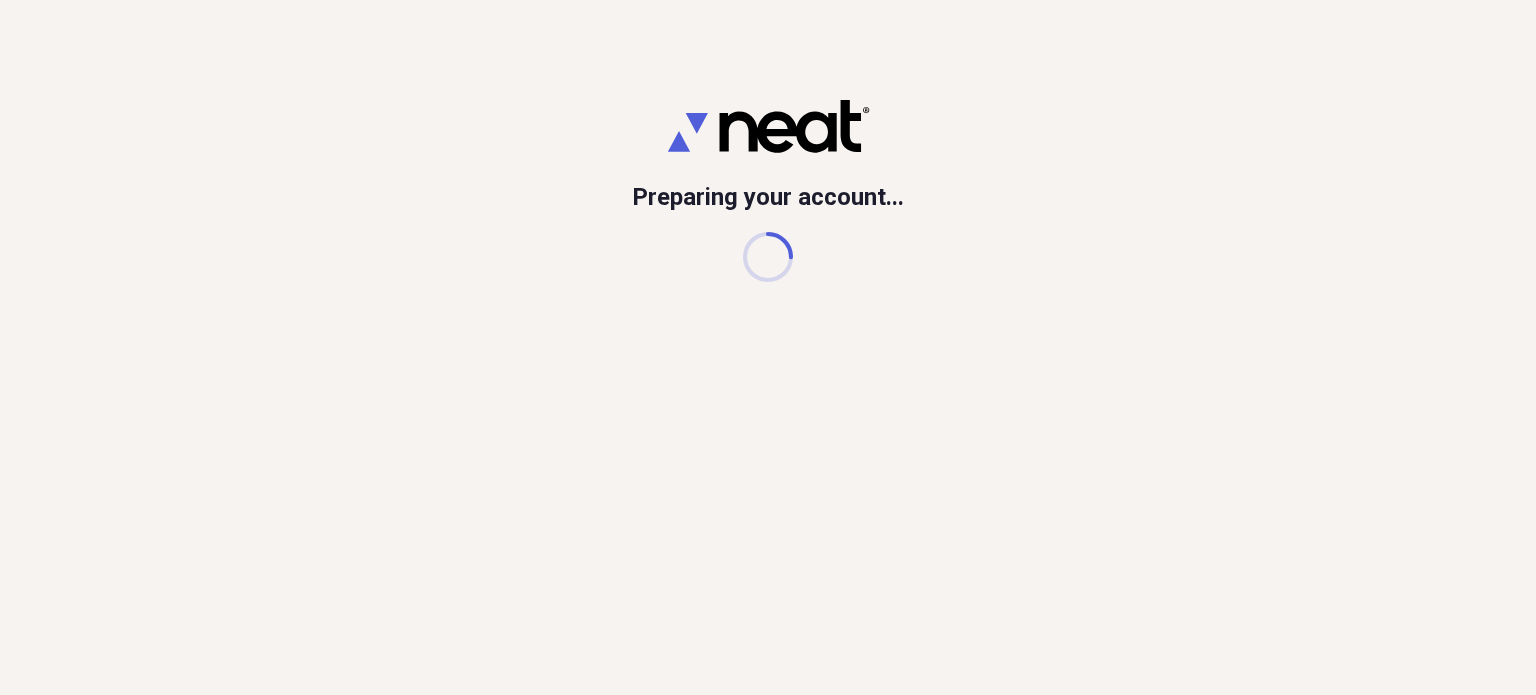 scroll, scrollTop: 0, scrollLeft: 0, axis: both 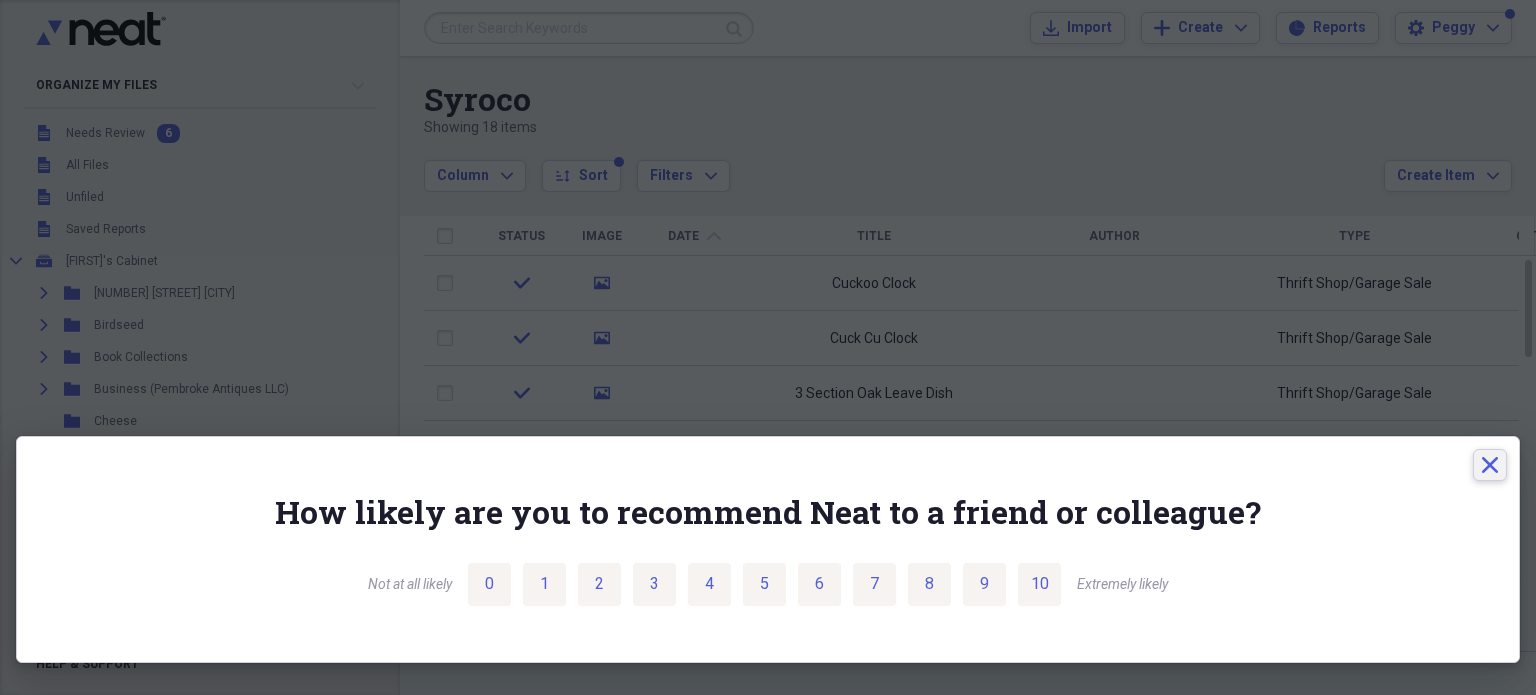click on "Close" 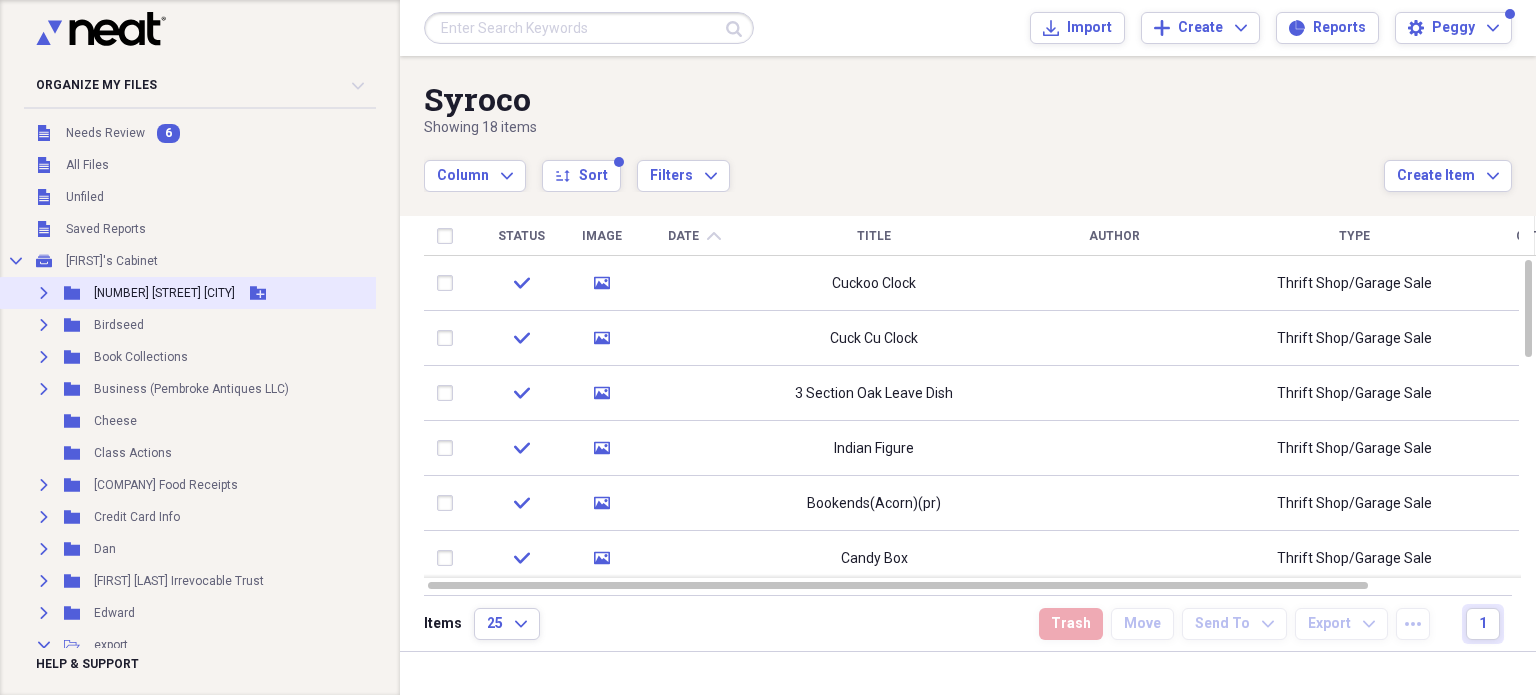 click on "Expand" 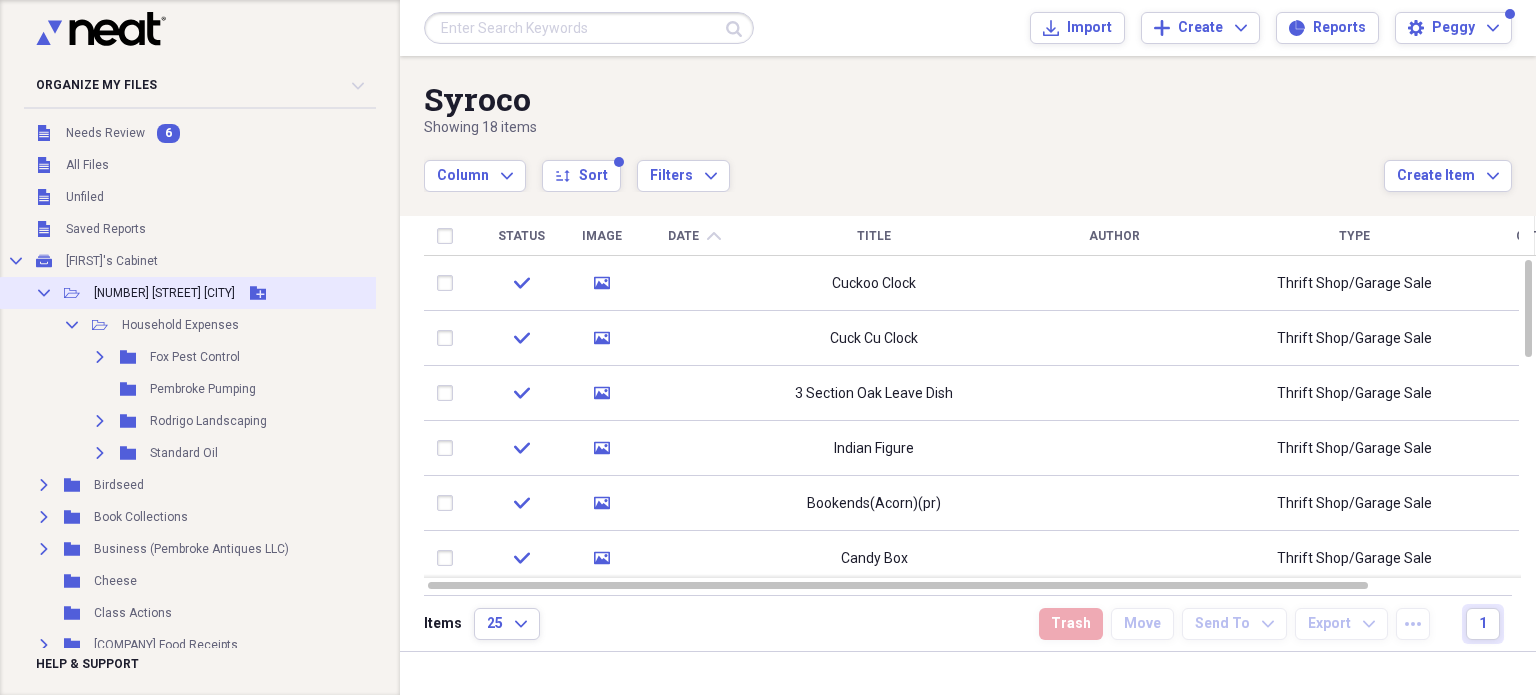 click 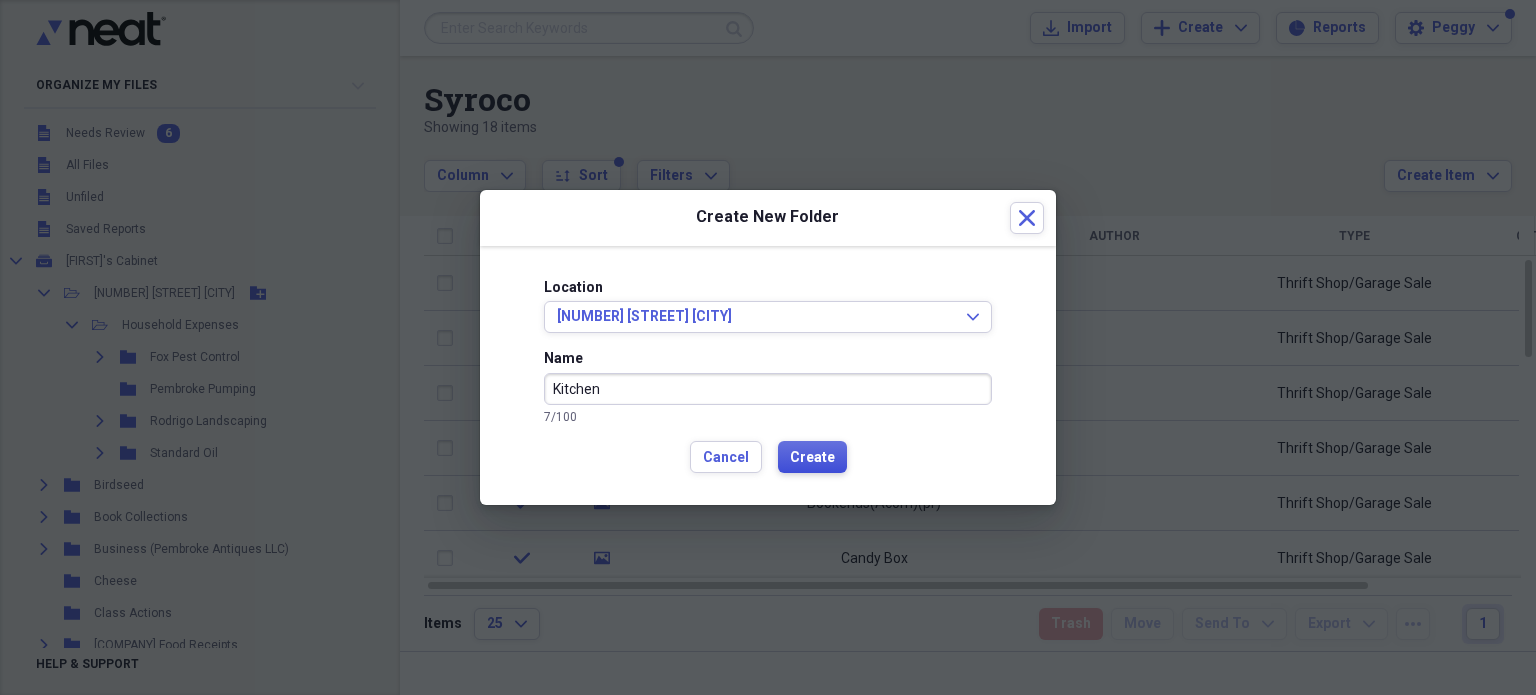 type on "Kitchen" 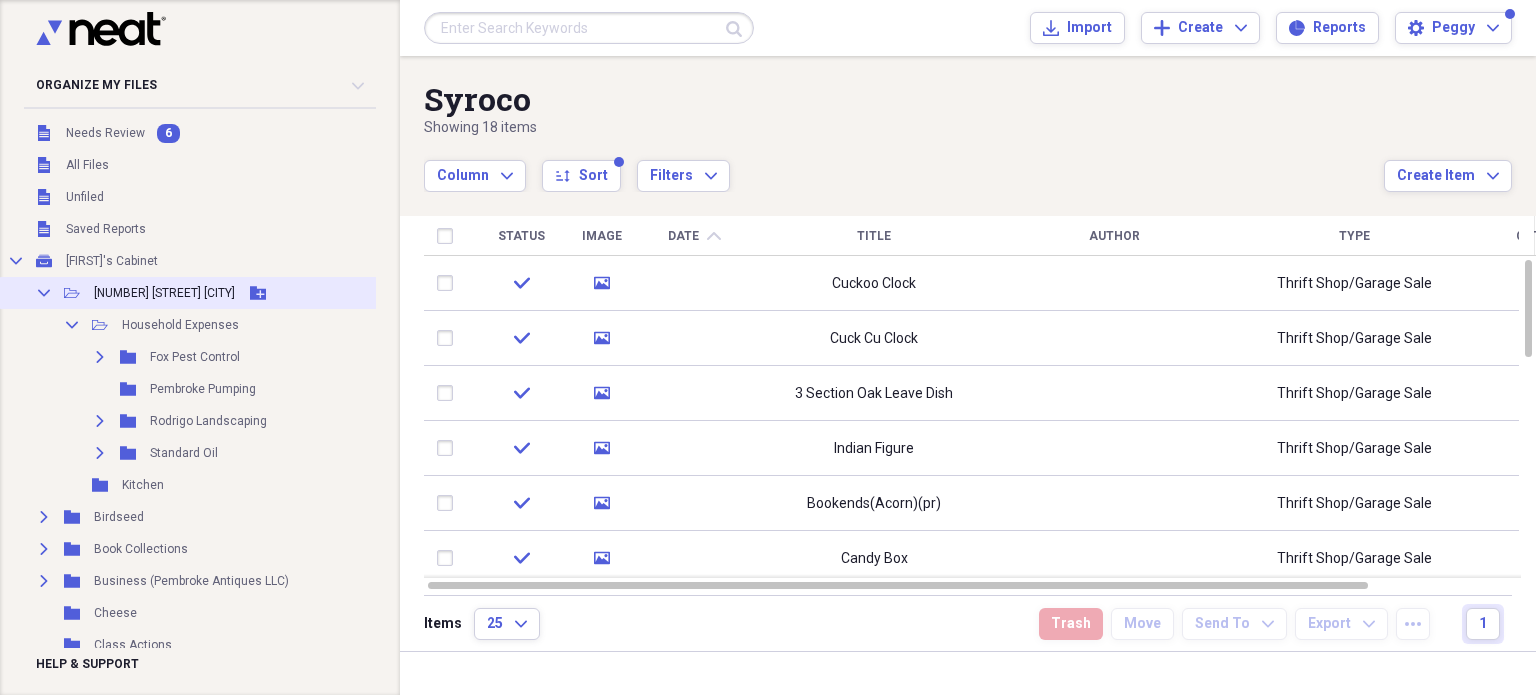 click on "Collapse" 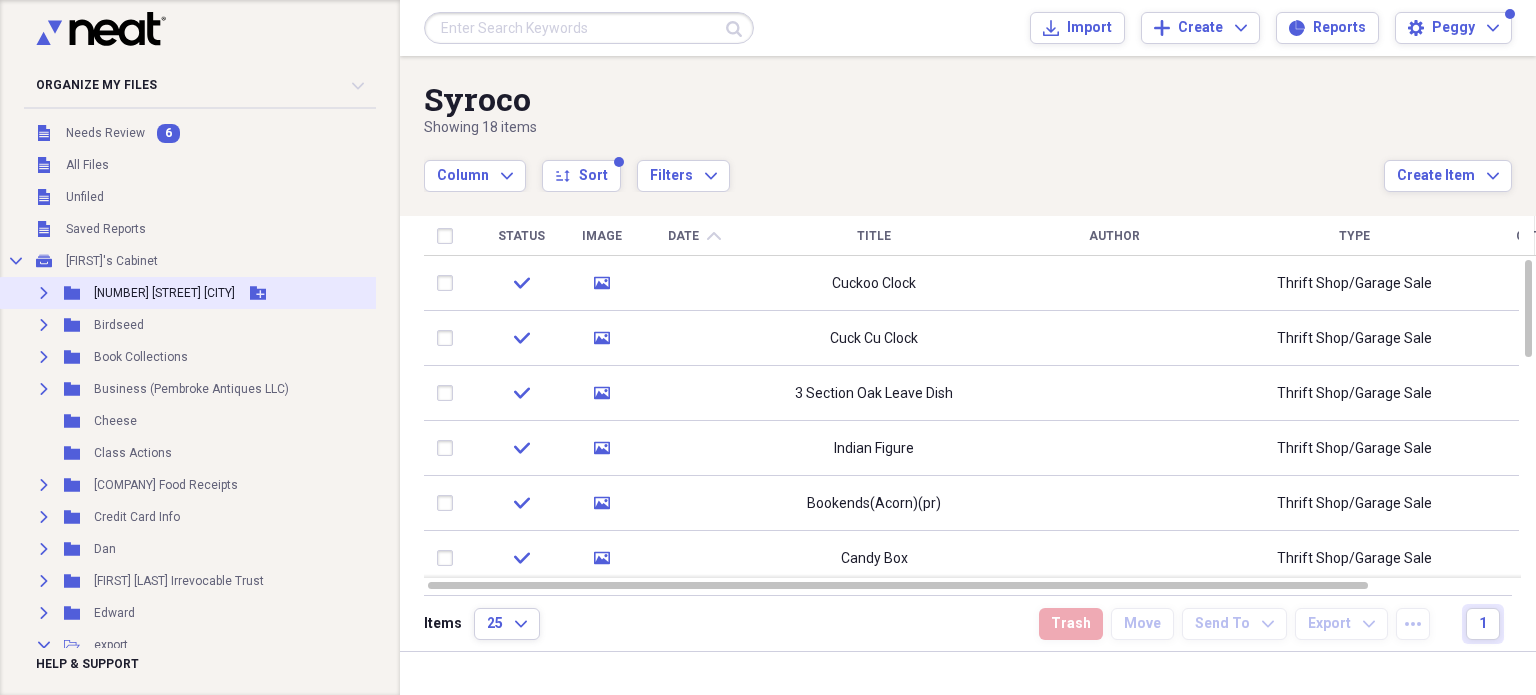 click on "Expand" 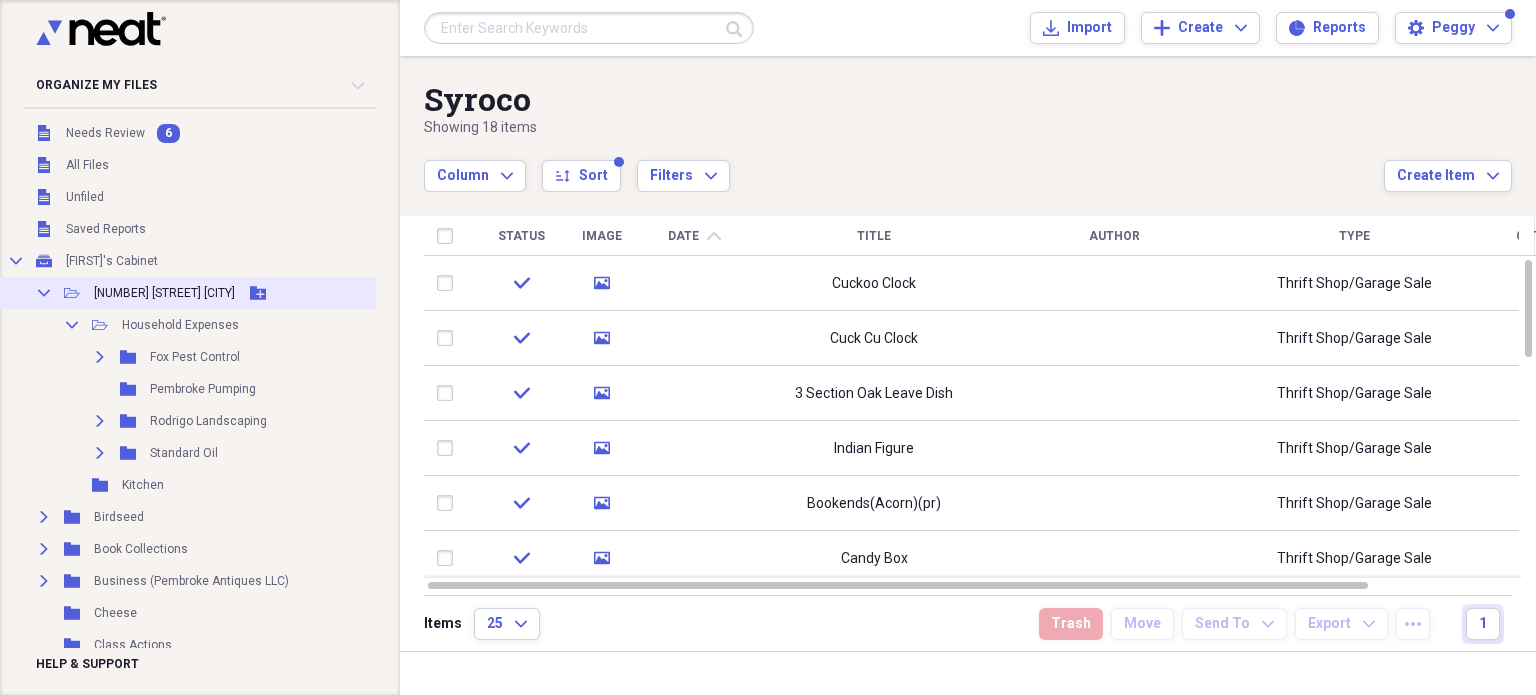click on "Add Folder" 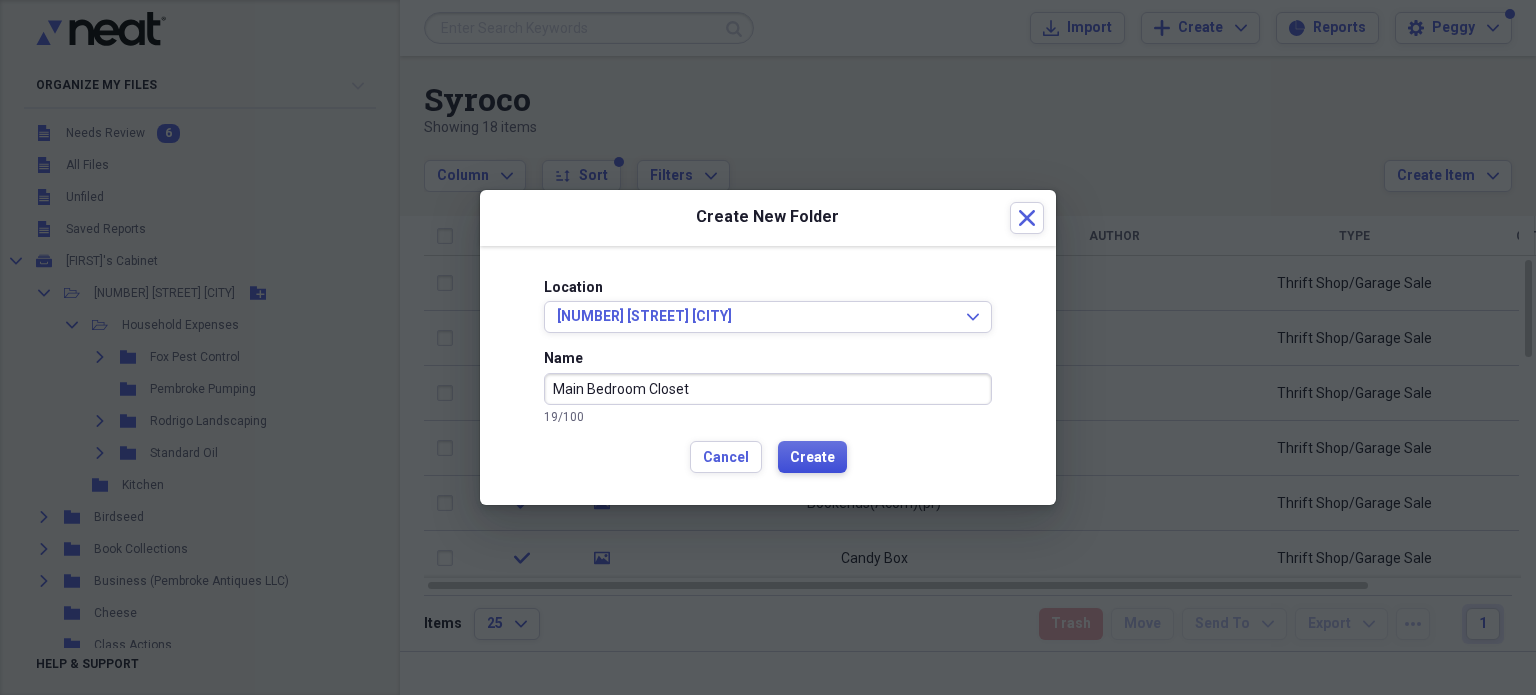 type on "Main Bedroom Closet" 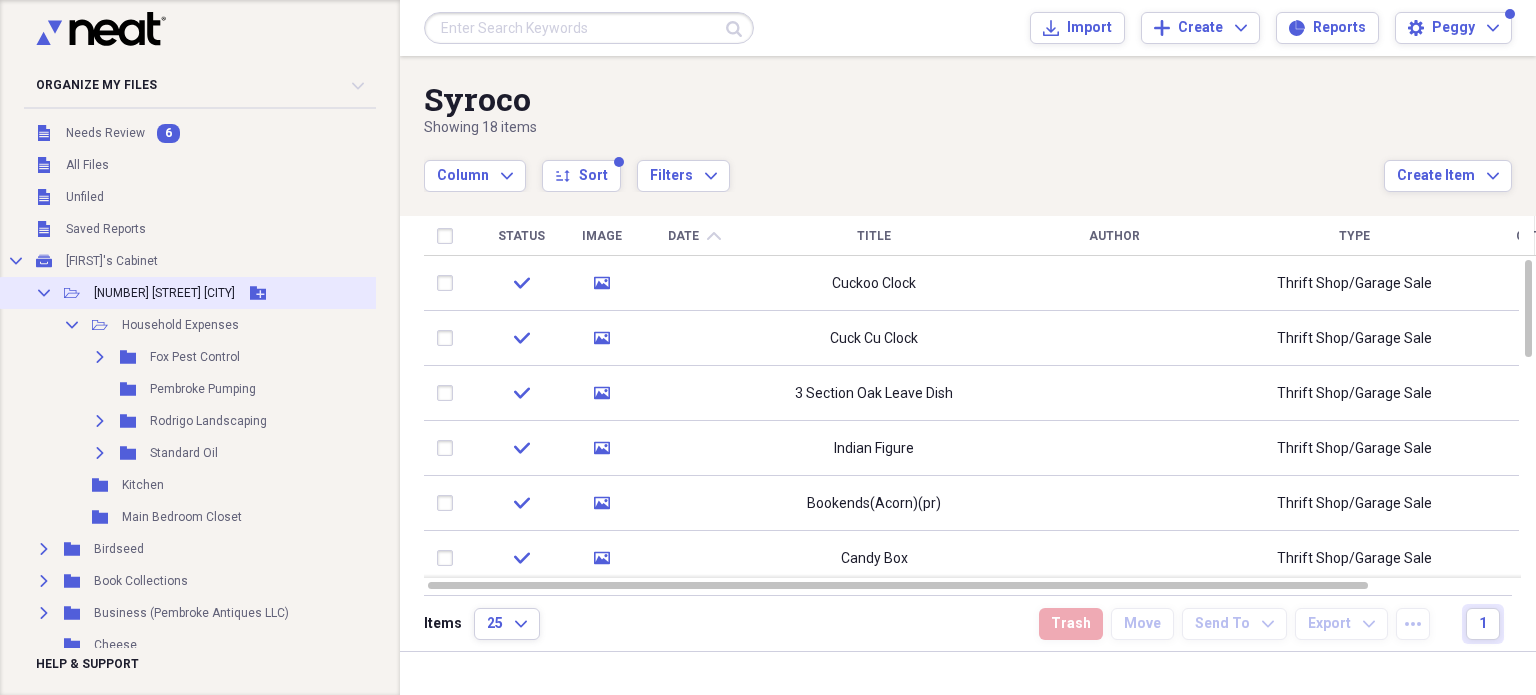 click on "Add Folder" 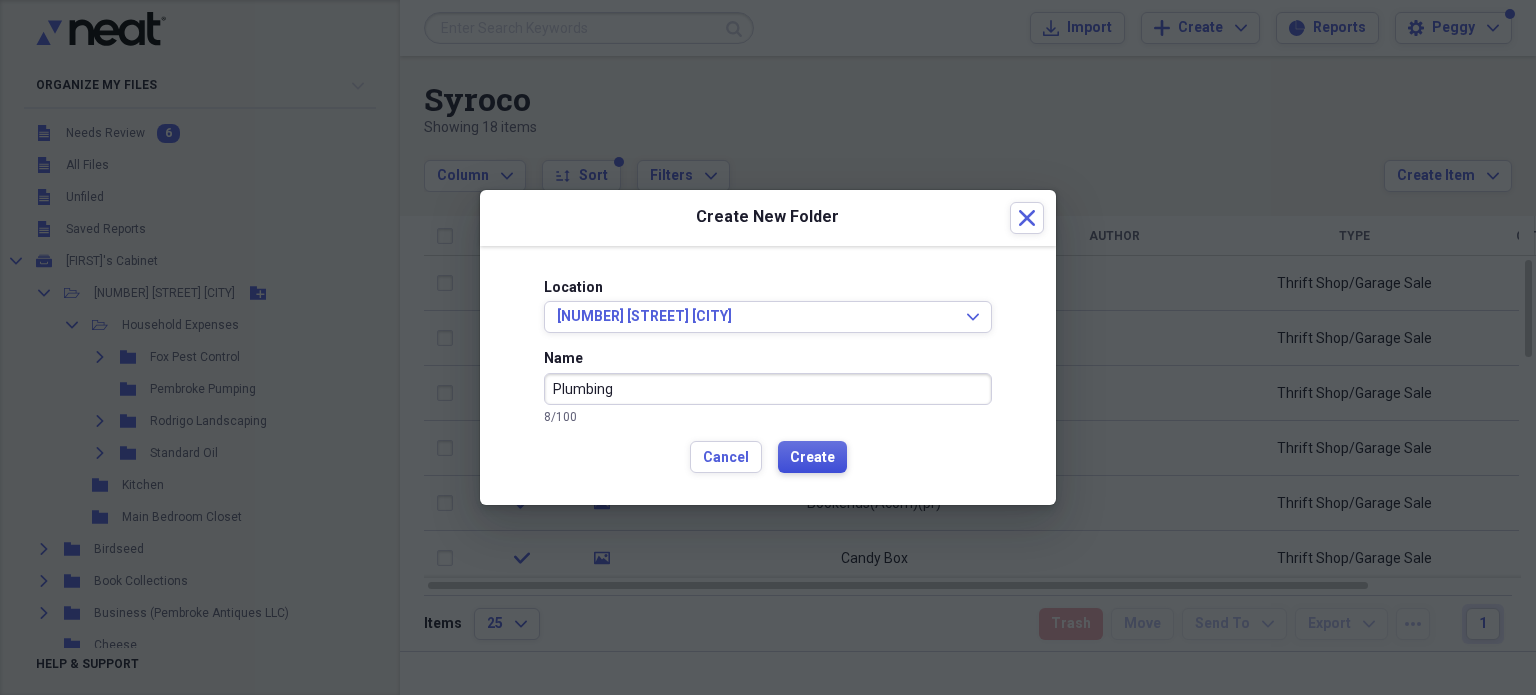 type on "Plumbing" 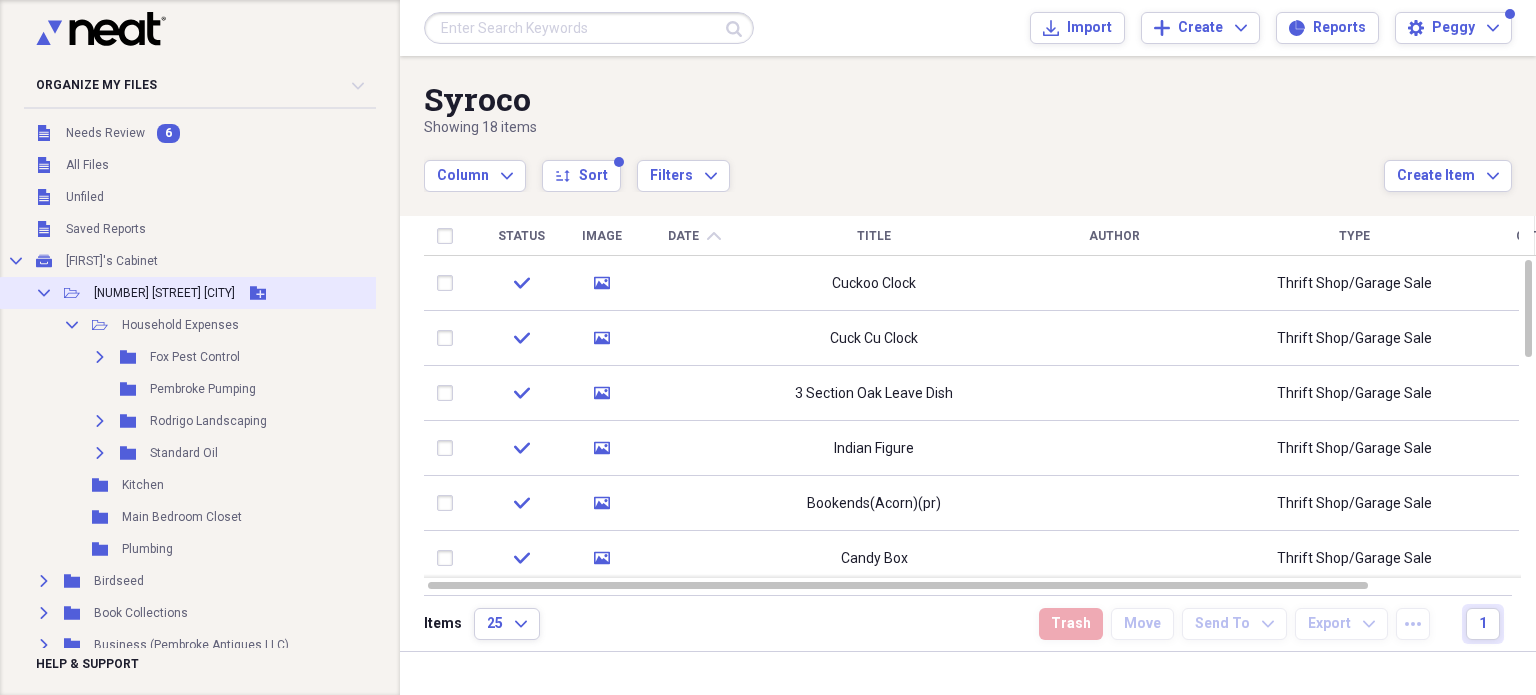 click 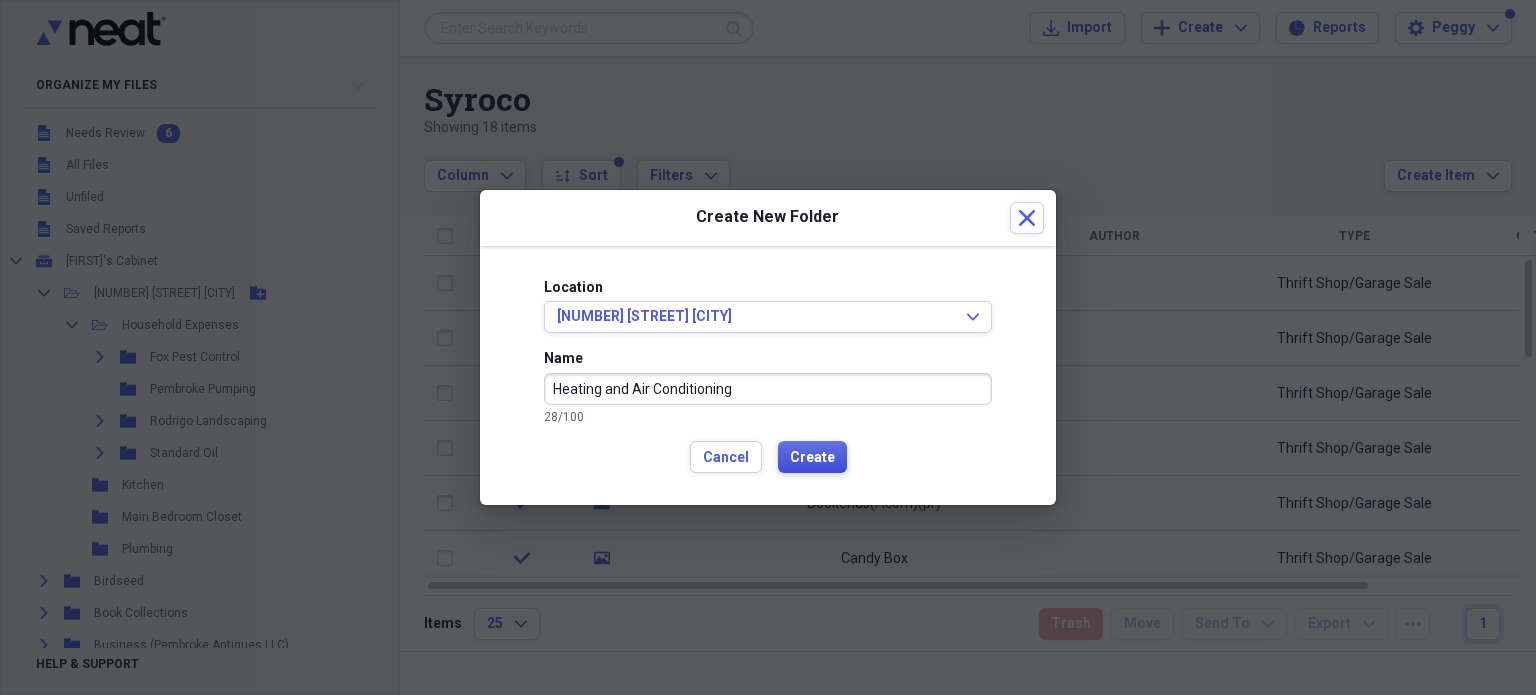 type on "Heating and Air Conditioning" 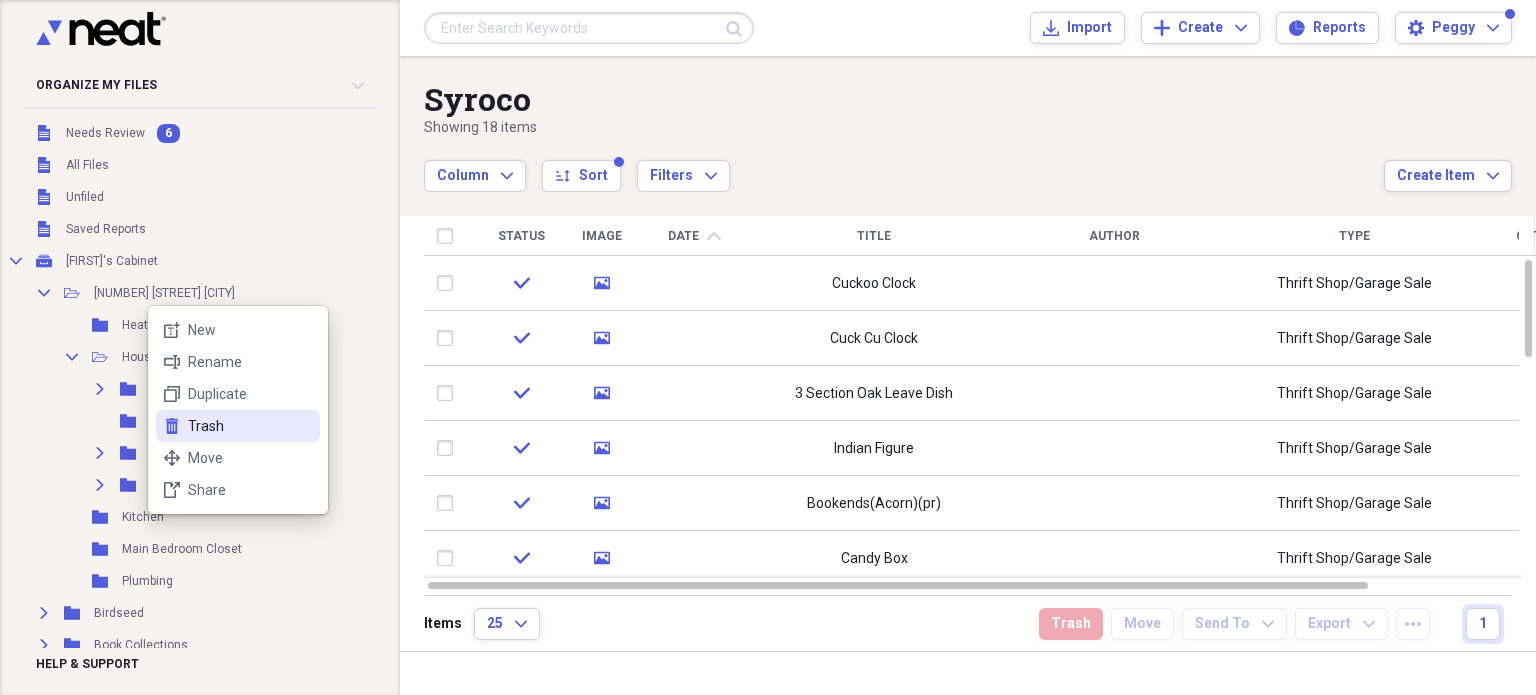 click on "Trash" at bounding box center (250, 426) 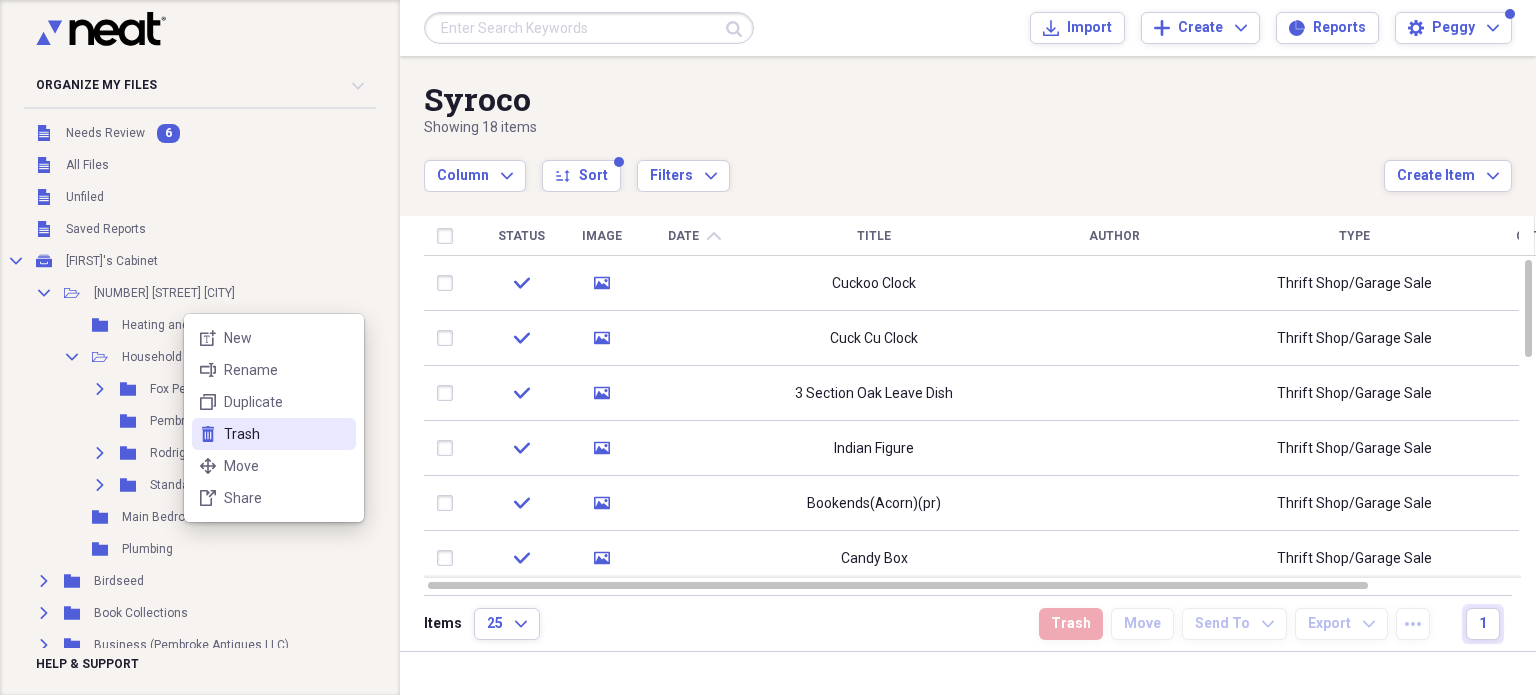 click on "Trash" at bounding box center [286, 434] 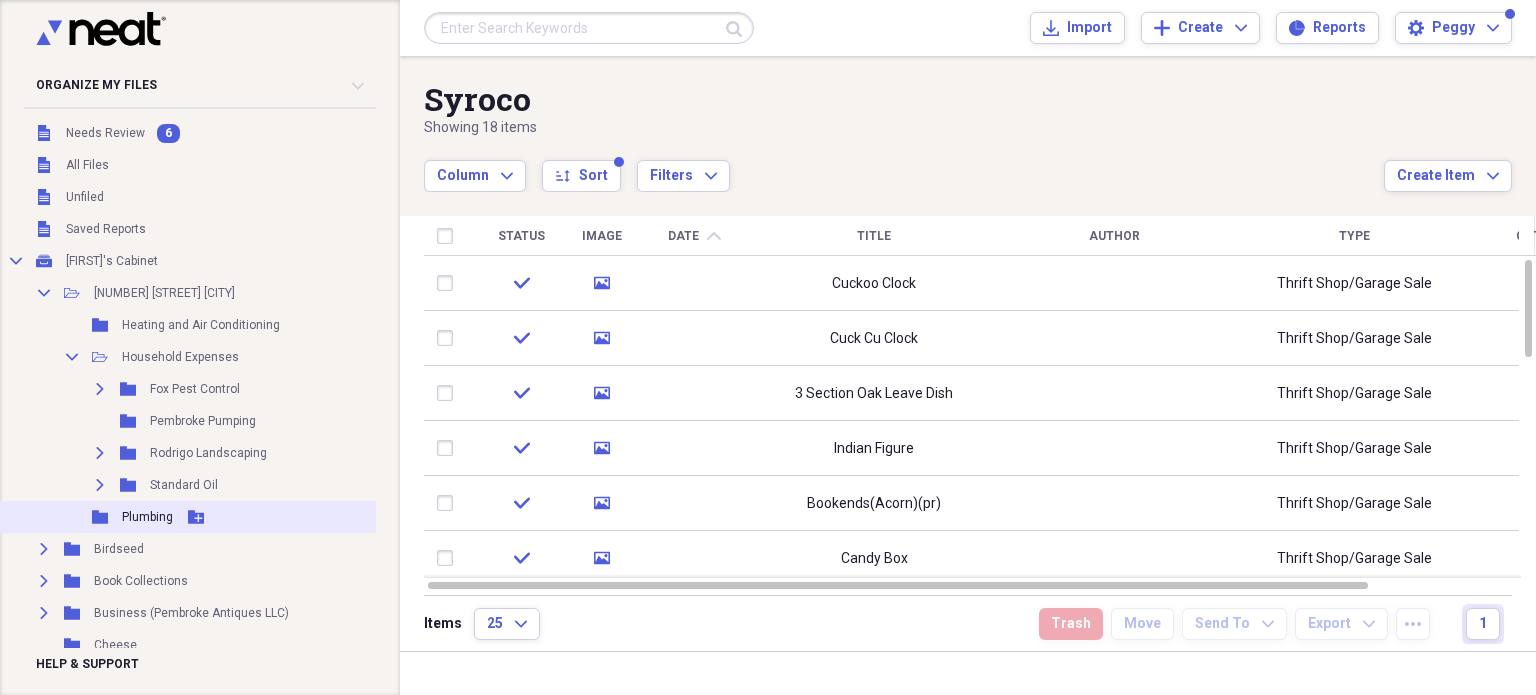 click on "Plumbing" at bounding box center (147, 517) 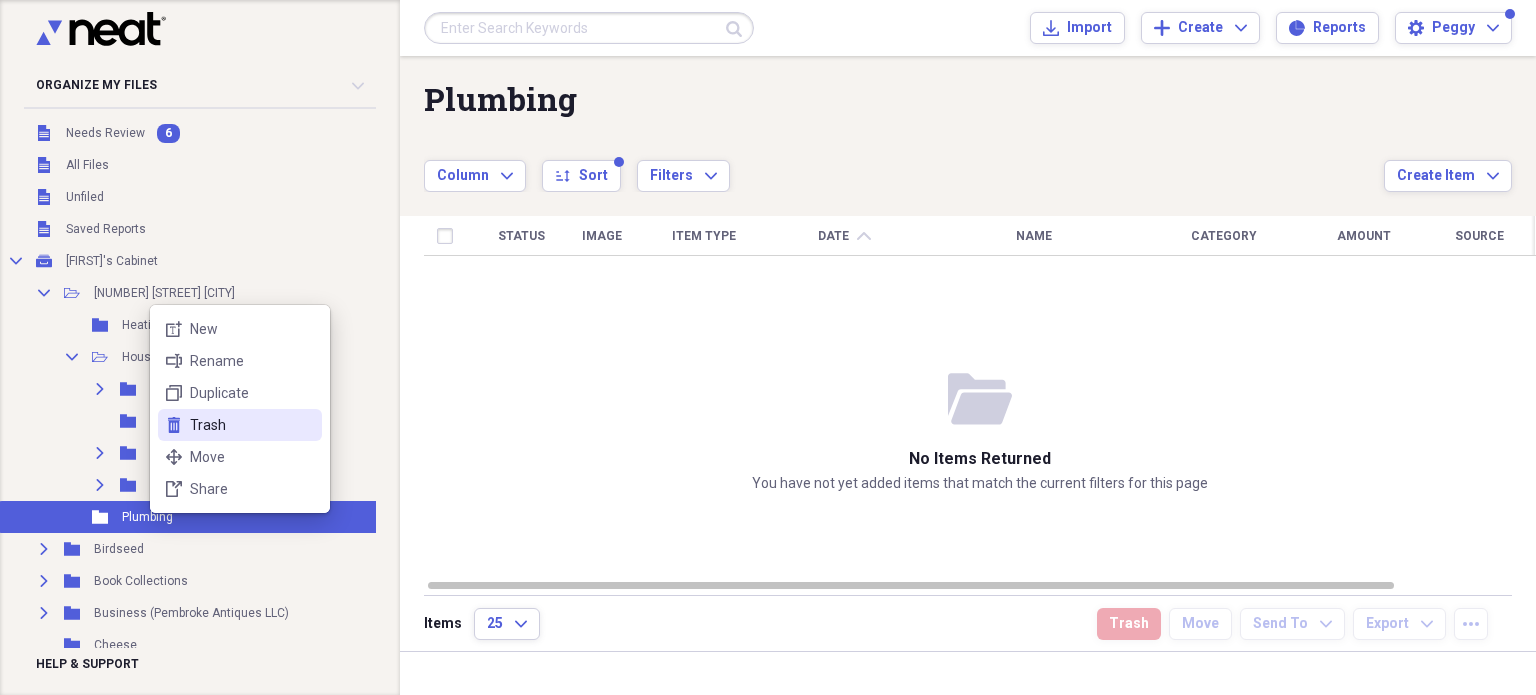click on "Trash" at bounding box center (252, 425) 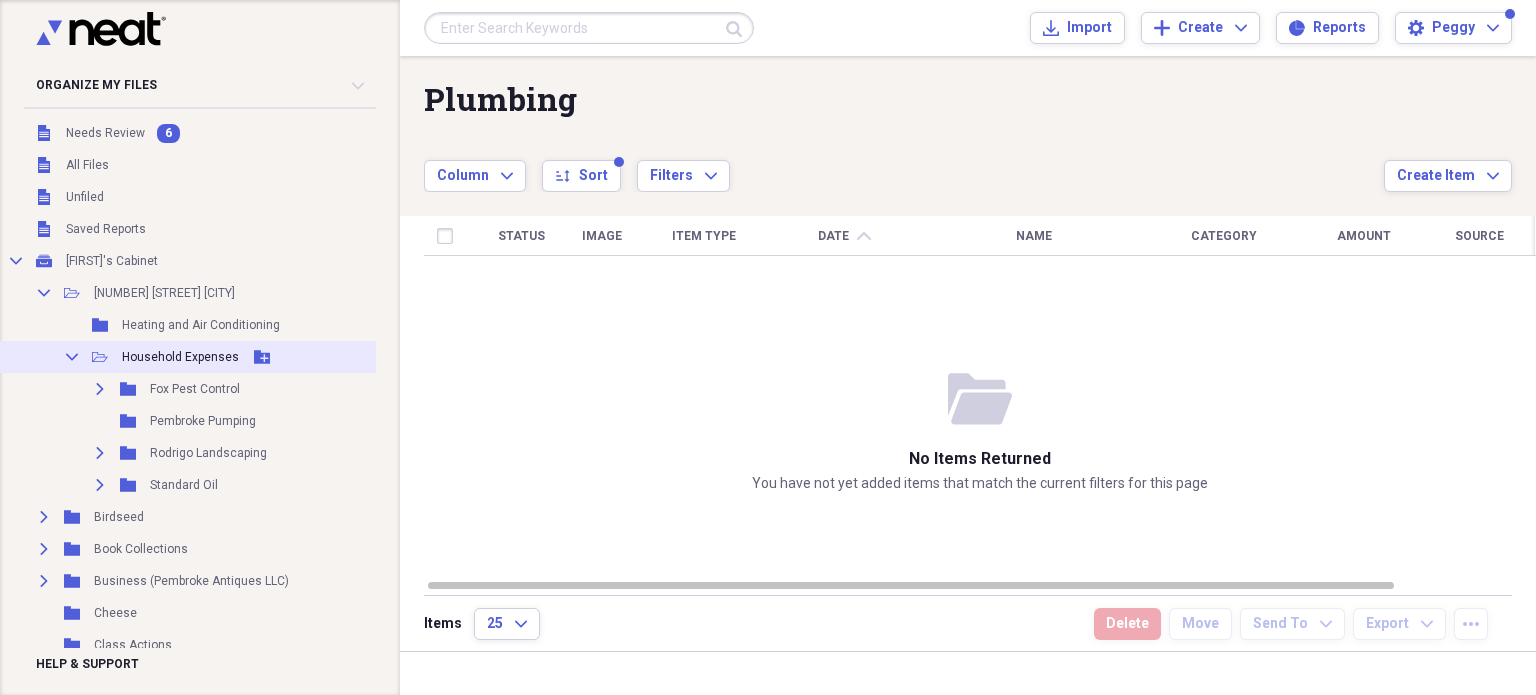 click 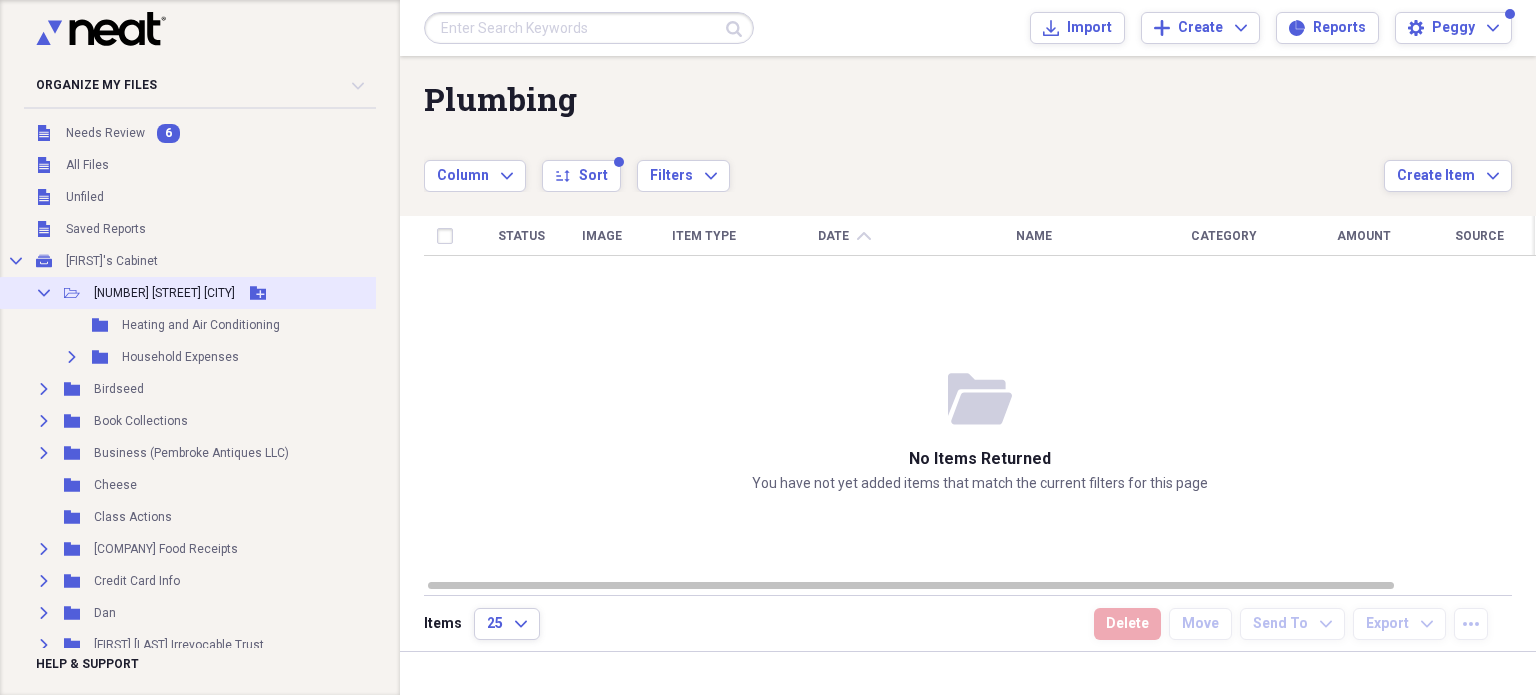 click 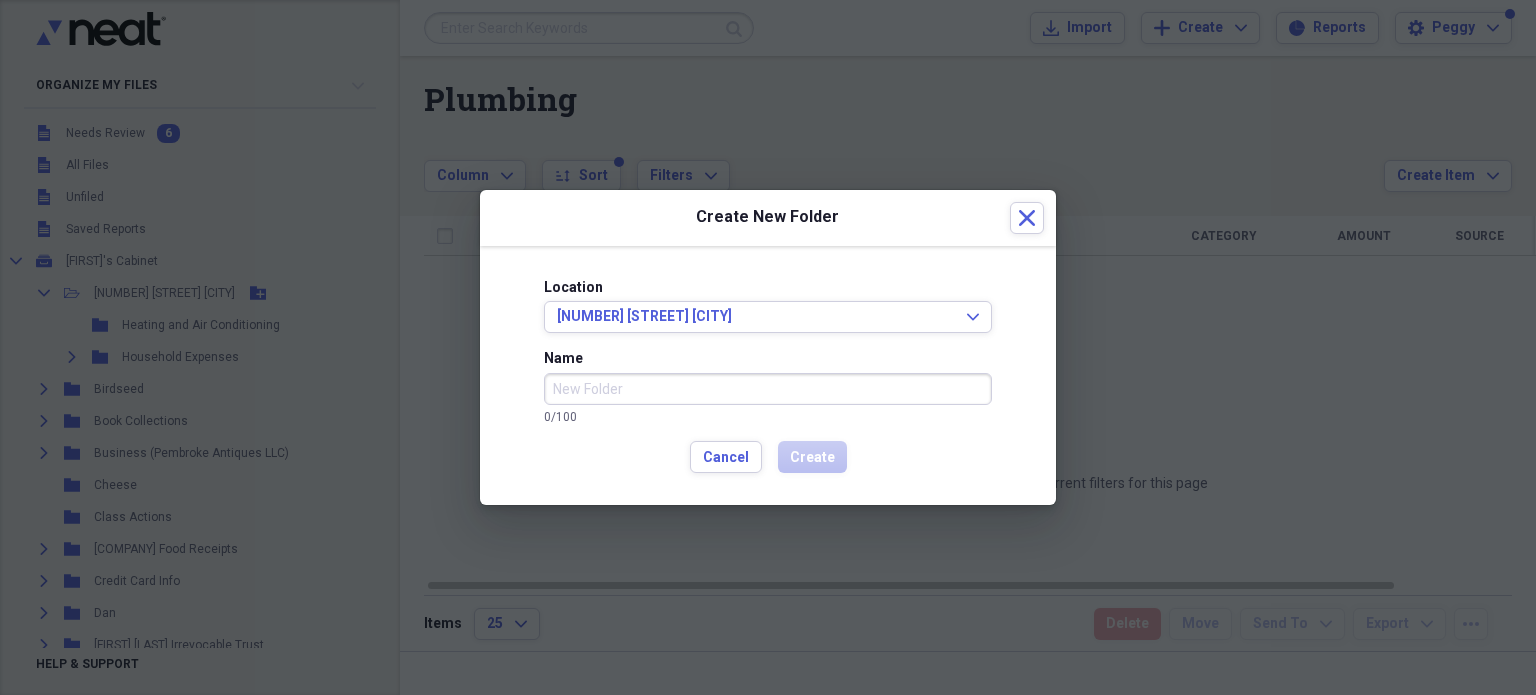 type on "J" 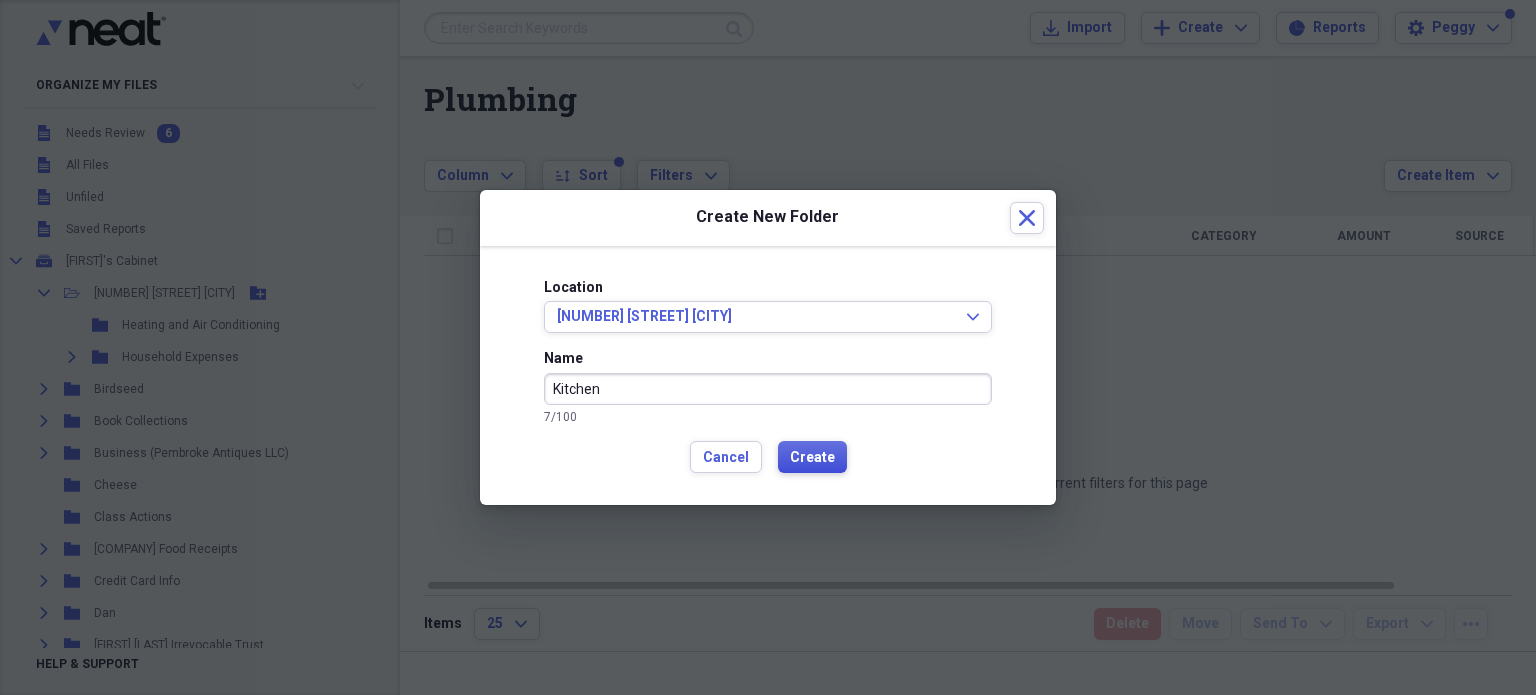 type on "Kitchen" 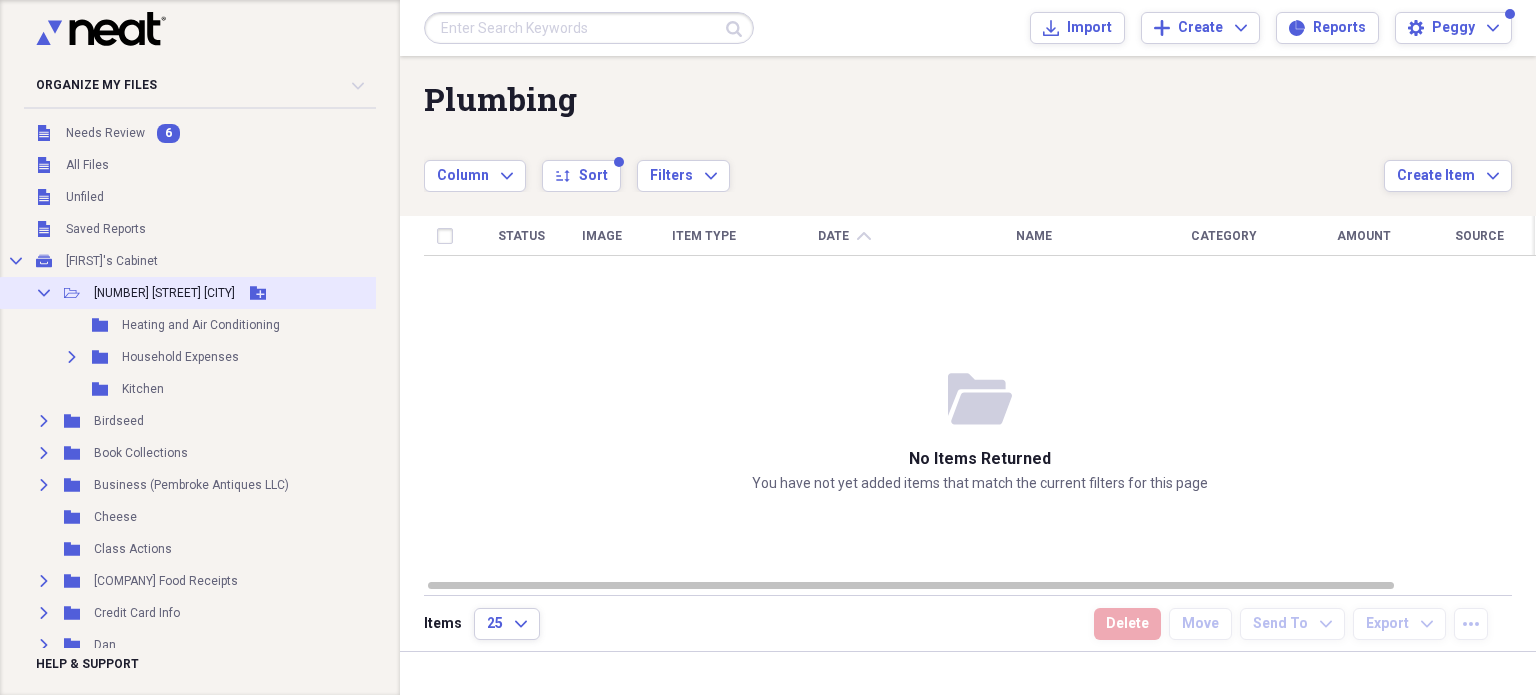 click 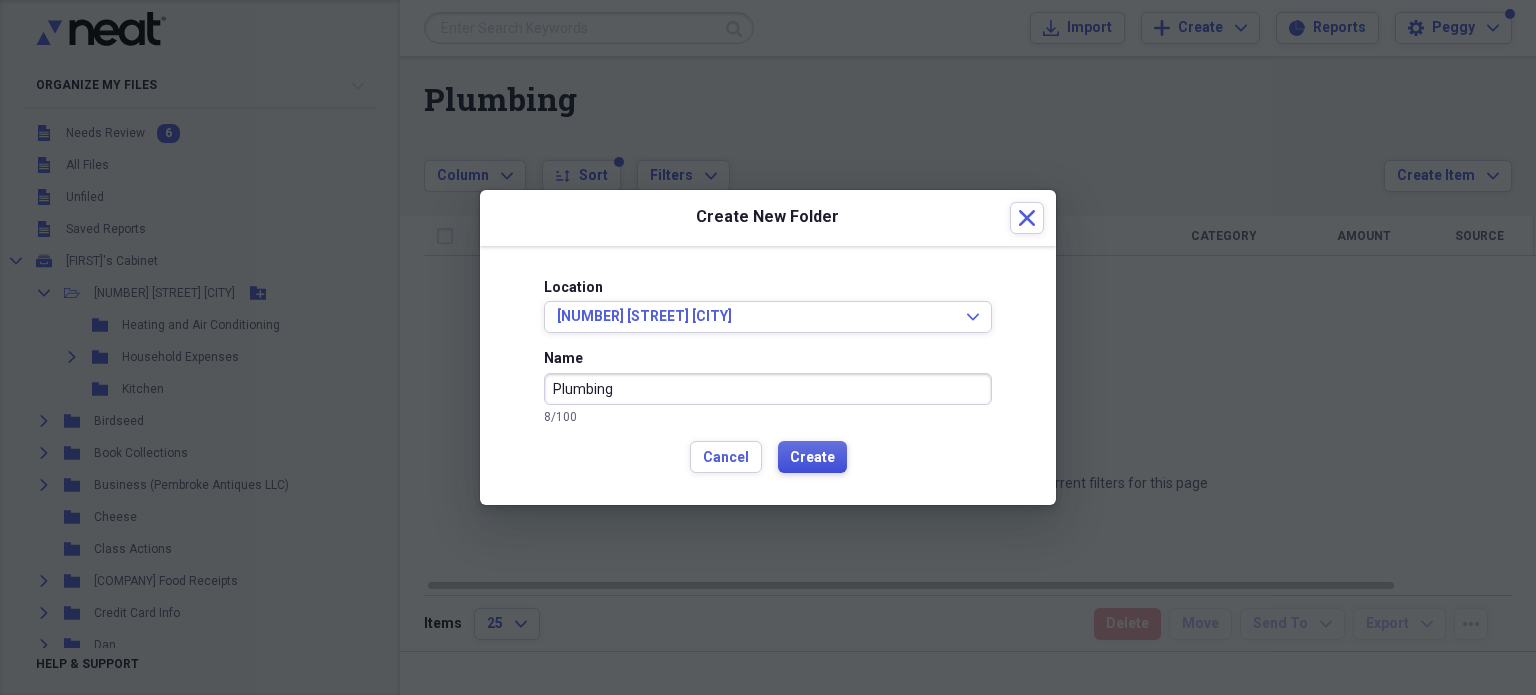 type on "Plumbing" 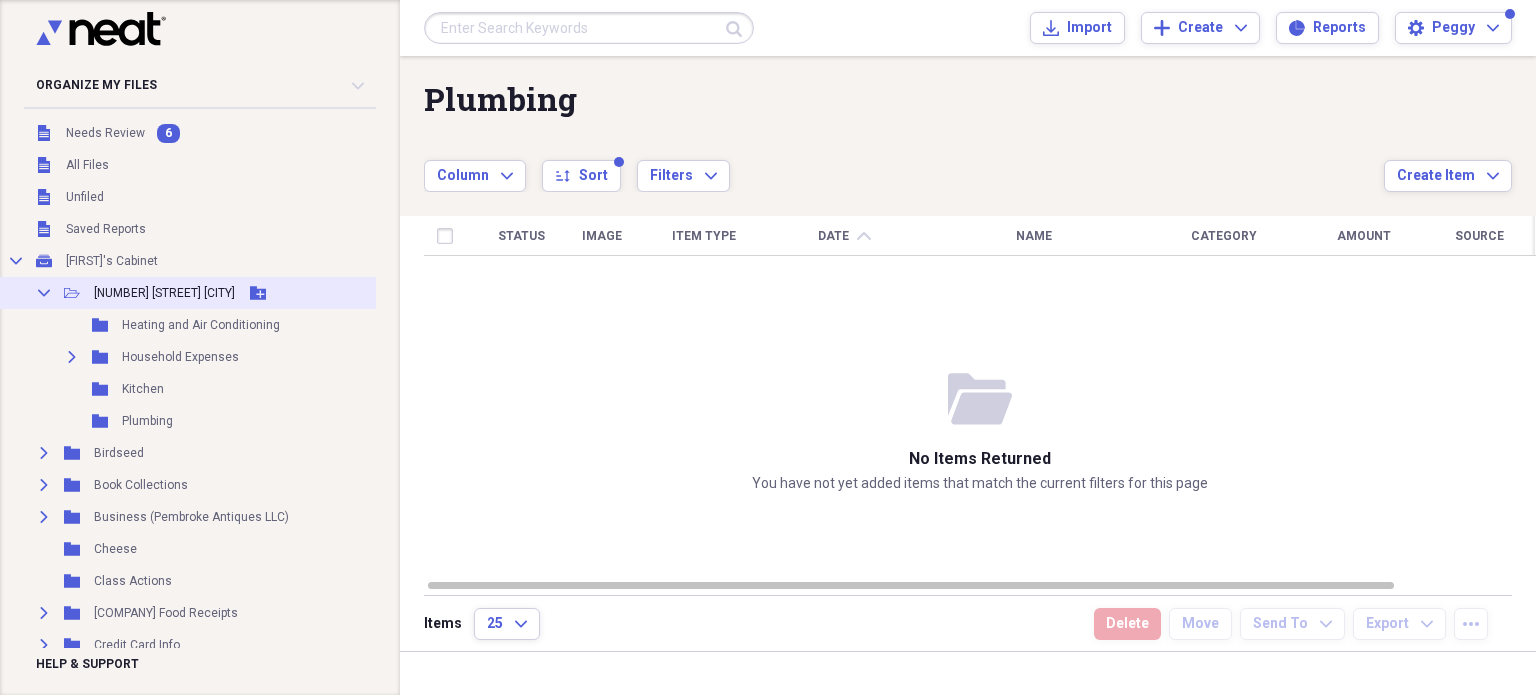 click 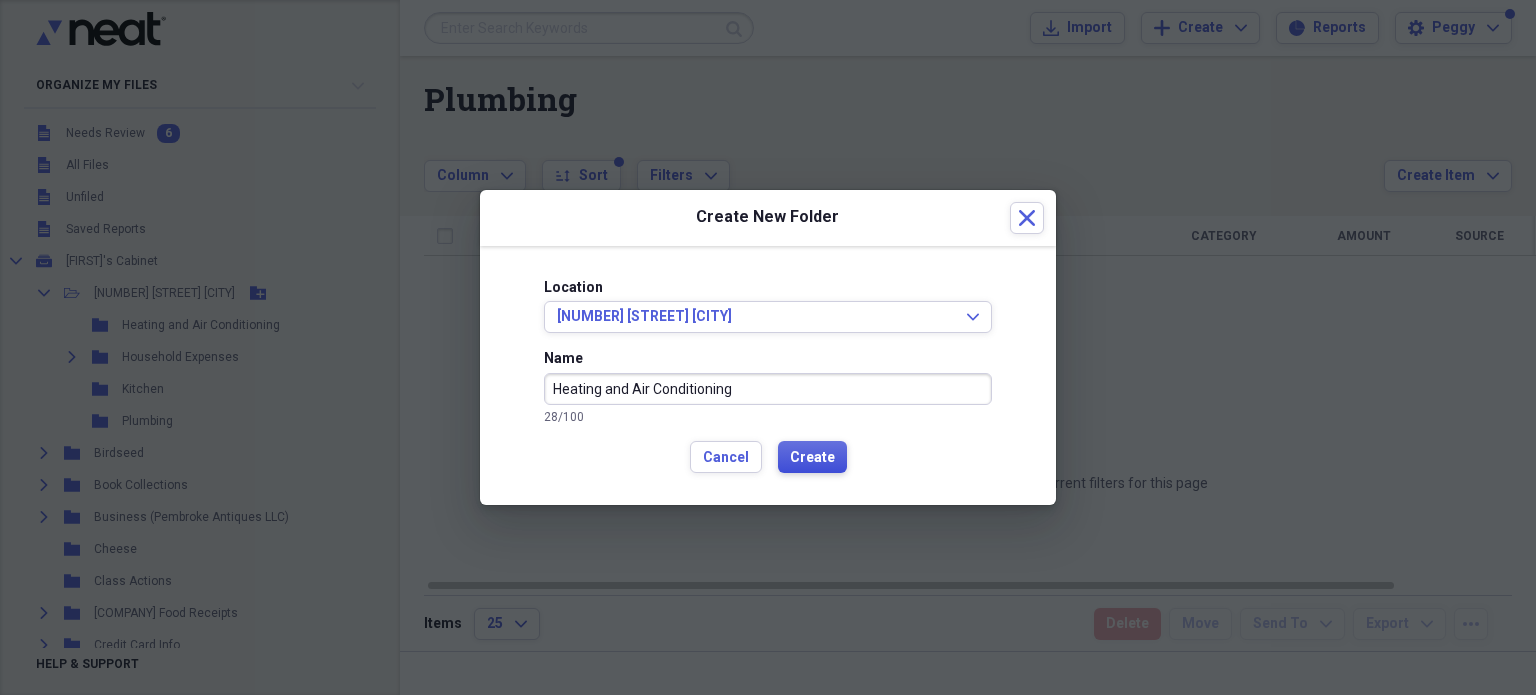 type on "Heating and Air Conditioning" 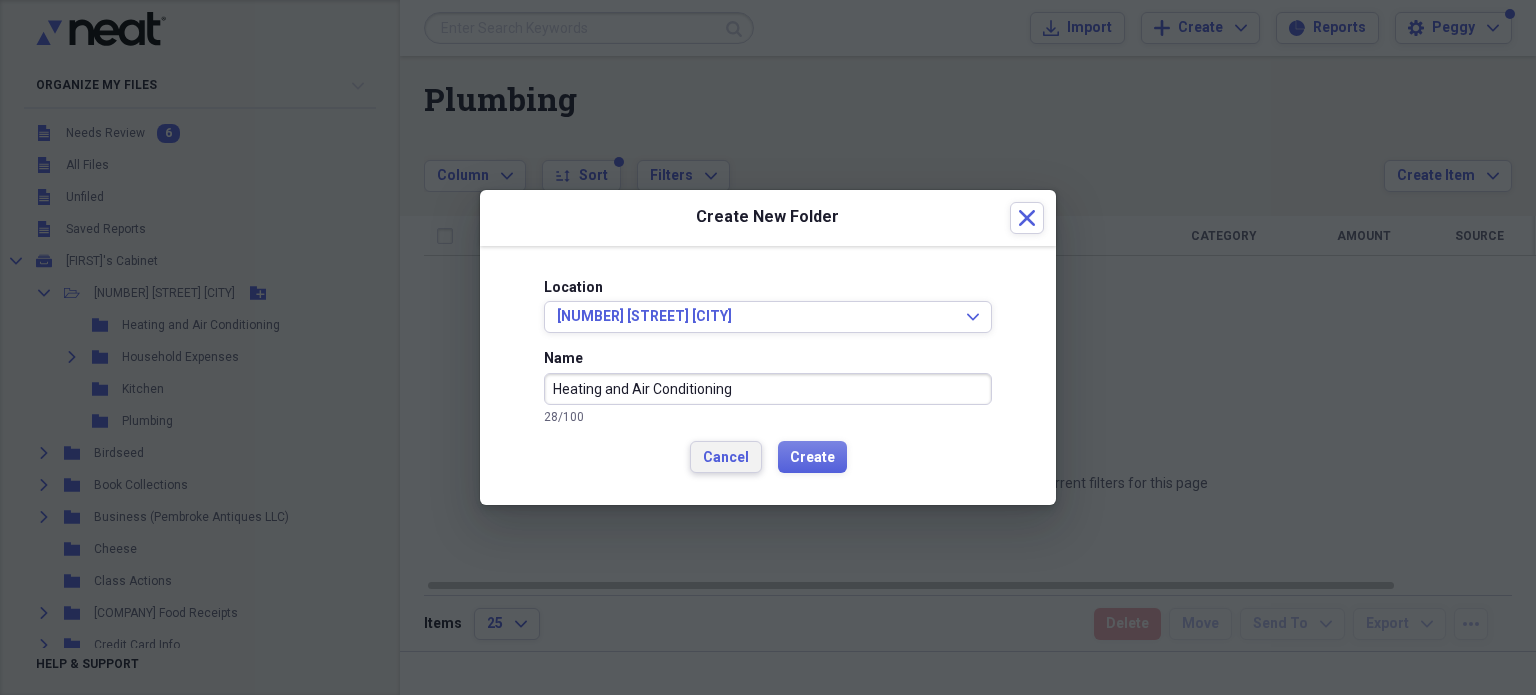 click on "Cancel" at bounding box center (726, 458) 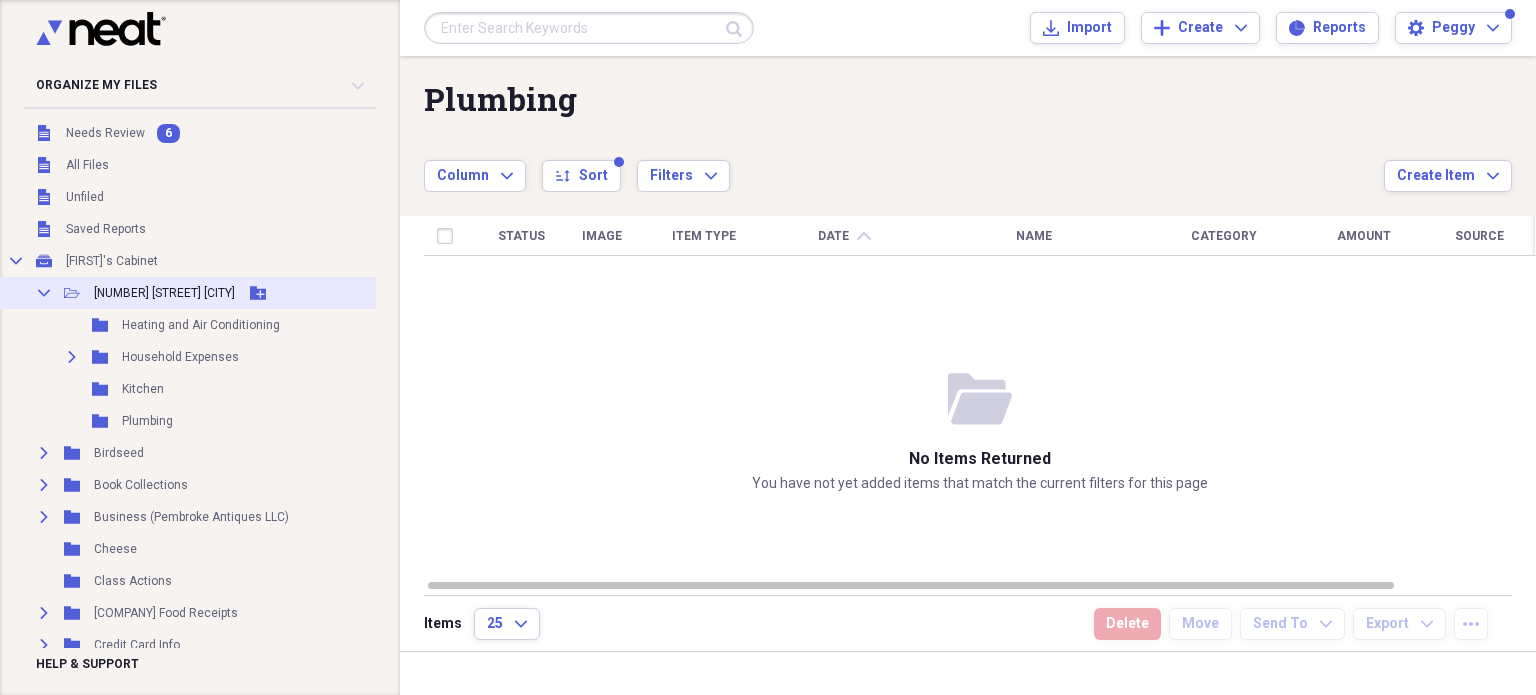 click 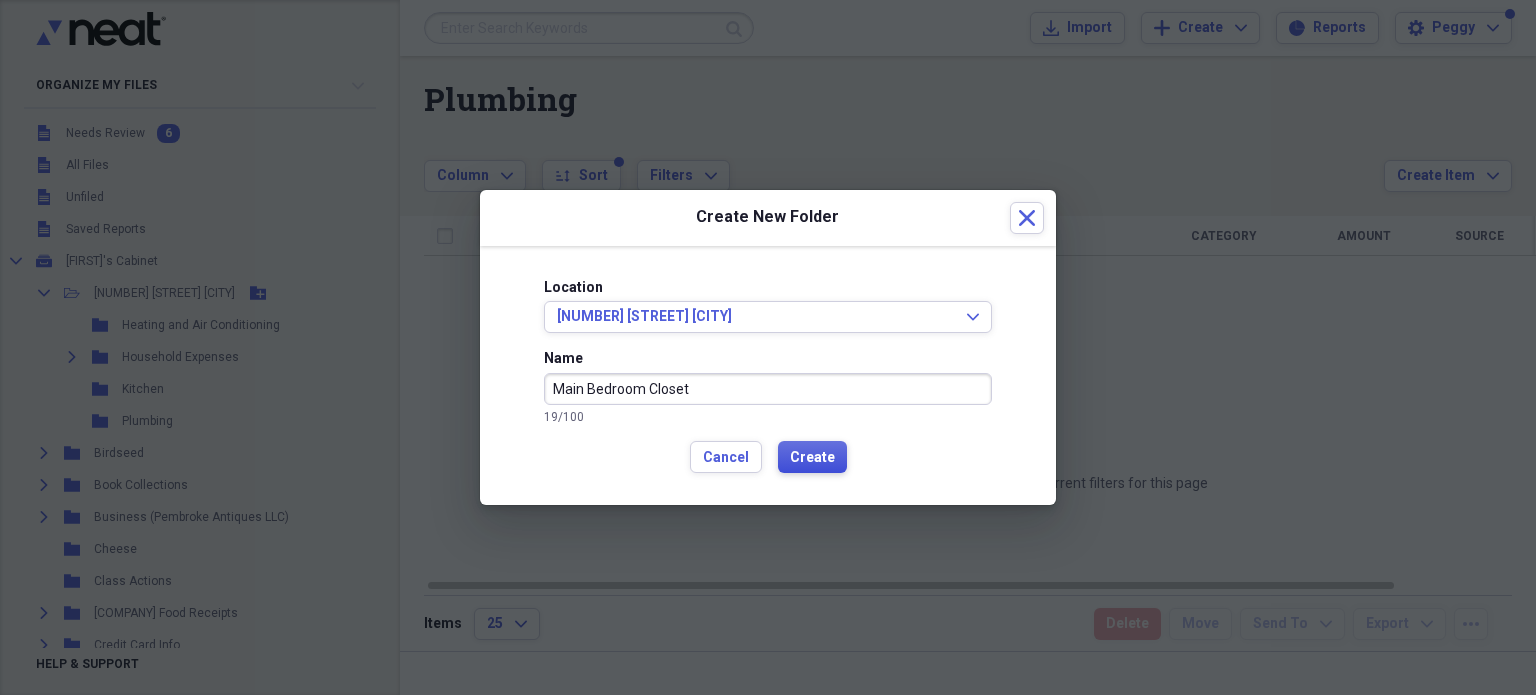 type on "Main Bedroom Closet" 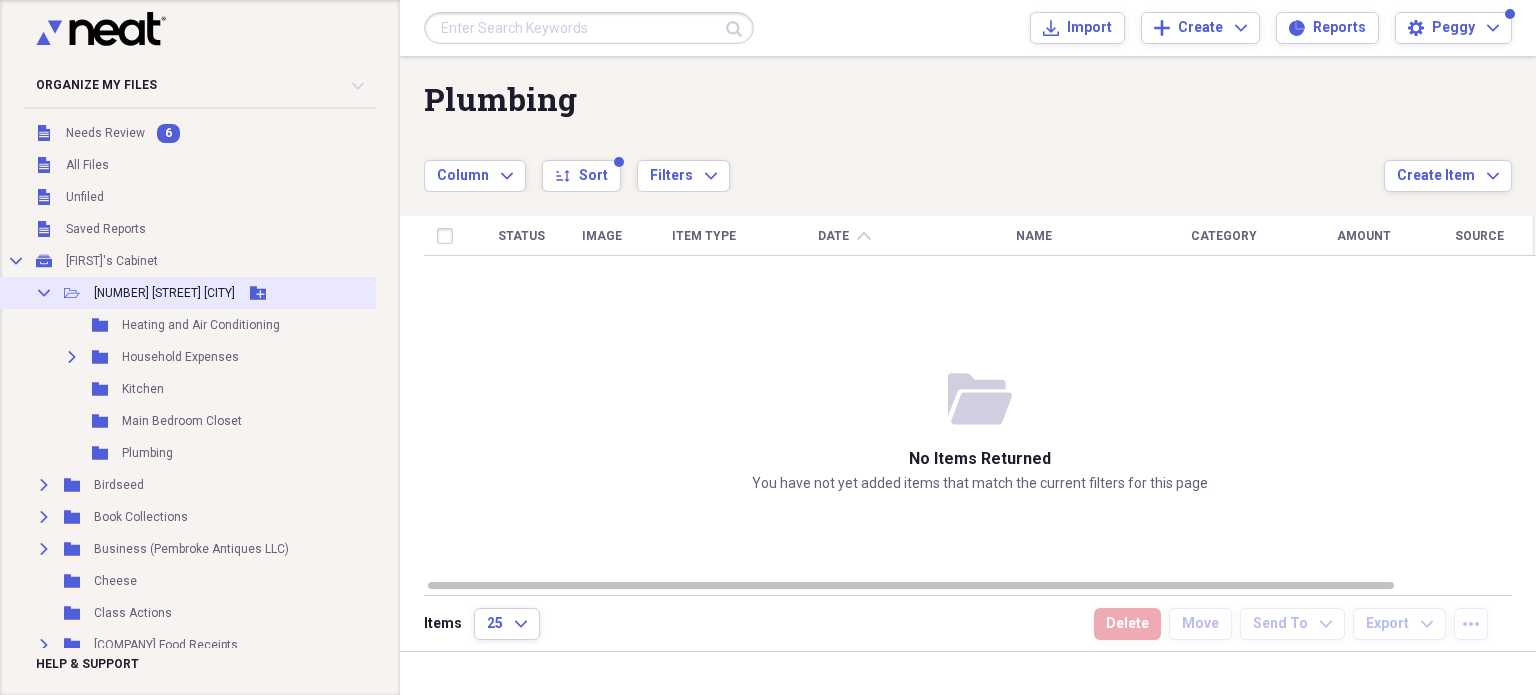 click on "Add Folder" 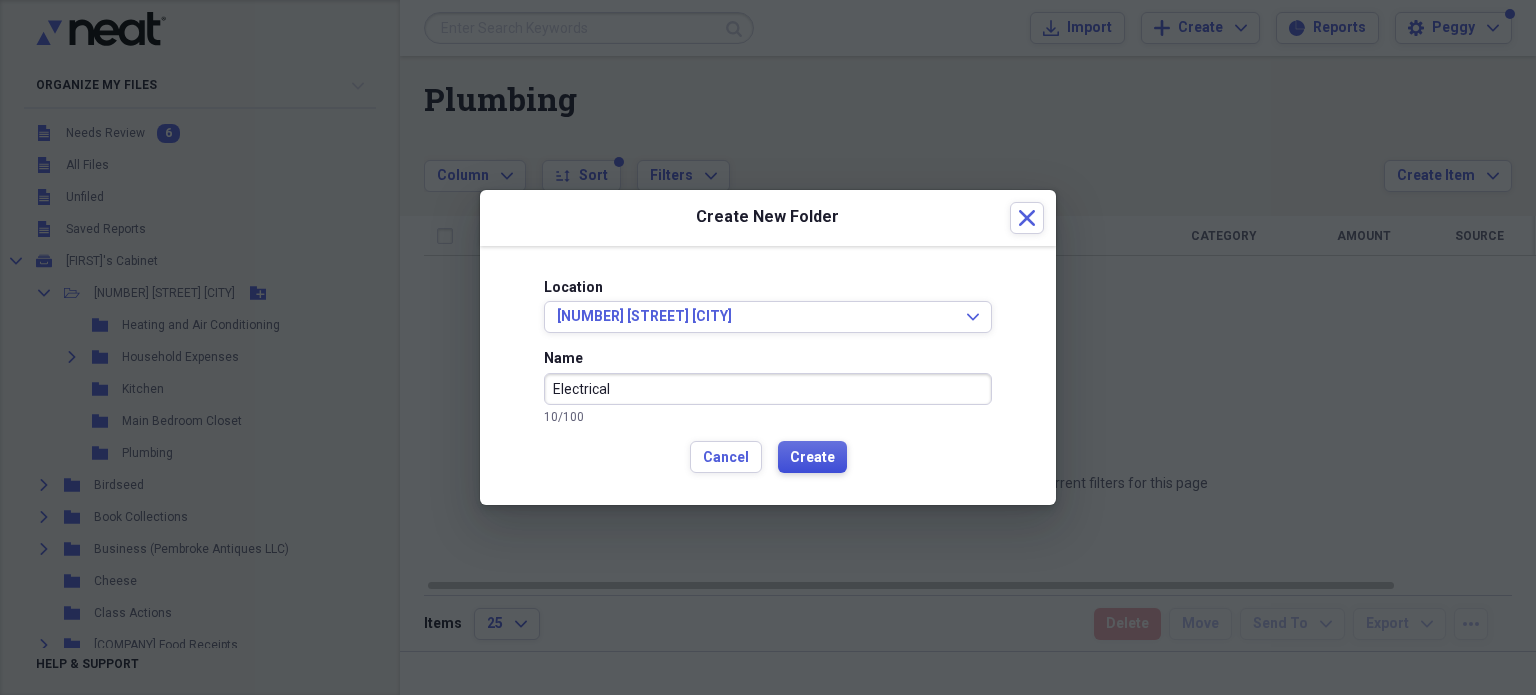 type on "Electrical" 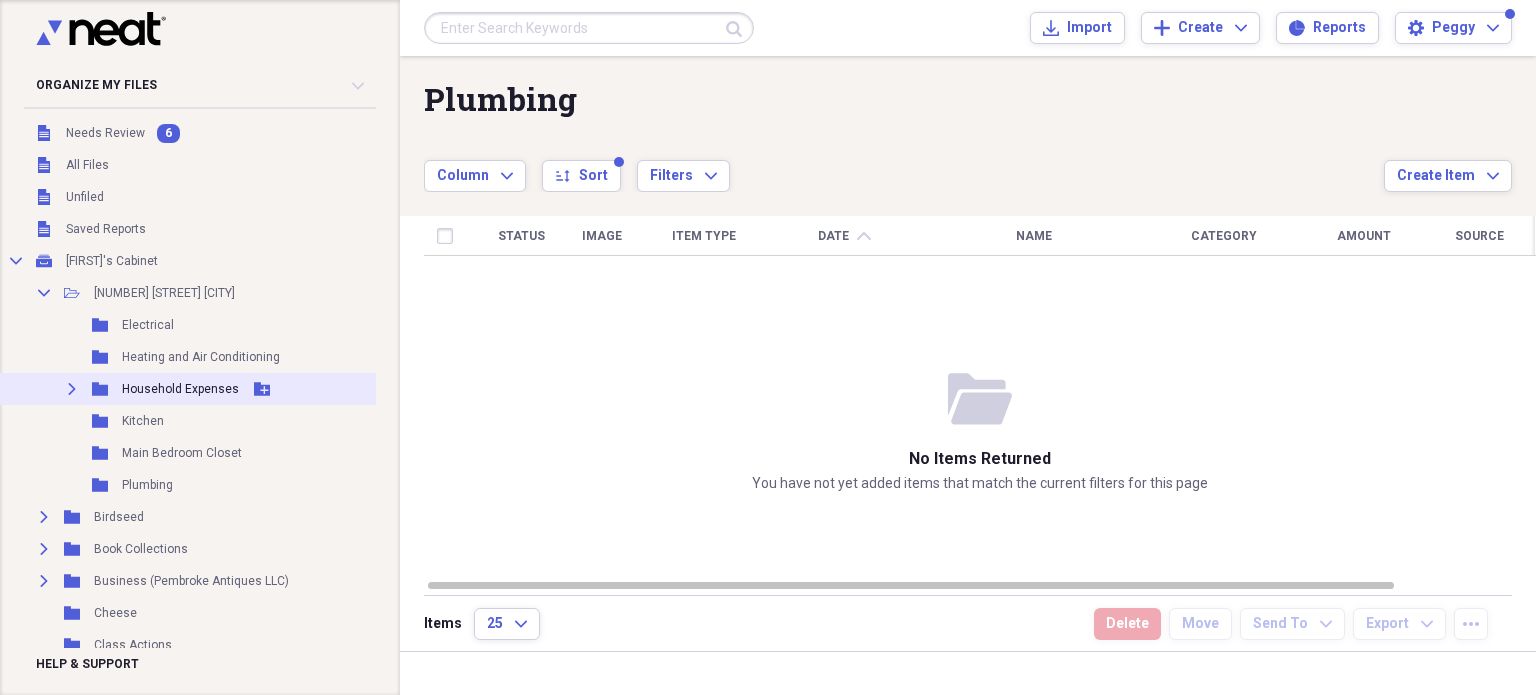 click on "Expand" 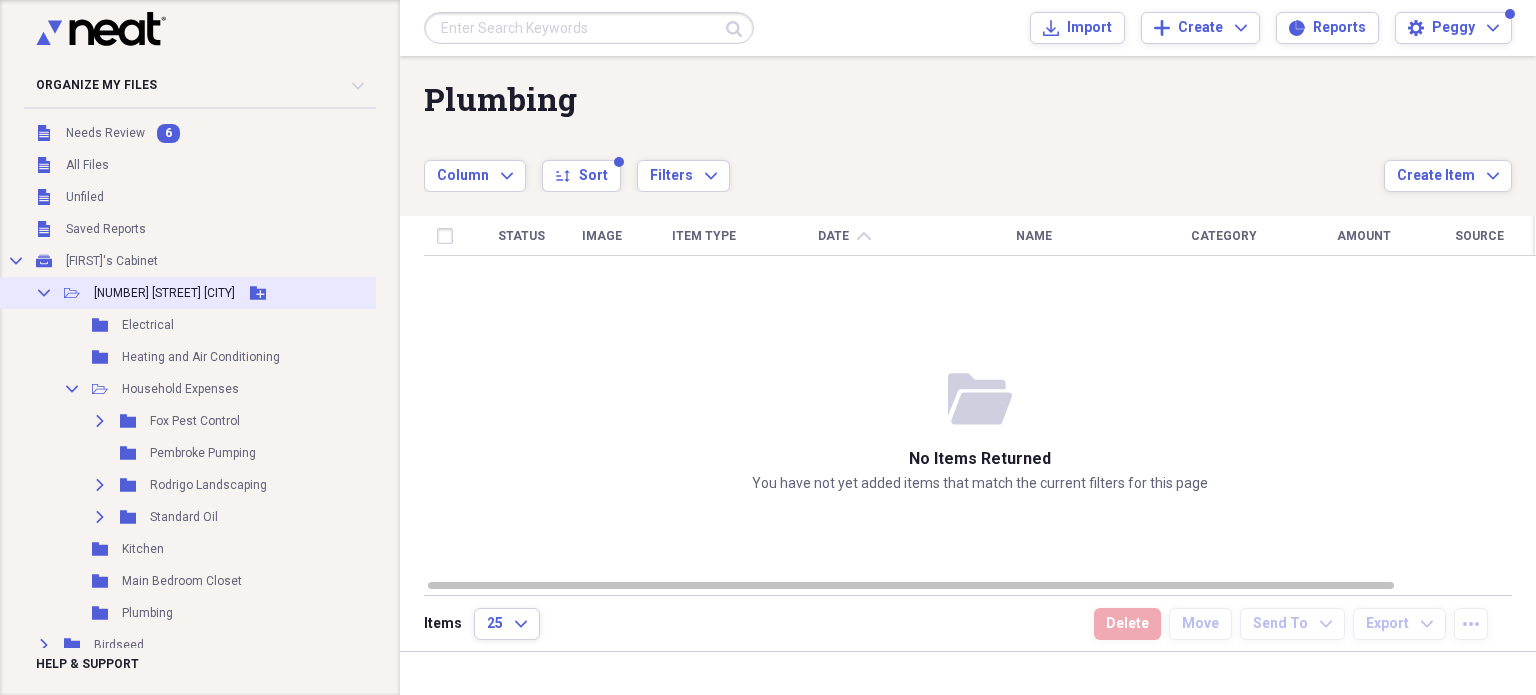 click 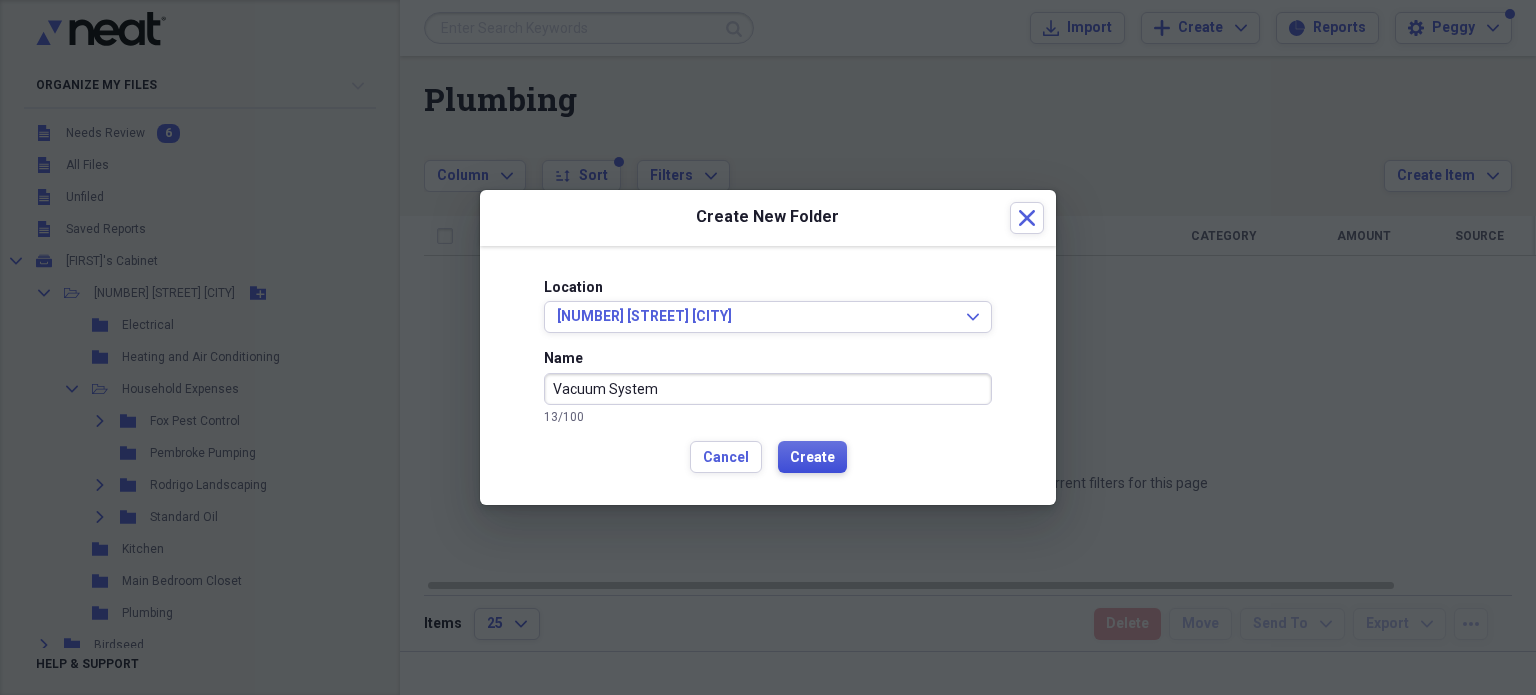 type on "Vacuum System" 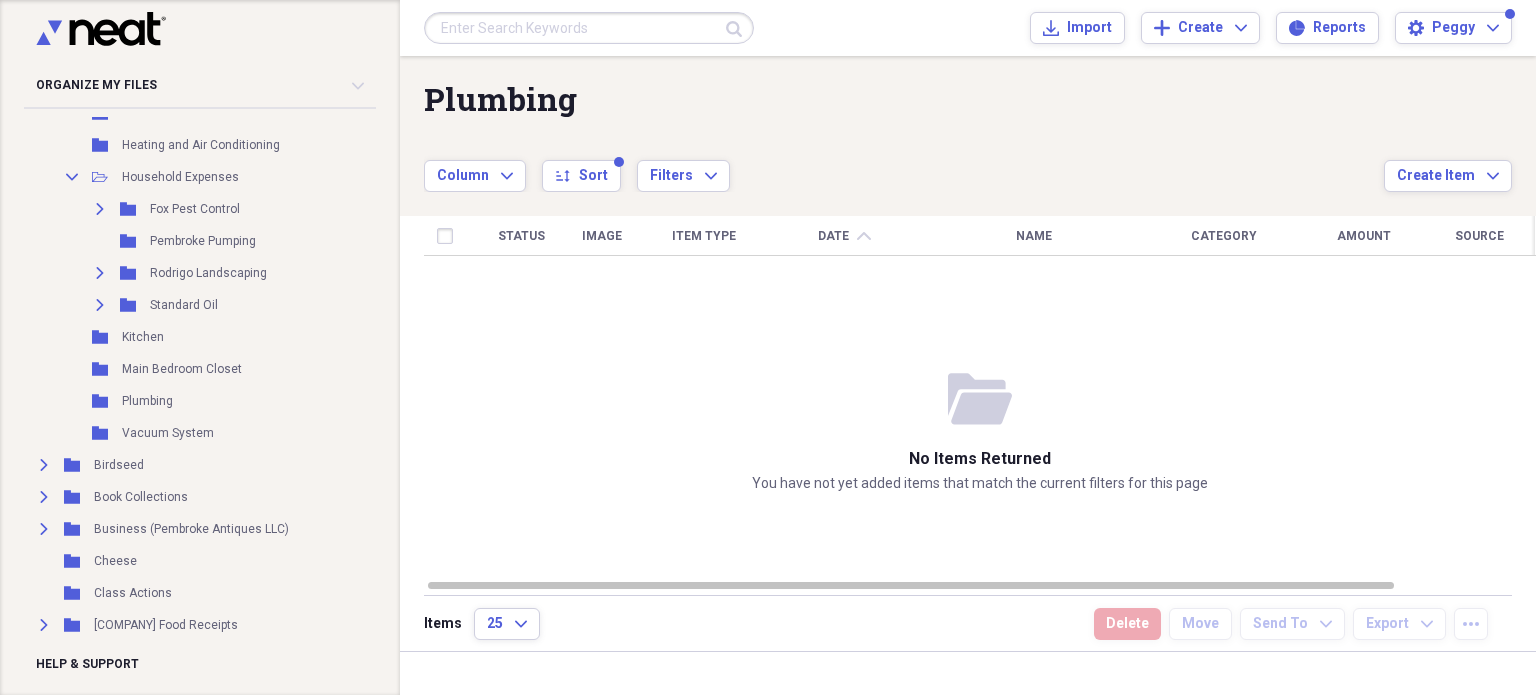 scroll, scrollTop: 0, scrollLeft: 0, axis: both 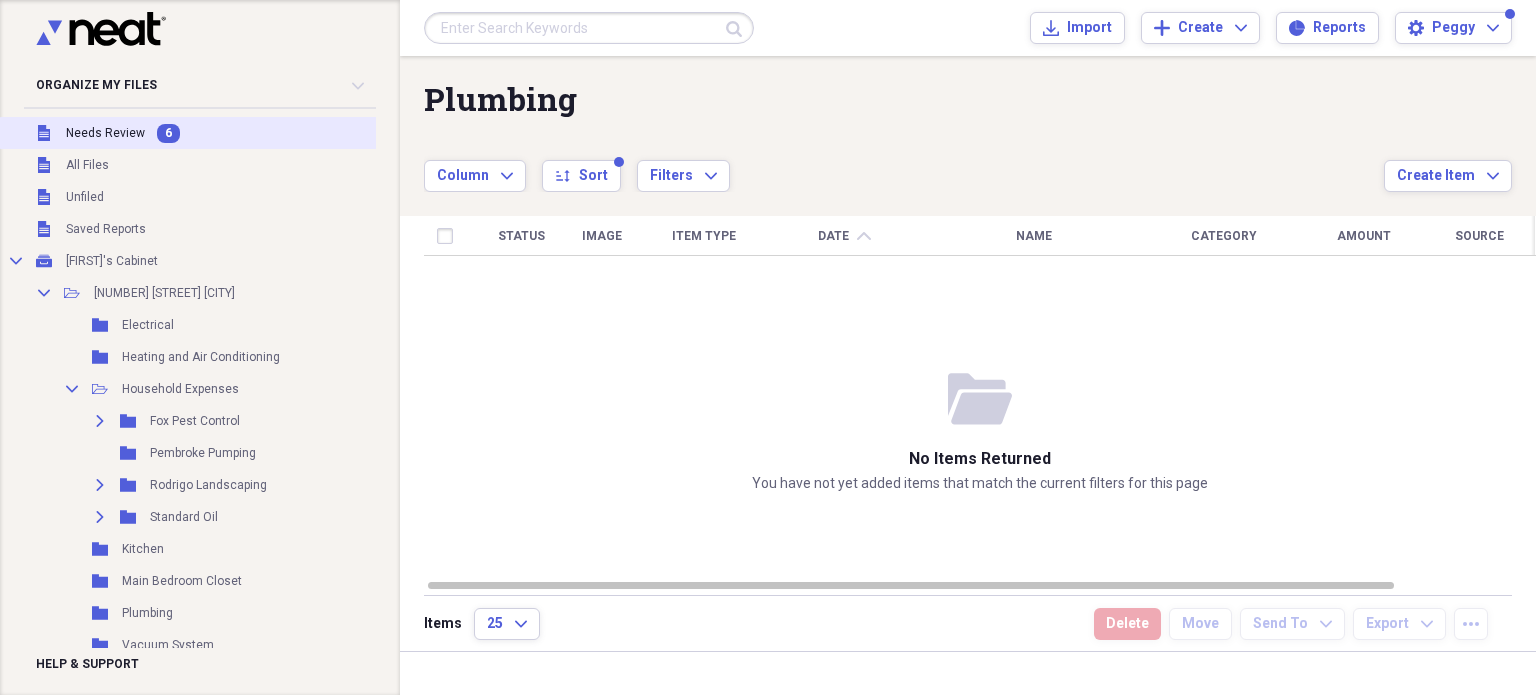 click on "Unfiled Needs Review 6" at bounding box center (237, 133) 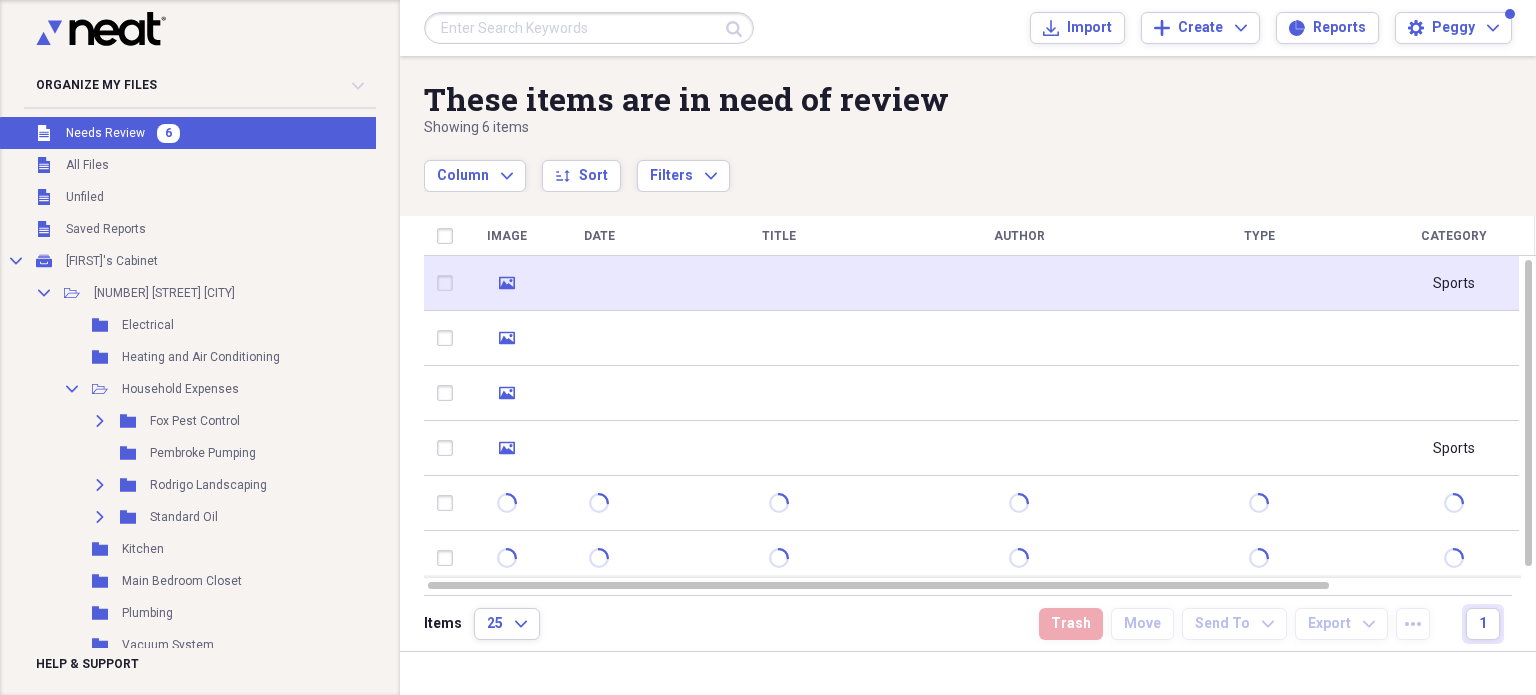 click on "media" at bounding box center (506, 283) 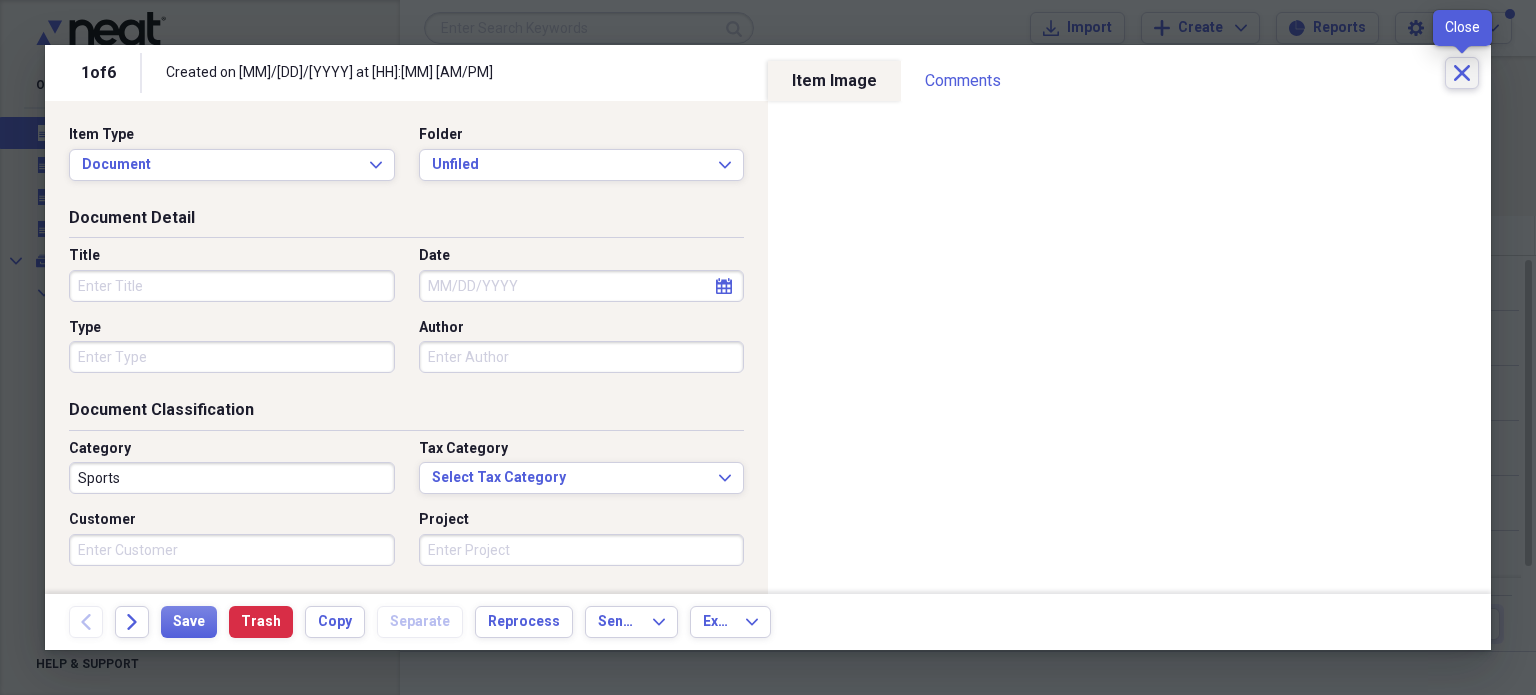 click 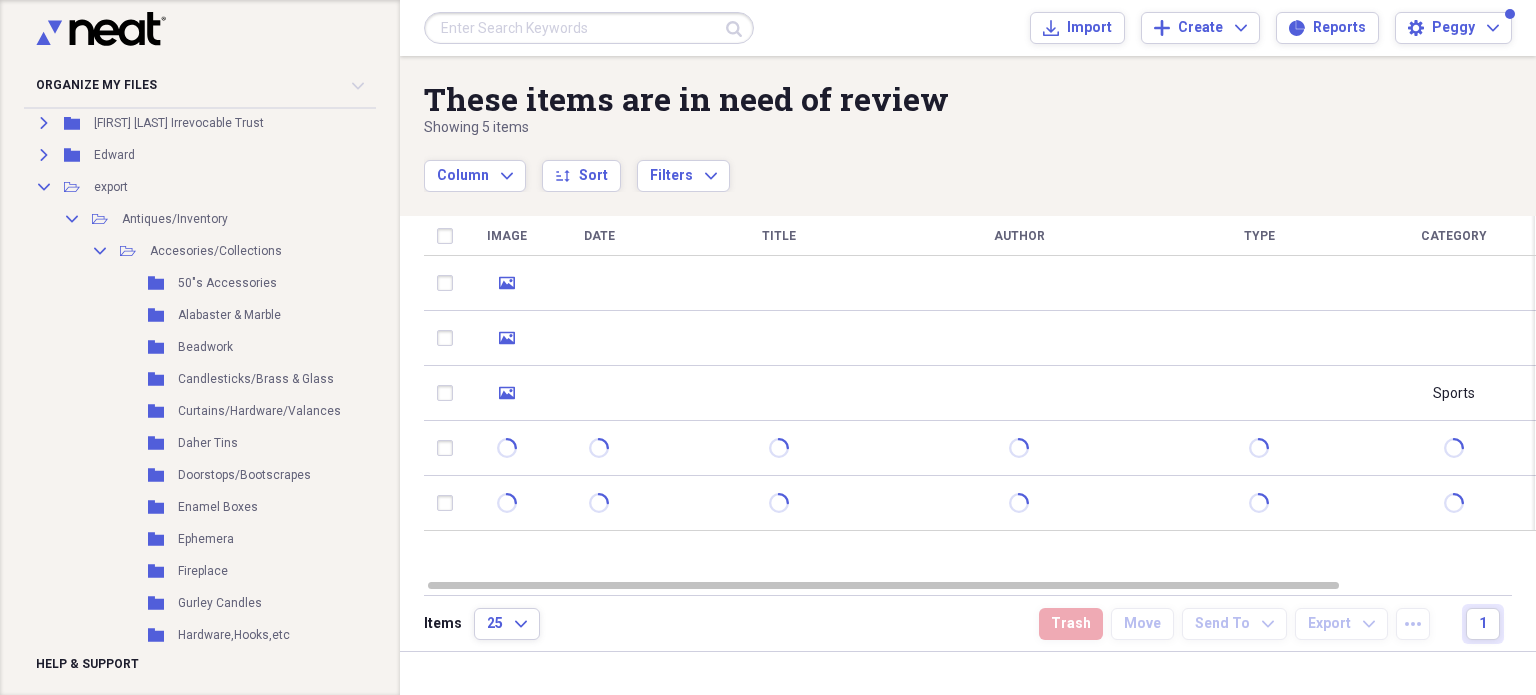 scroll, scrollTop: 740, scrollLeft: 0, axis: vertical 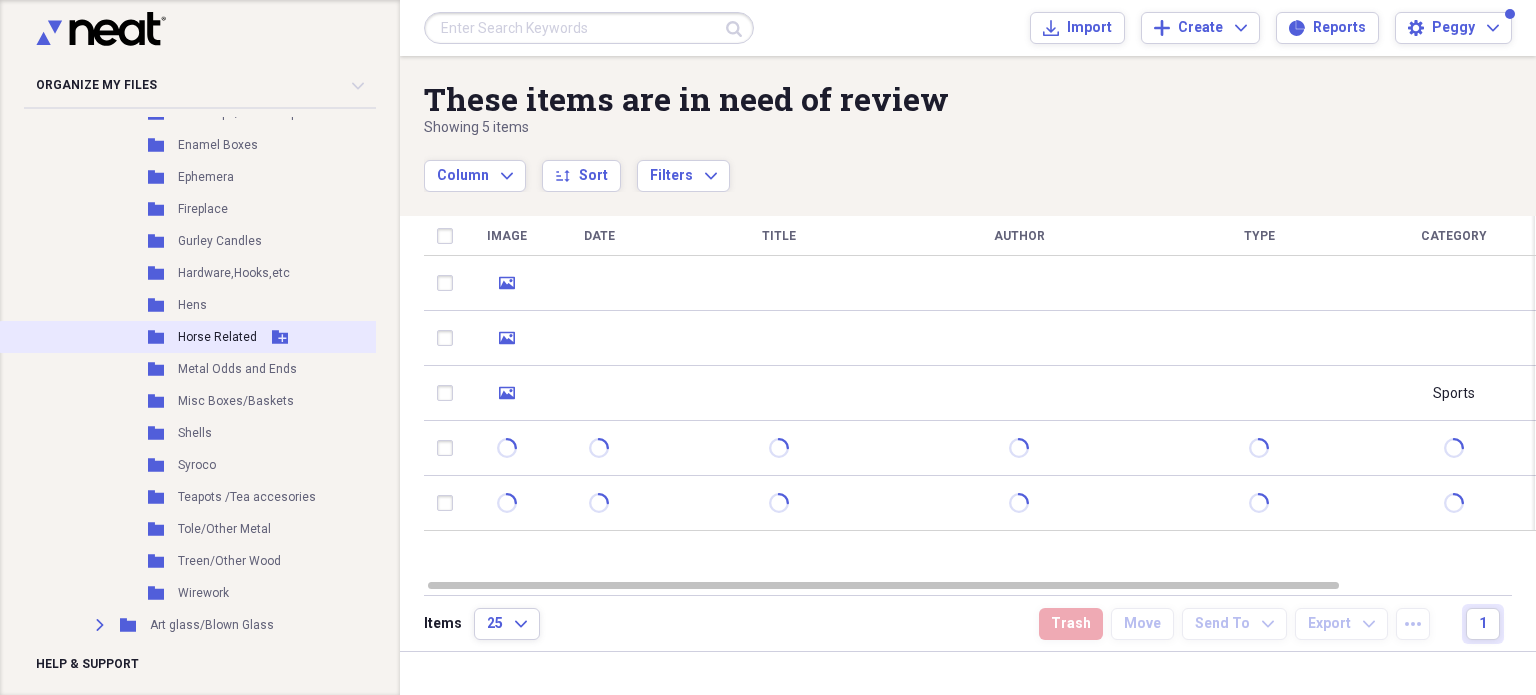 click on "Horse Related" at bounding box center [217, 337] 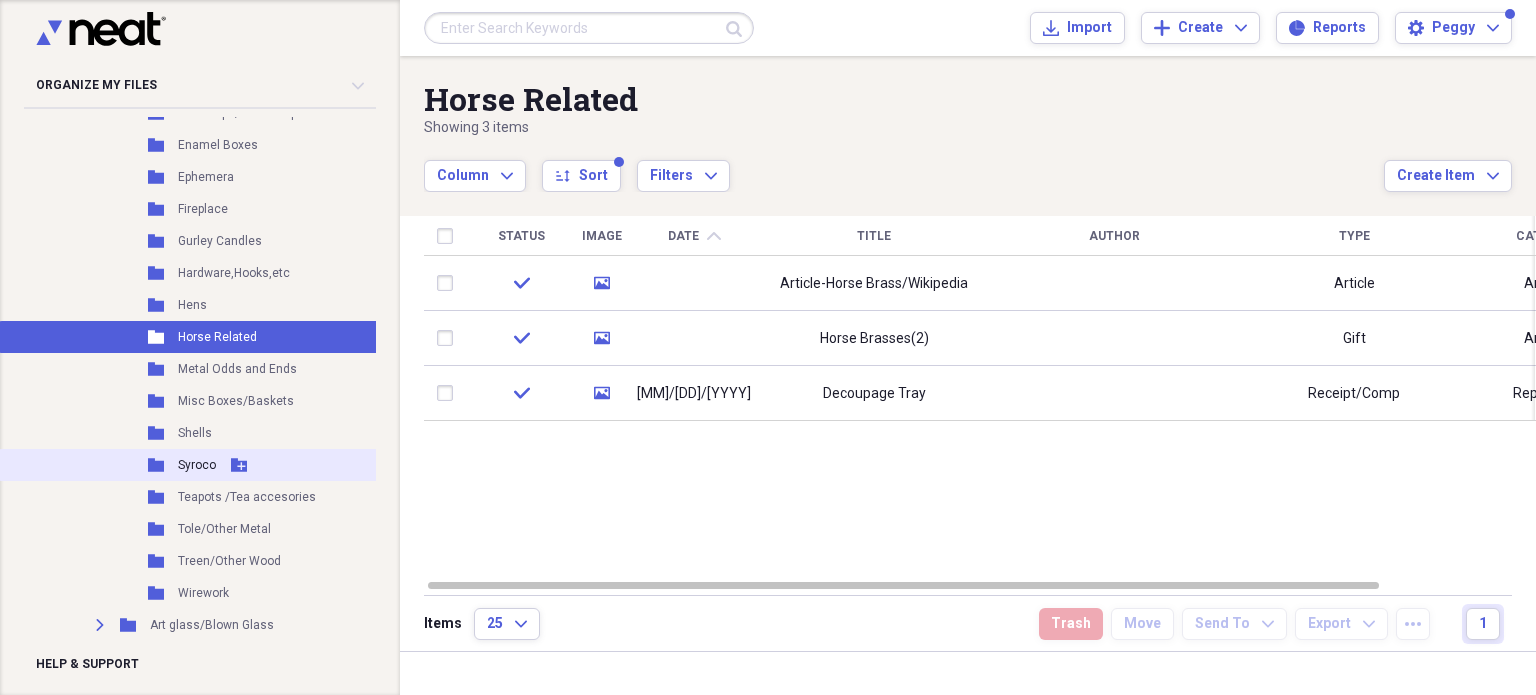 click on "Syroco" at bounding box center [197, 465] 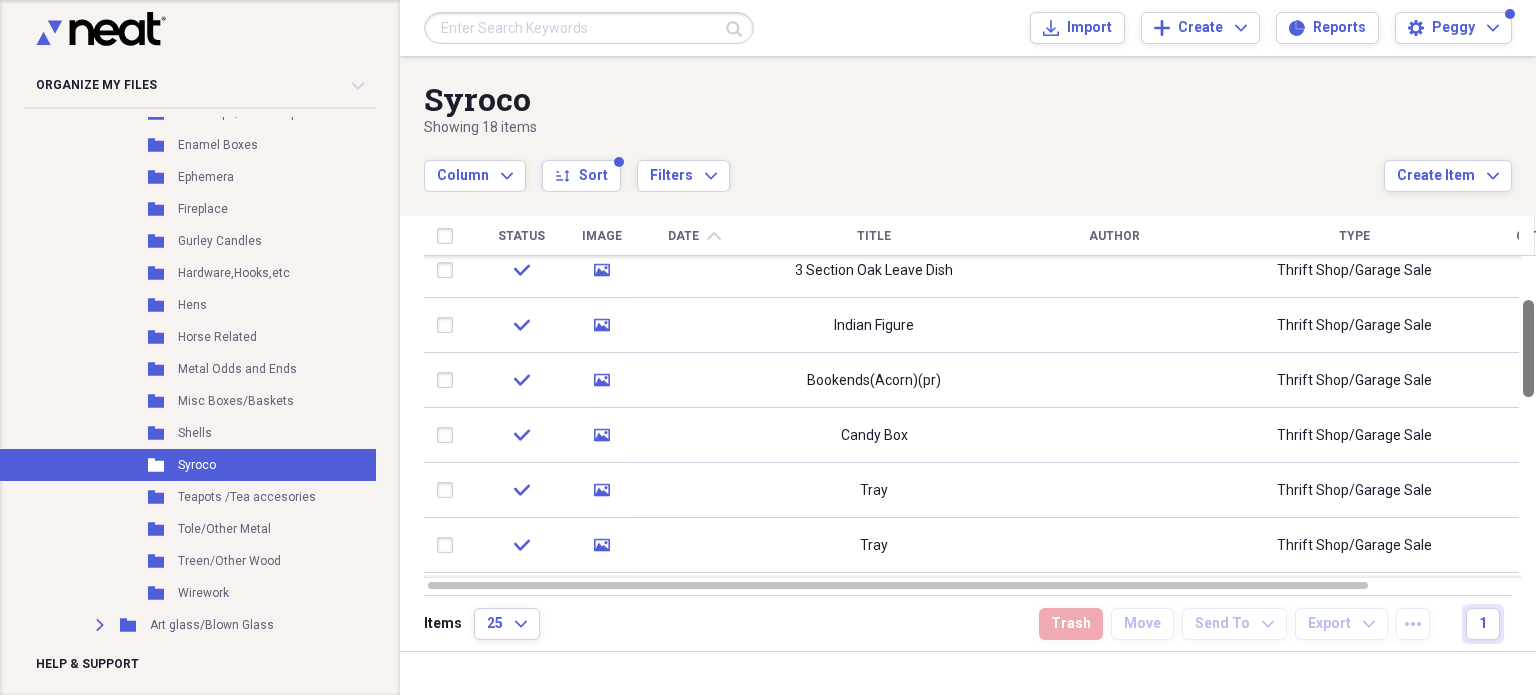 drag, startPoint x: 1532, startPoint y: 274, endPoint x: 1535, endPoint y: 314, distance: 40.112343 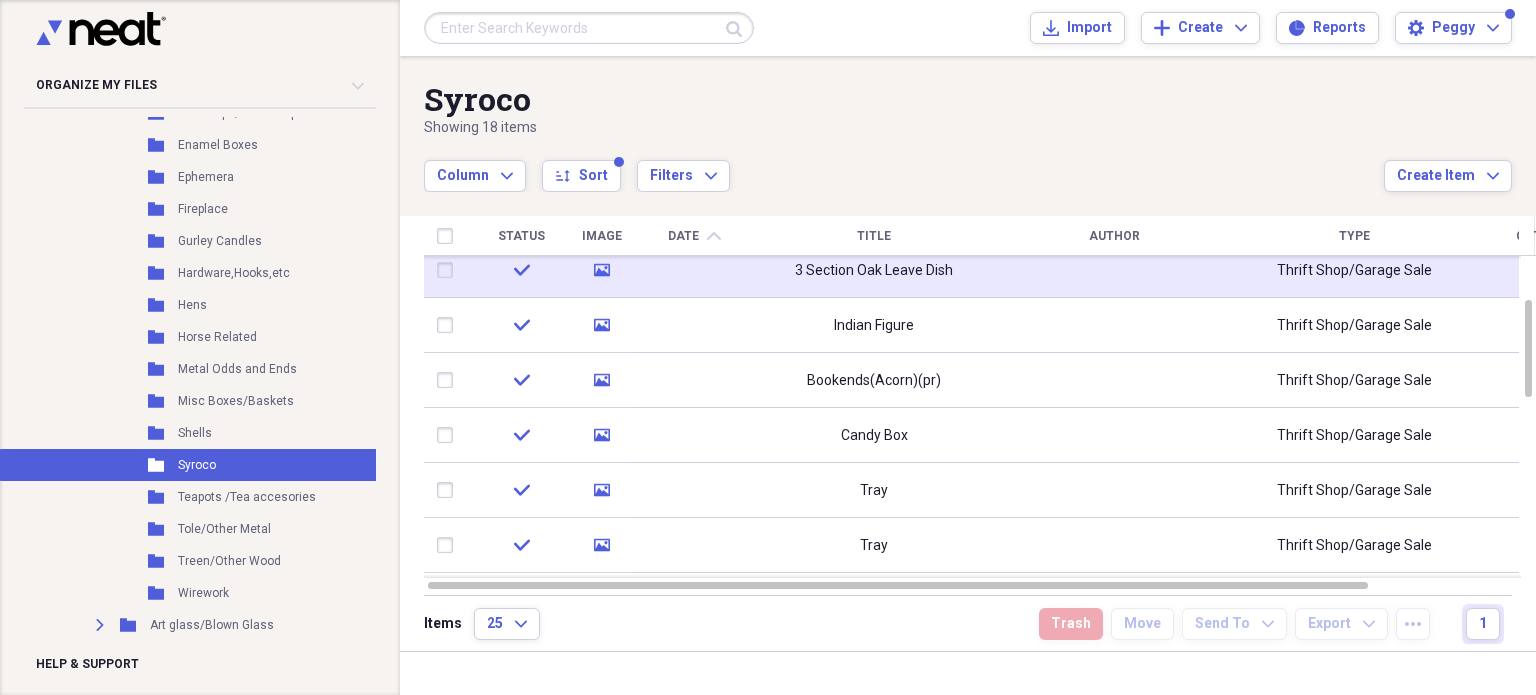 click on "3 Section Oak Leave Dish" at bounding box center [874, 271] 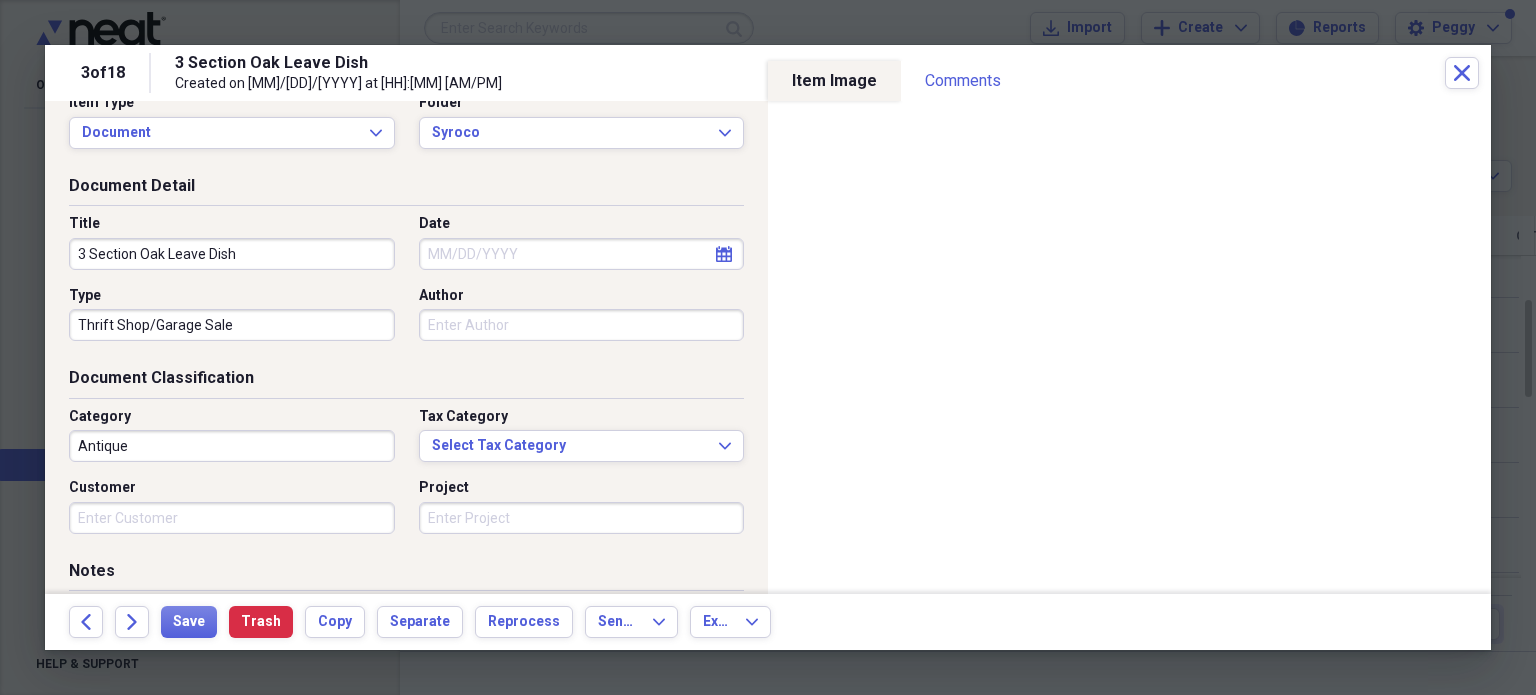scroll, scrollTop: 0, scrollLeft: 0, axis: both 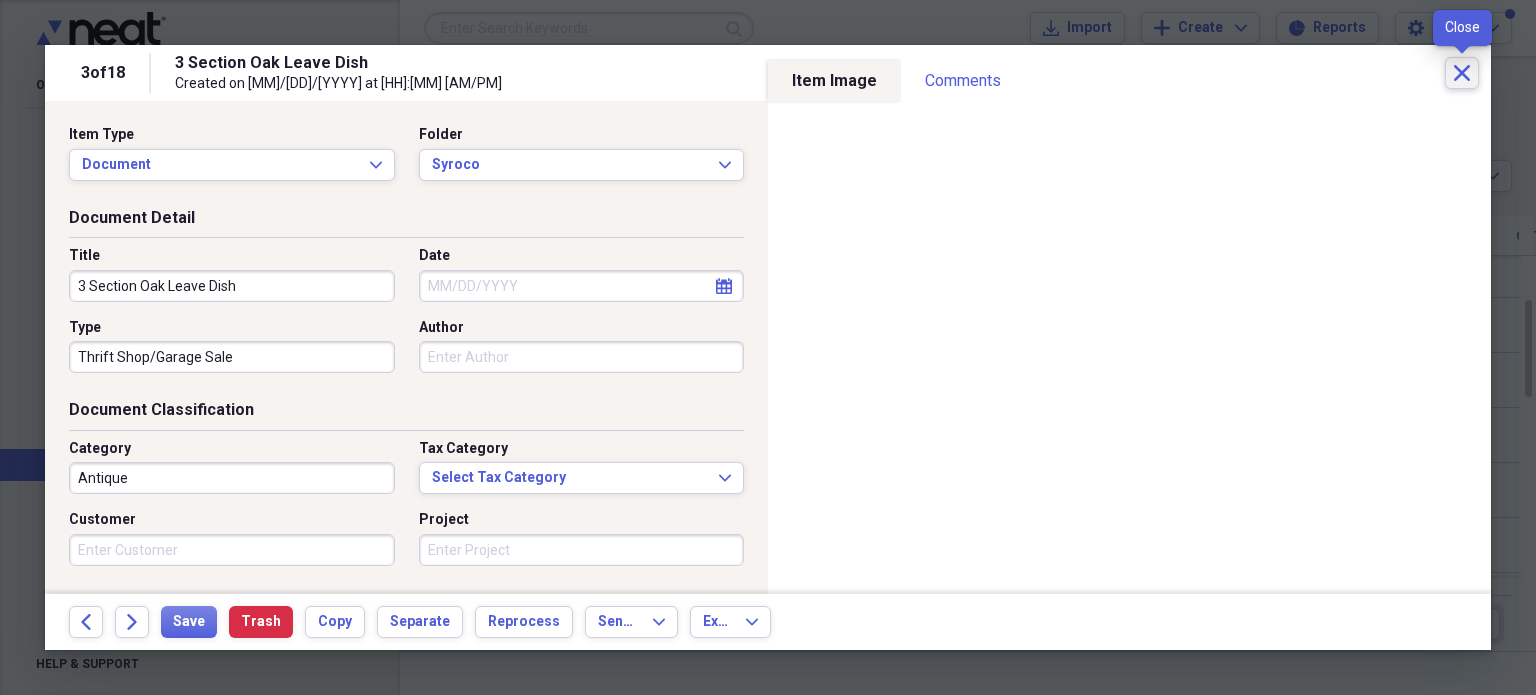 click on "Close" 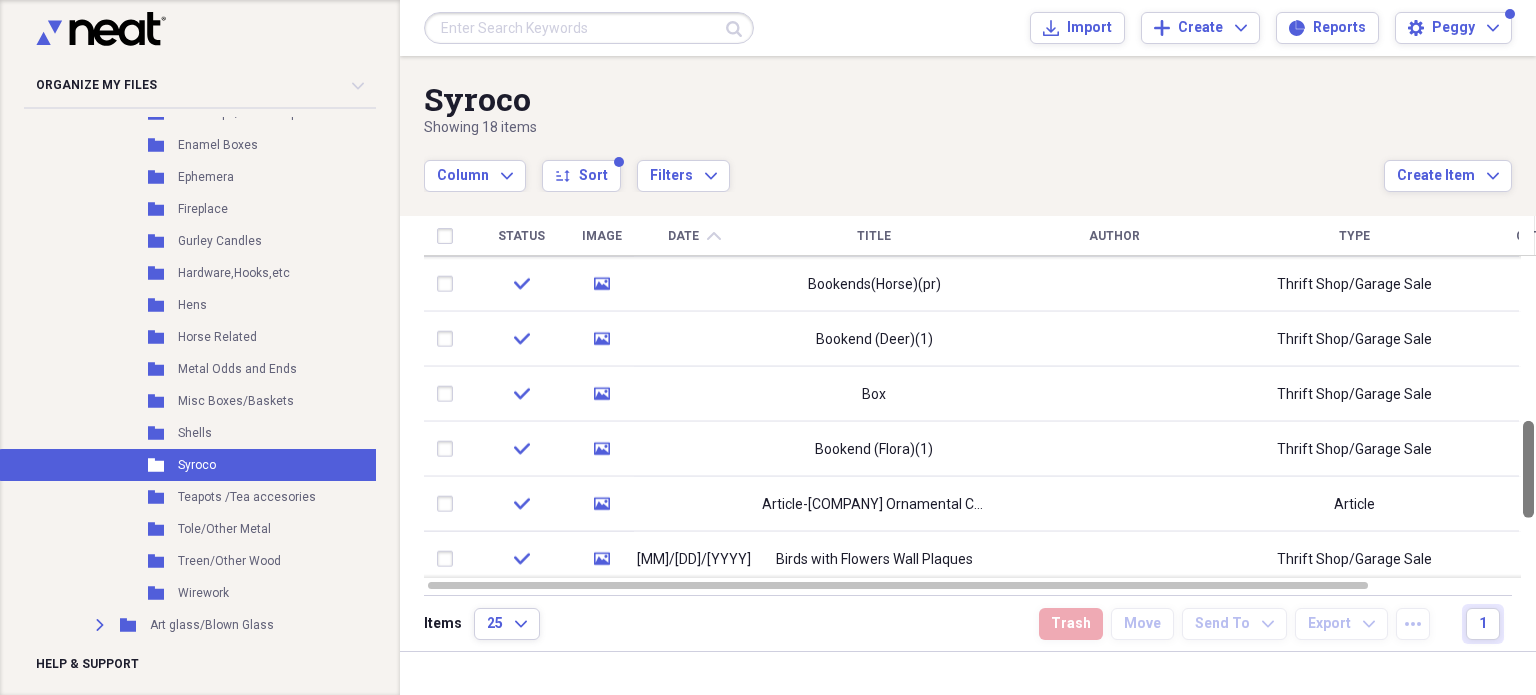 drag, startPoint x: 1532, startPoint y: 322, endPoint x: 1535, endPoint y: 447, distance: 125.035995 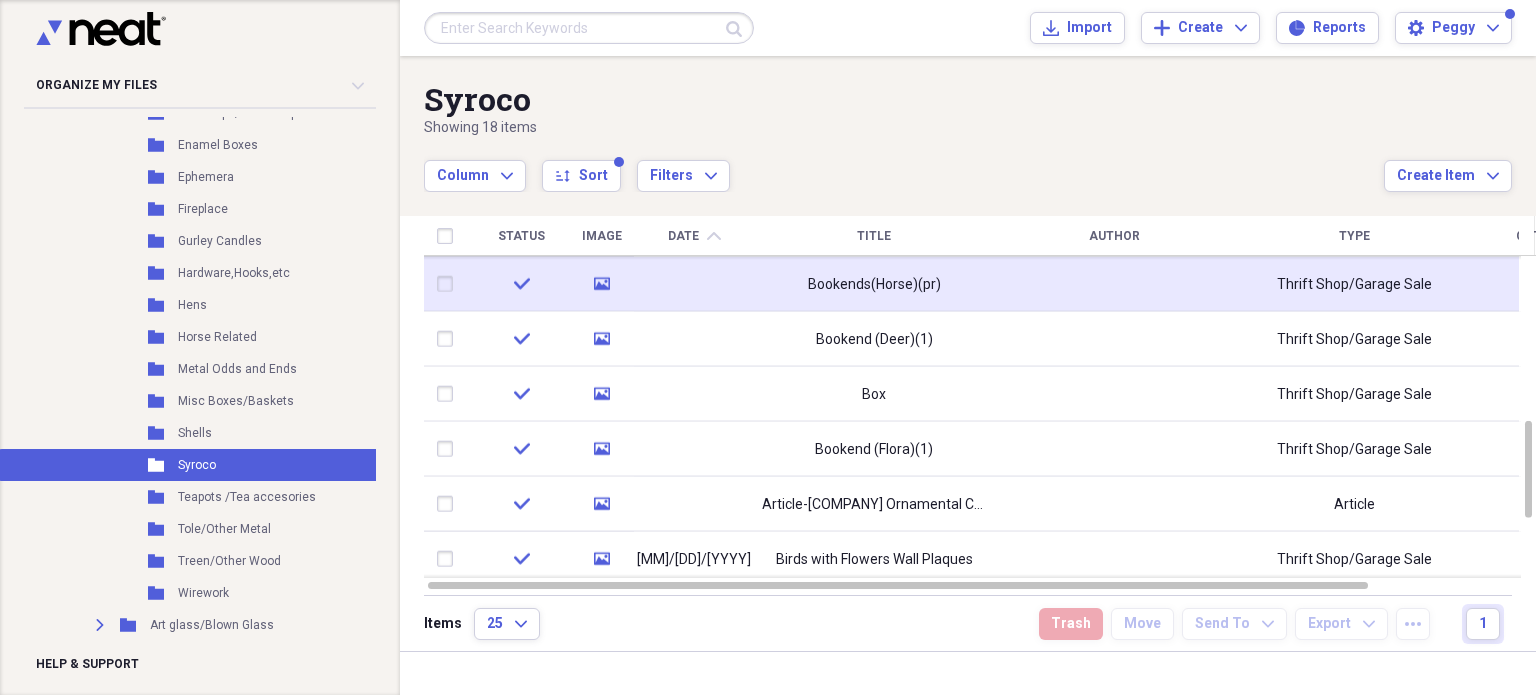 click on "Bookends(Horse)(pr)" at bounding box center (874, 284) 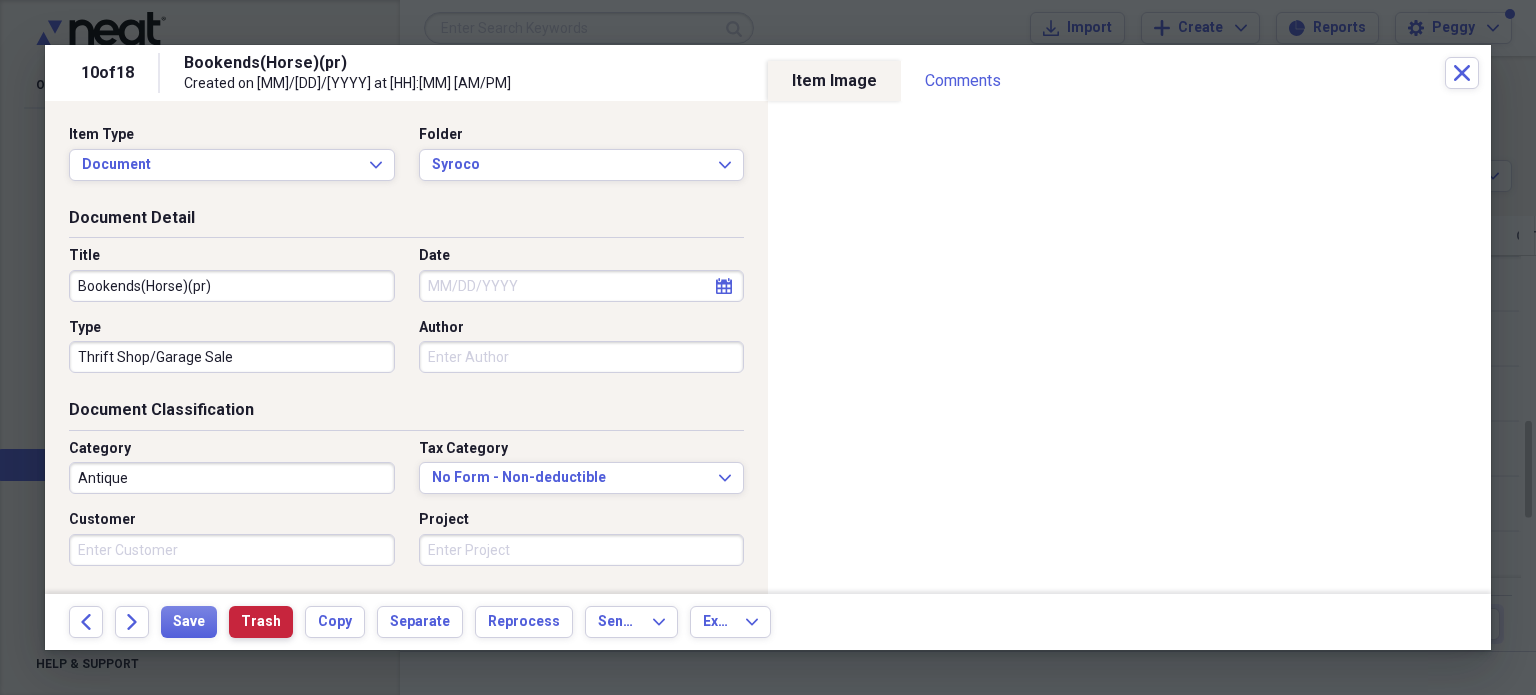 click on "Trash" at bounding box center [261, 622] 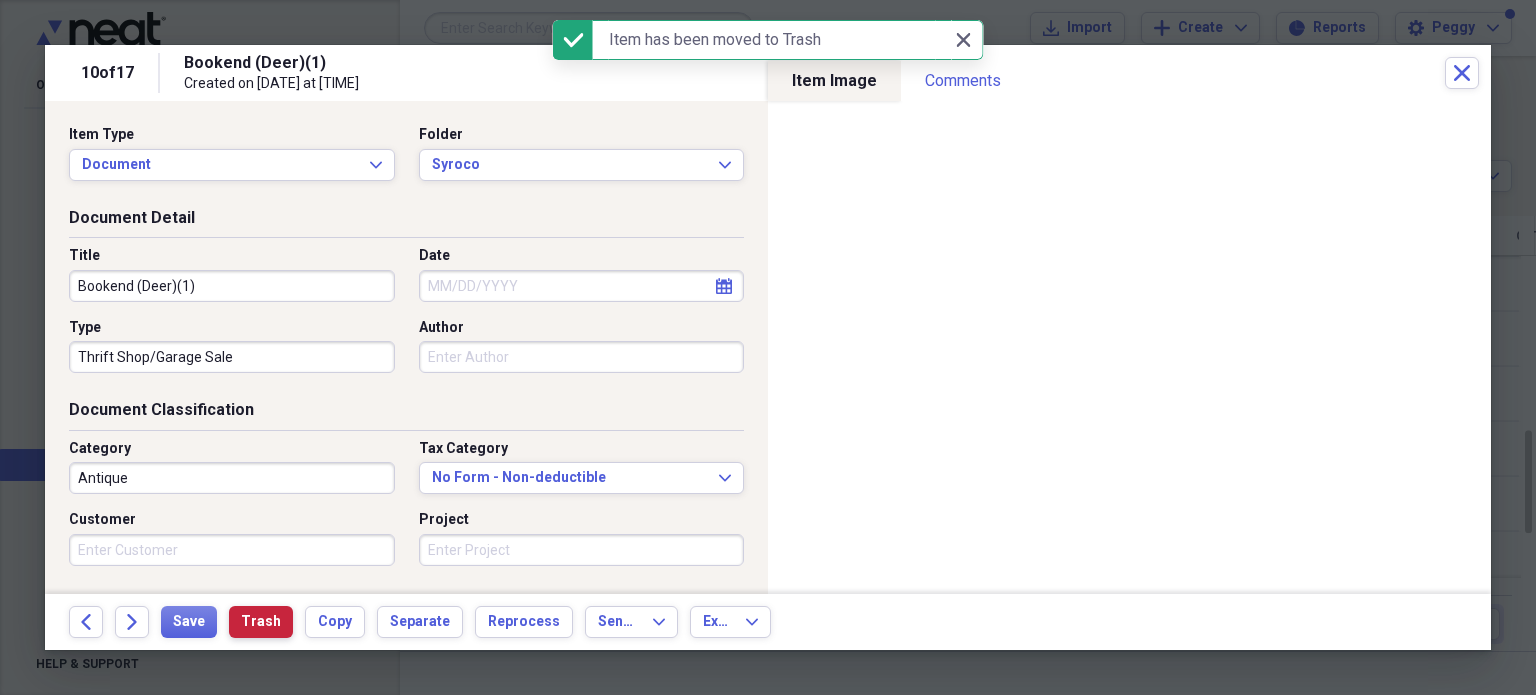 click on "Trash" at bounding box center [261, 622] 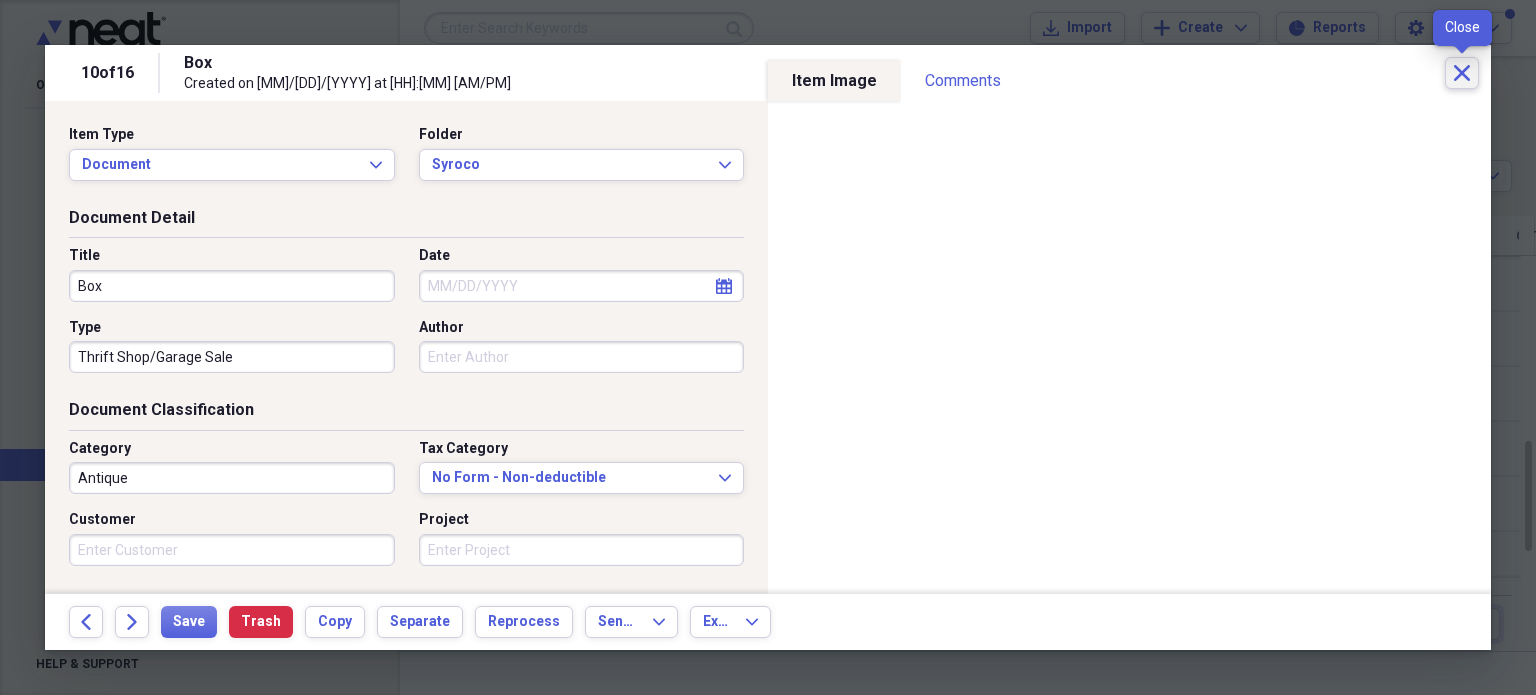 click 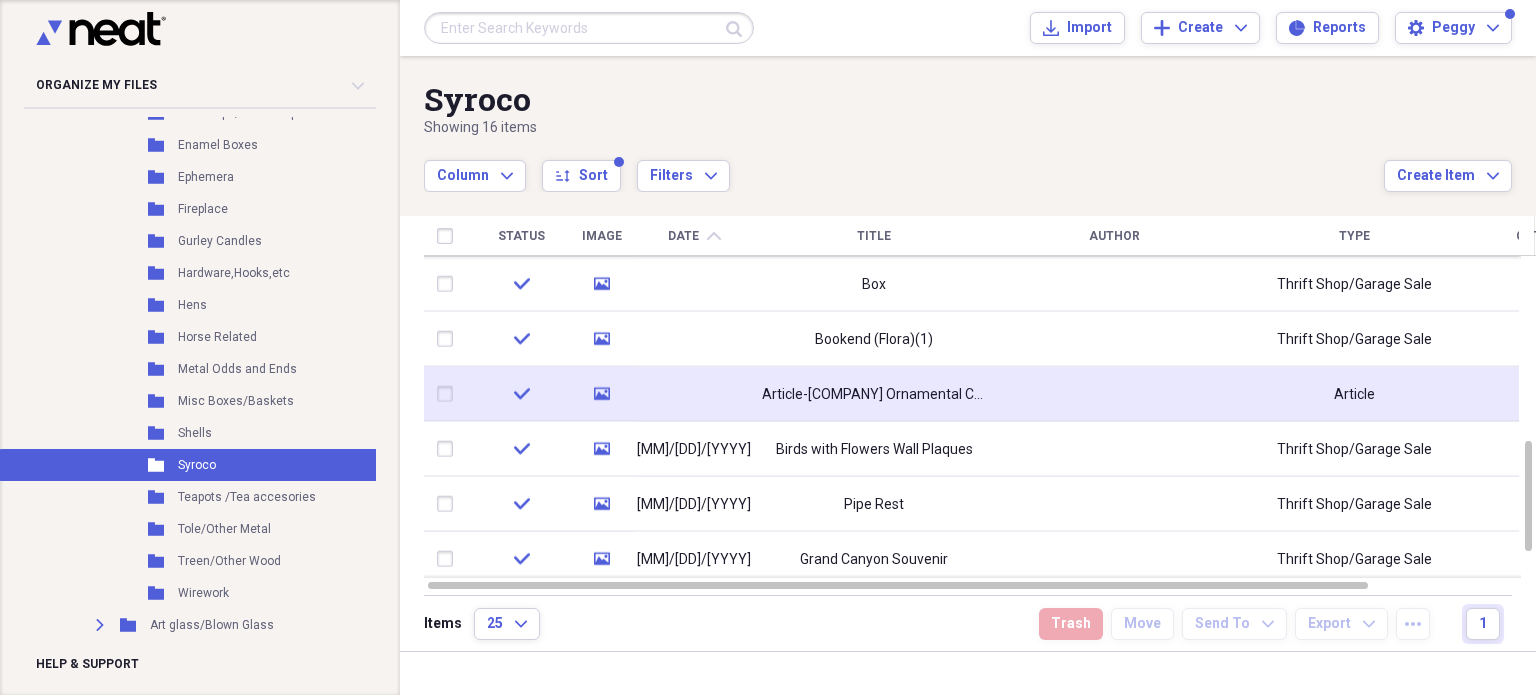 click on "Article-[COMPANY] Ornamental Co/Syroco" at bounding box center (874, 394) 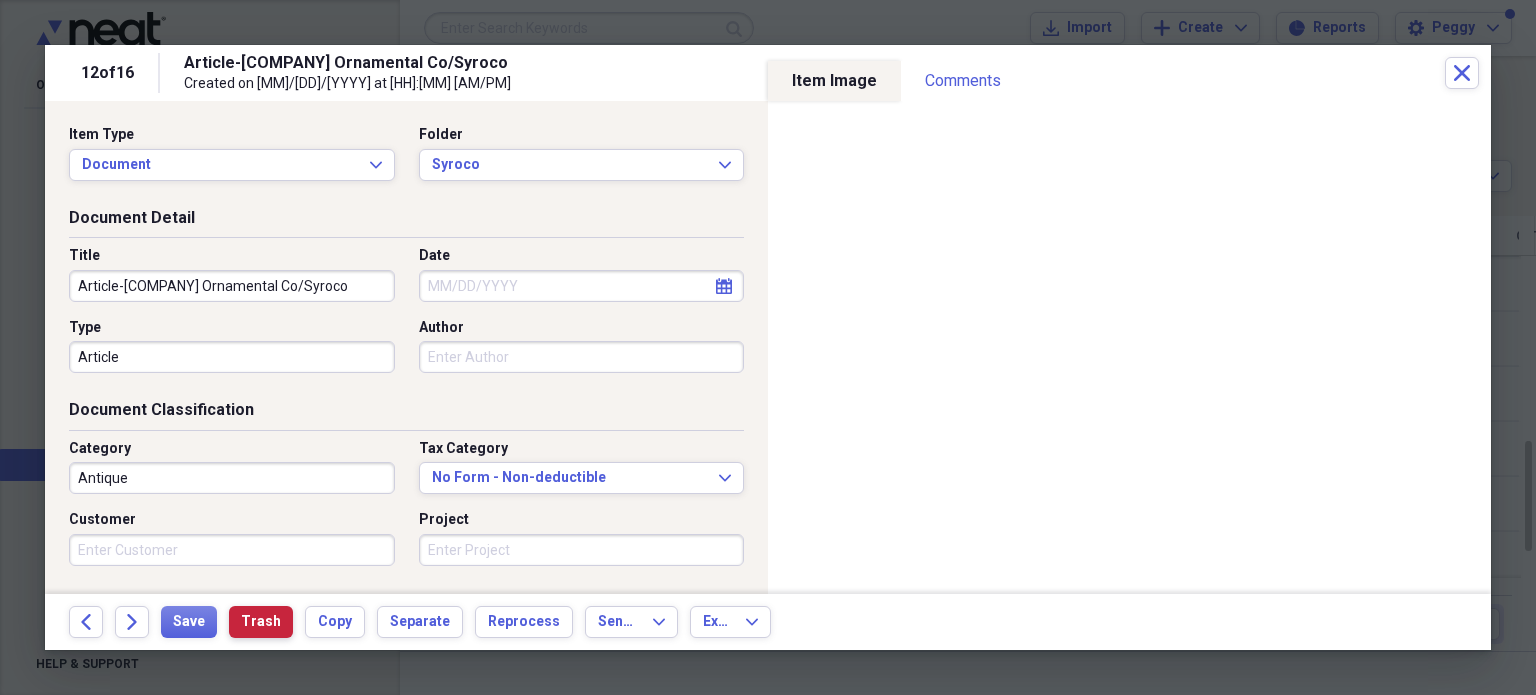 click on "Trash" at bounding box center [261, 622] 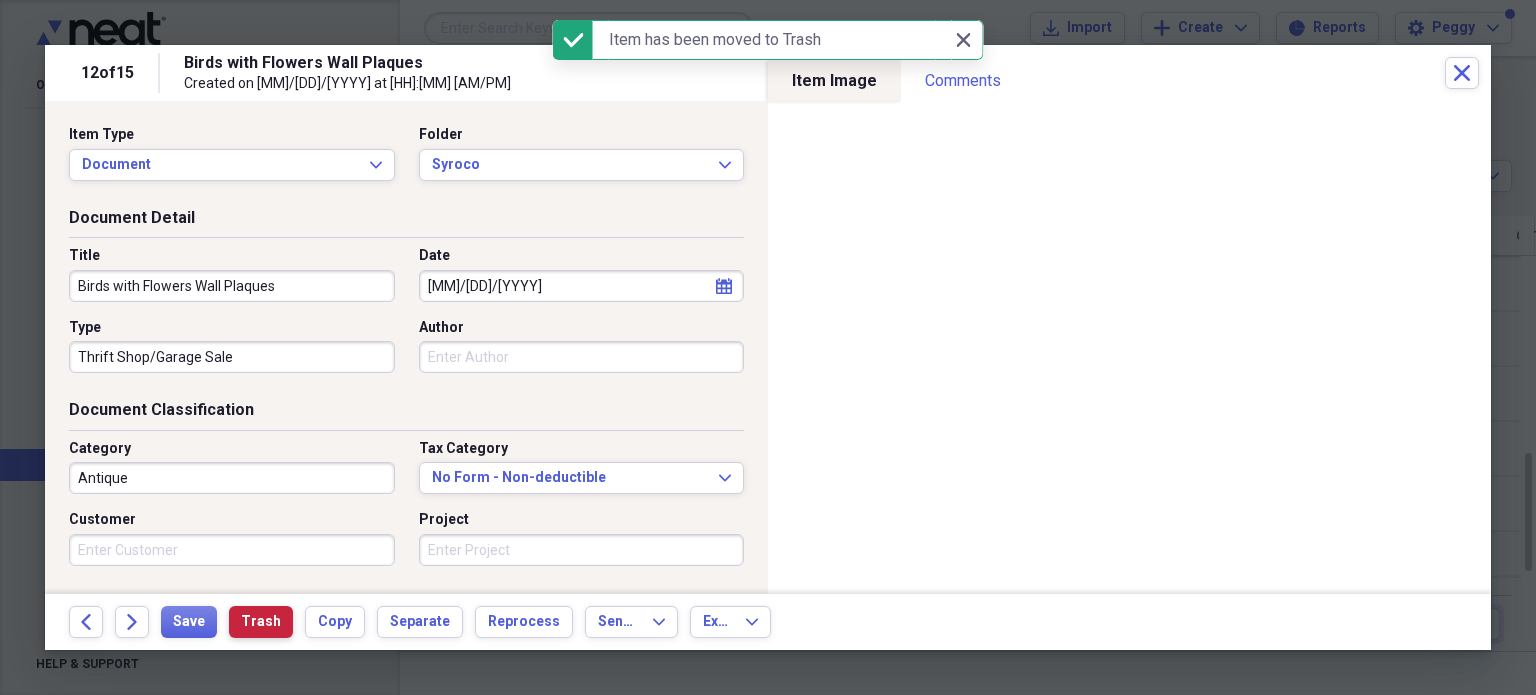 click on "Trash" at bounding box center [261, 622] 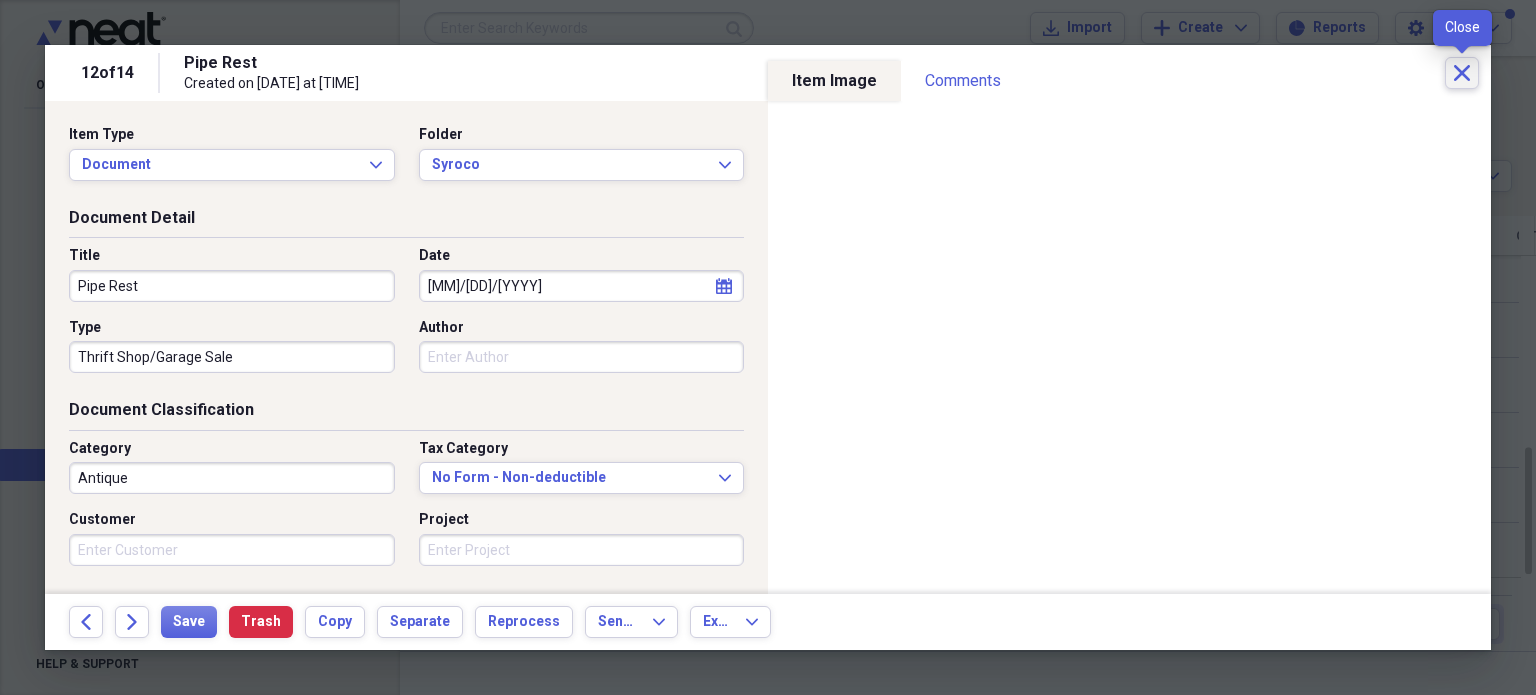 click 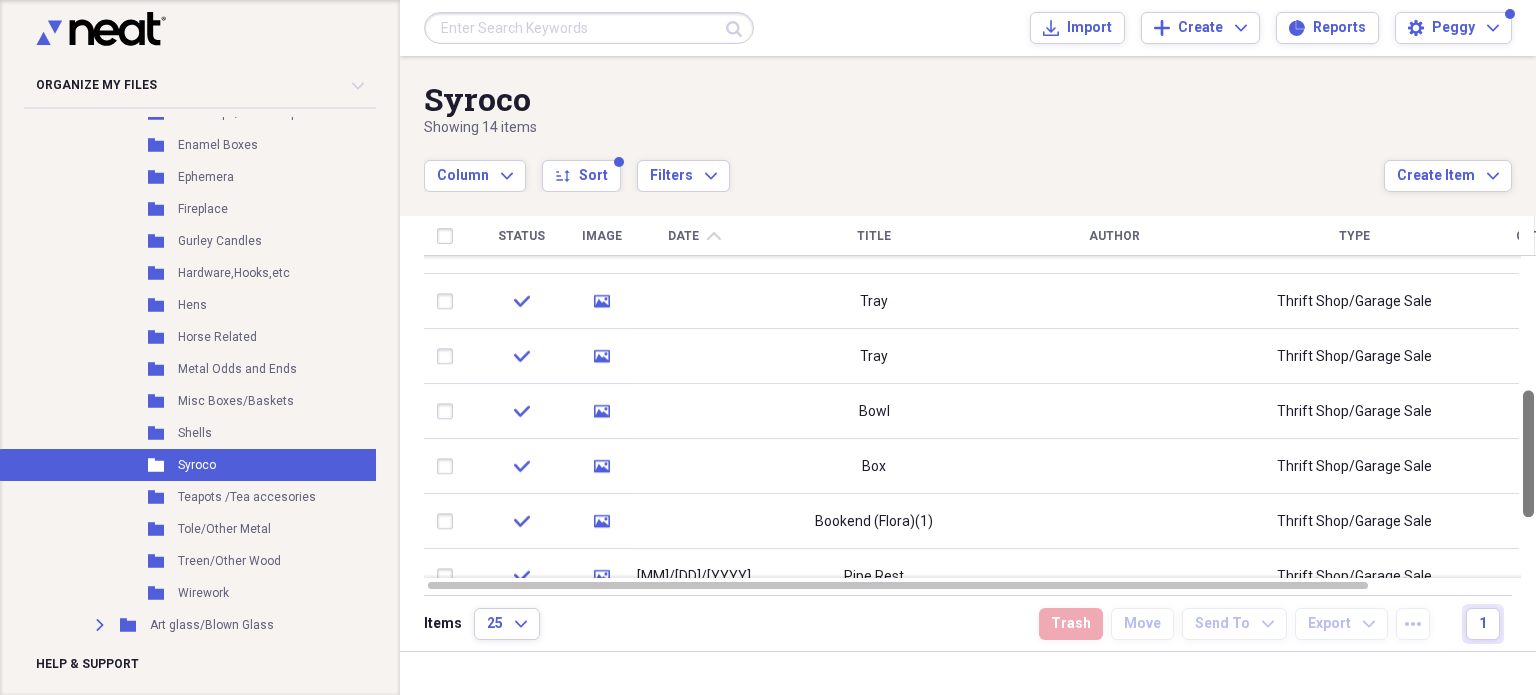 drag, startPoint x: 1532, startPoint y: 463, endPoint x: 1535, endPoint y: 444, distance: 19.235384 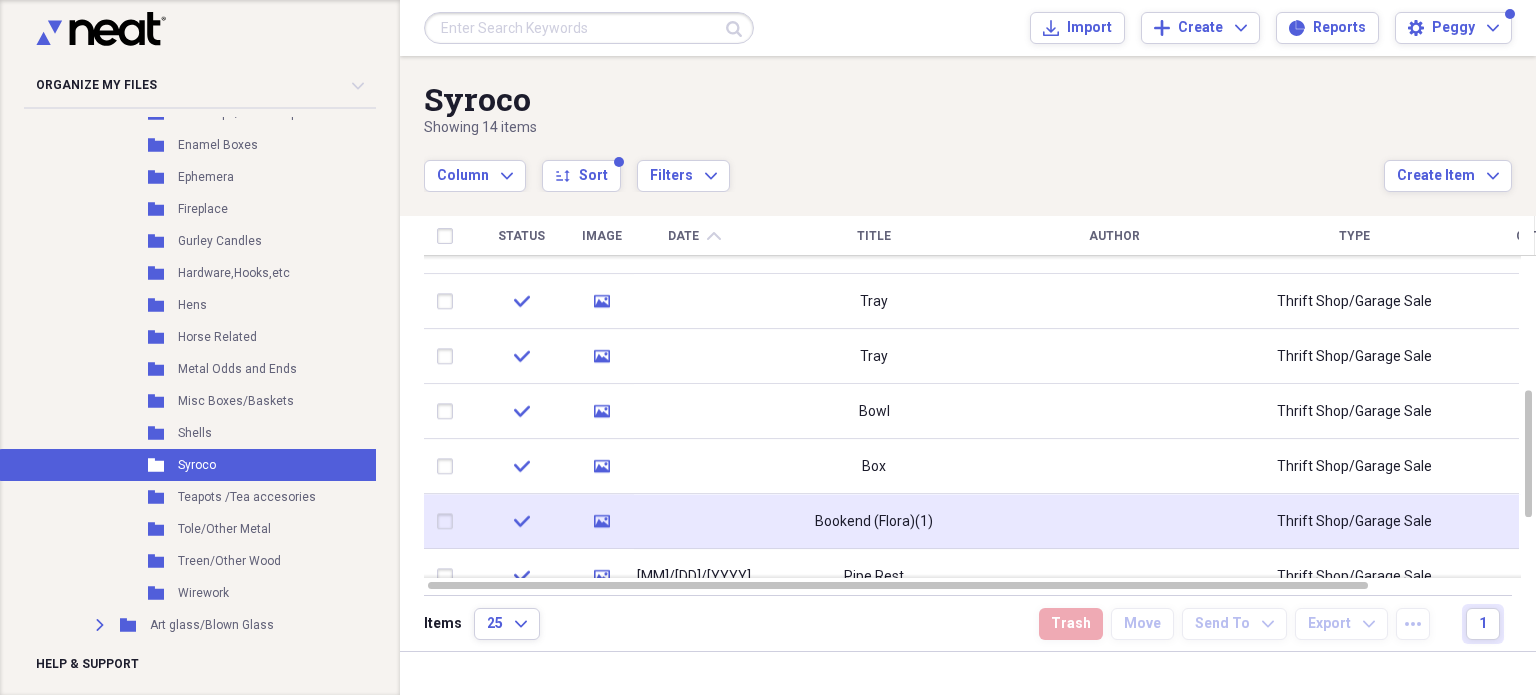 click on "Bookend (Flora)(1)" at bounding box center (874, 522) 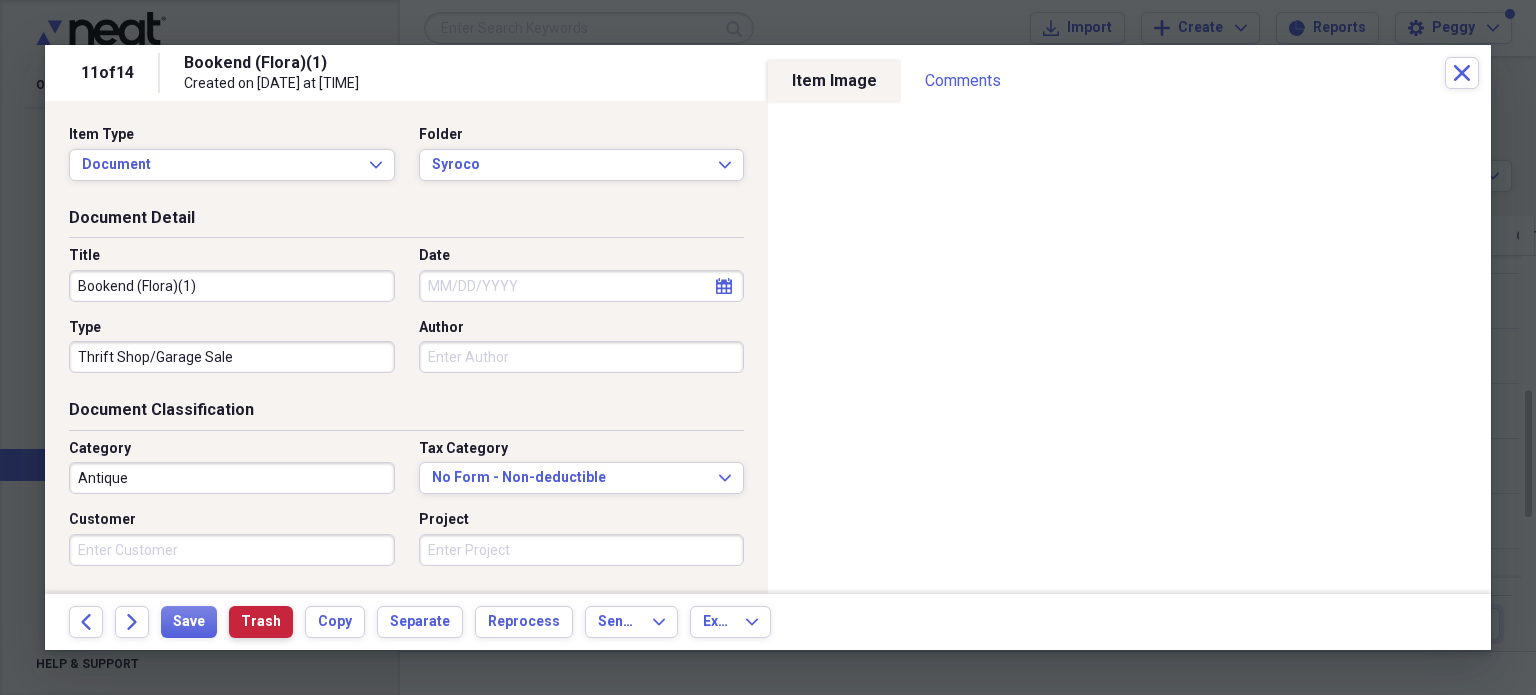 click on "Trash" at bounding box center (261, 622) 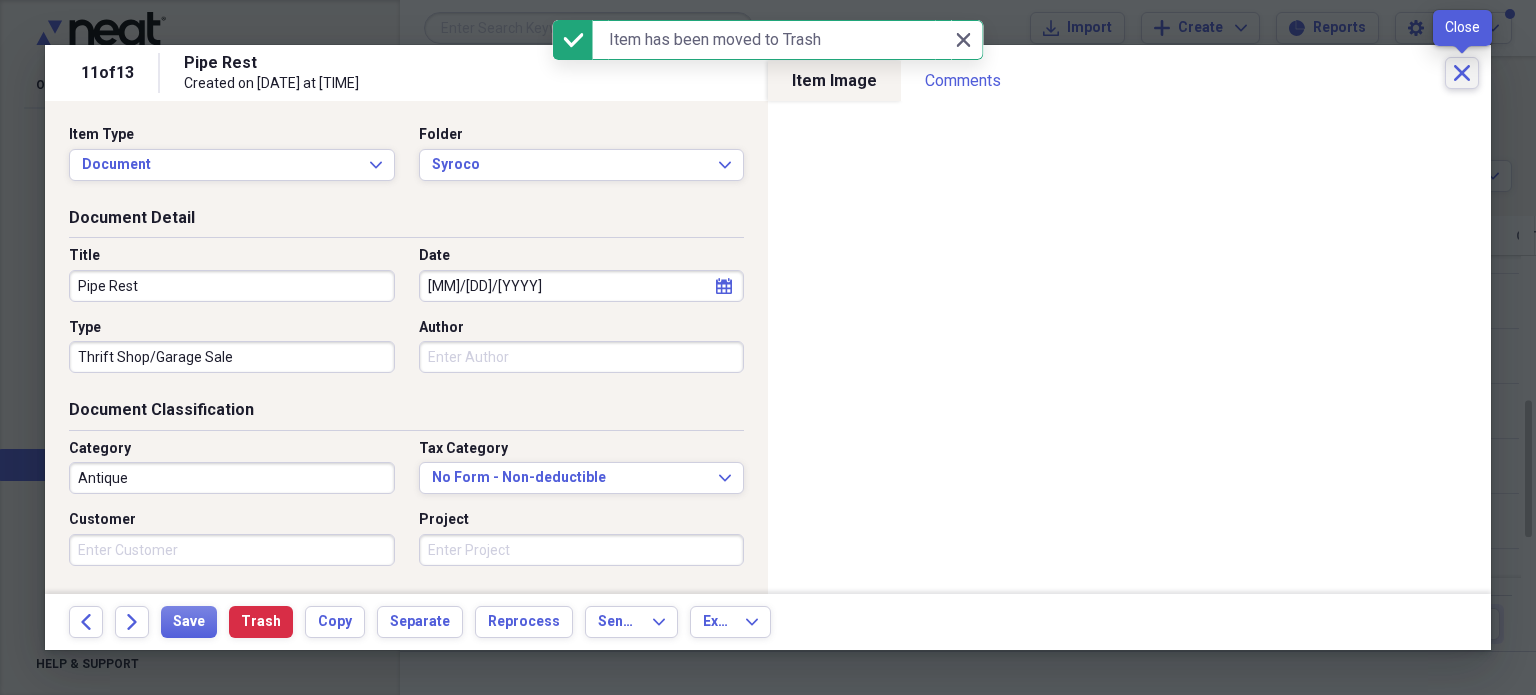 click on "Close" 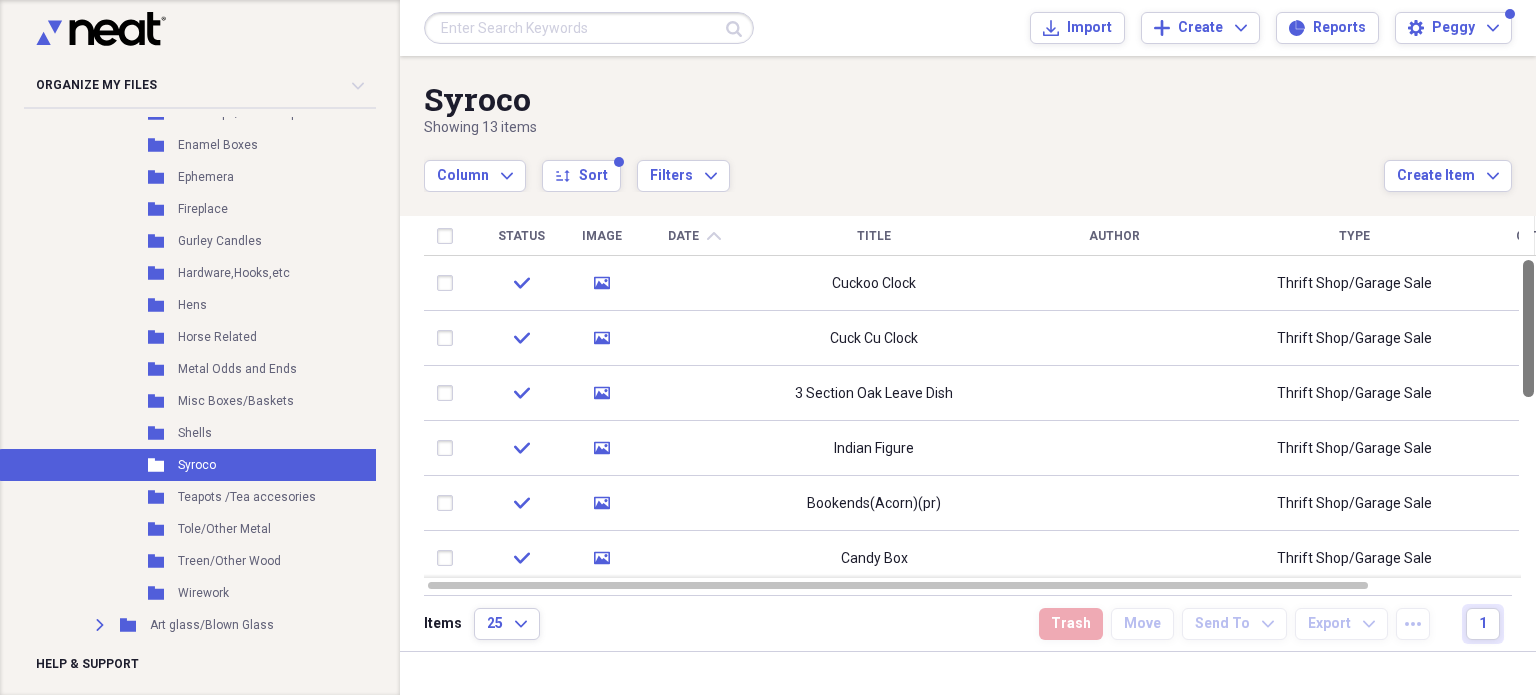 drag, startPoint x: 1535, startPoint y: 433, endPoint x: 1535, endPoint y: 267, distance: 166 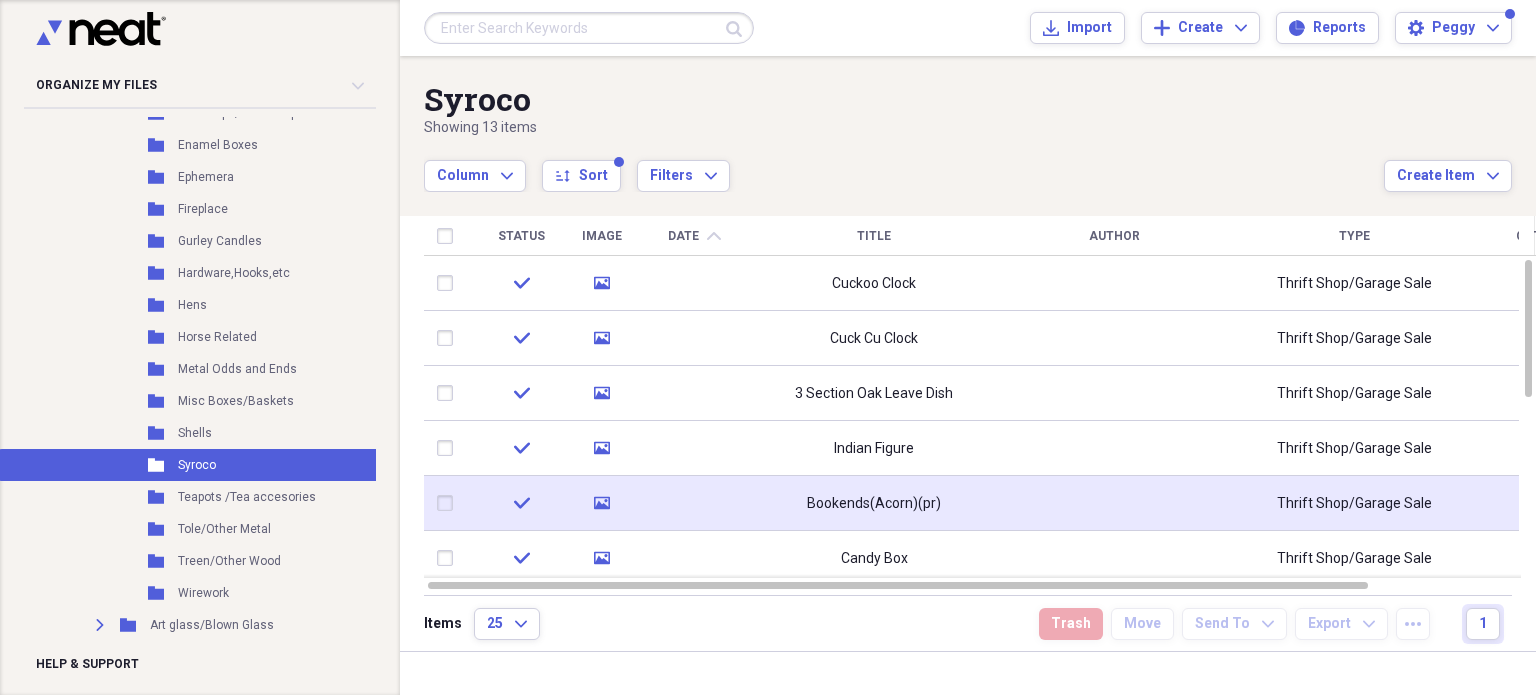 click on "Bookends(Acorn)(pr)" at bounding box center (874, 504) 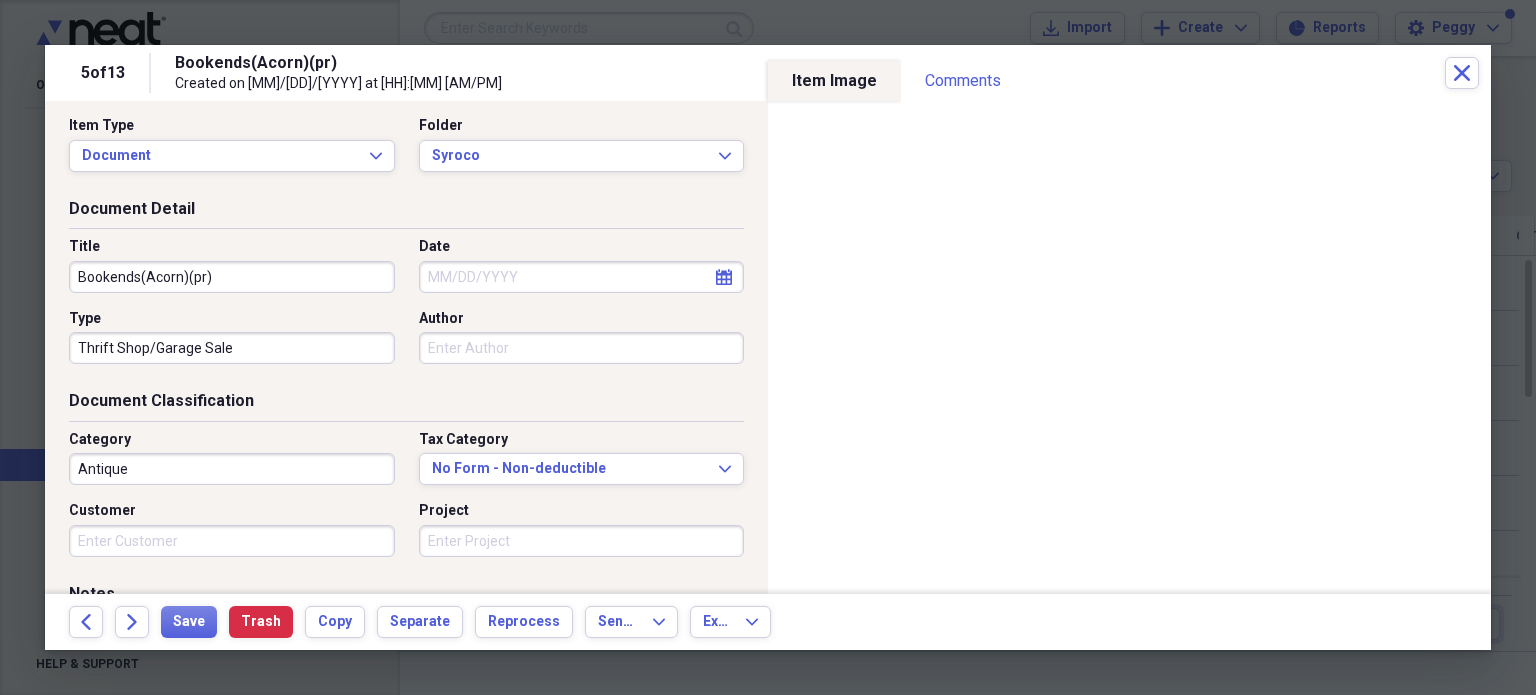 scroll, scrollTop: 0, scrollLeft: 0, axis: both 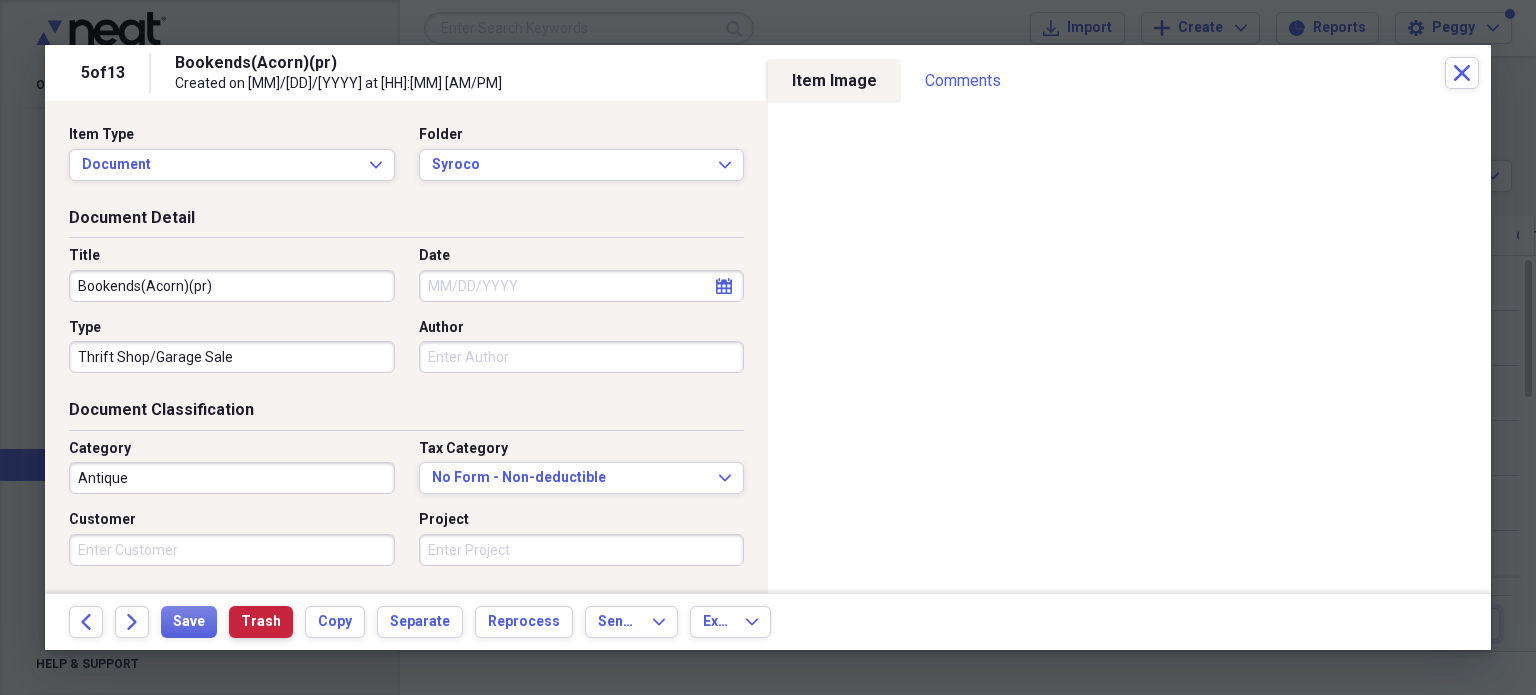 click on "Trash" at bounding box center [261, 622] 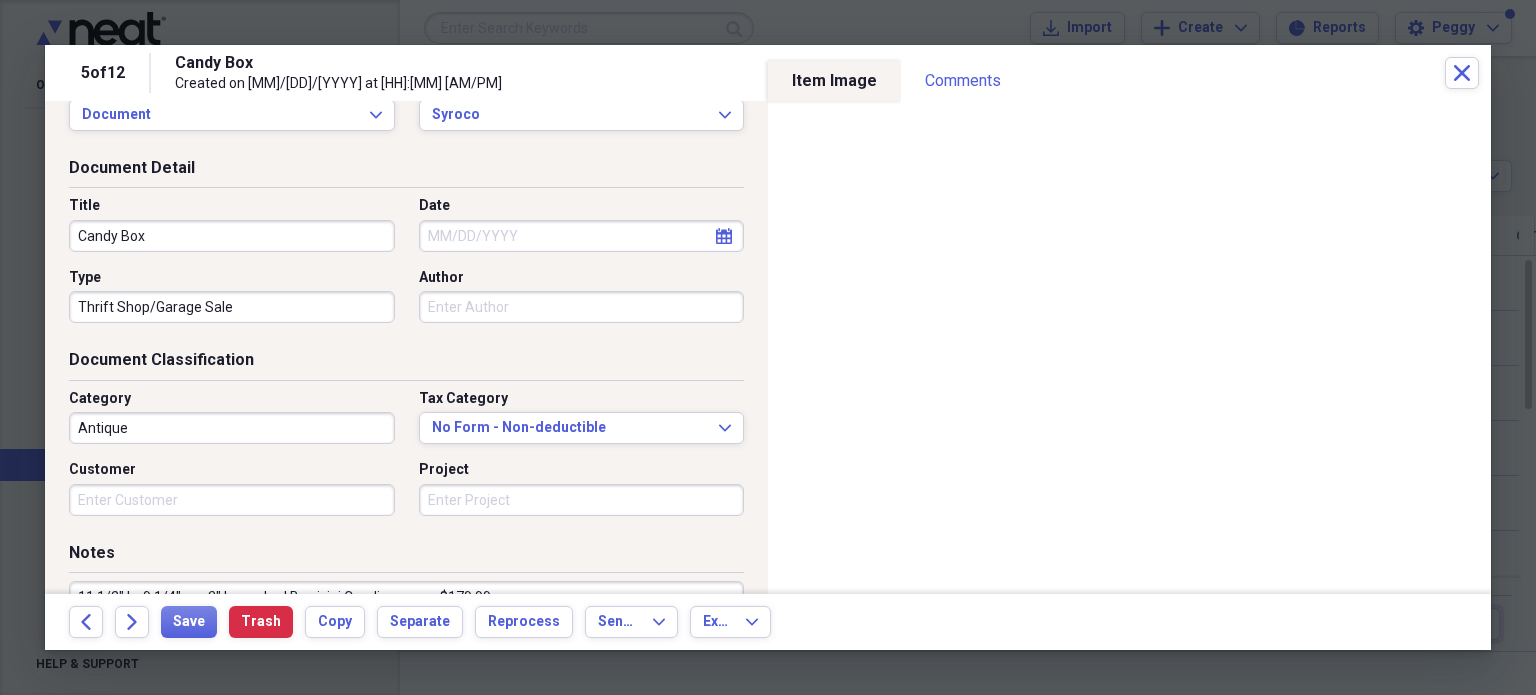 scroll, scrollTop: 0, scrollLeft: 0, axis: both 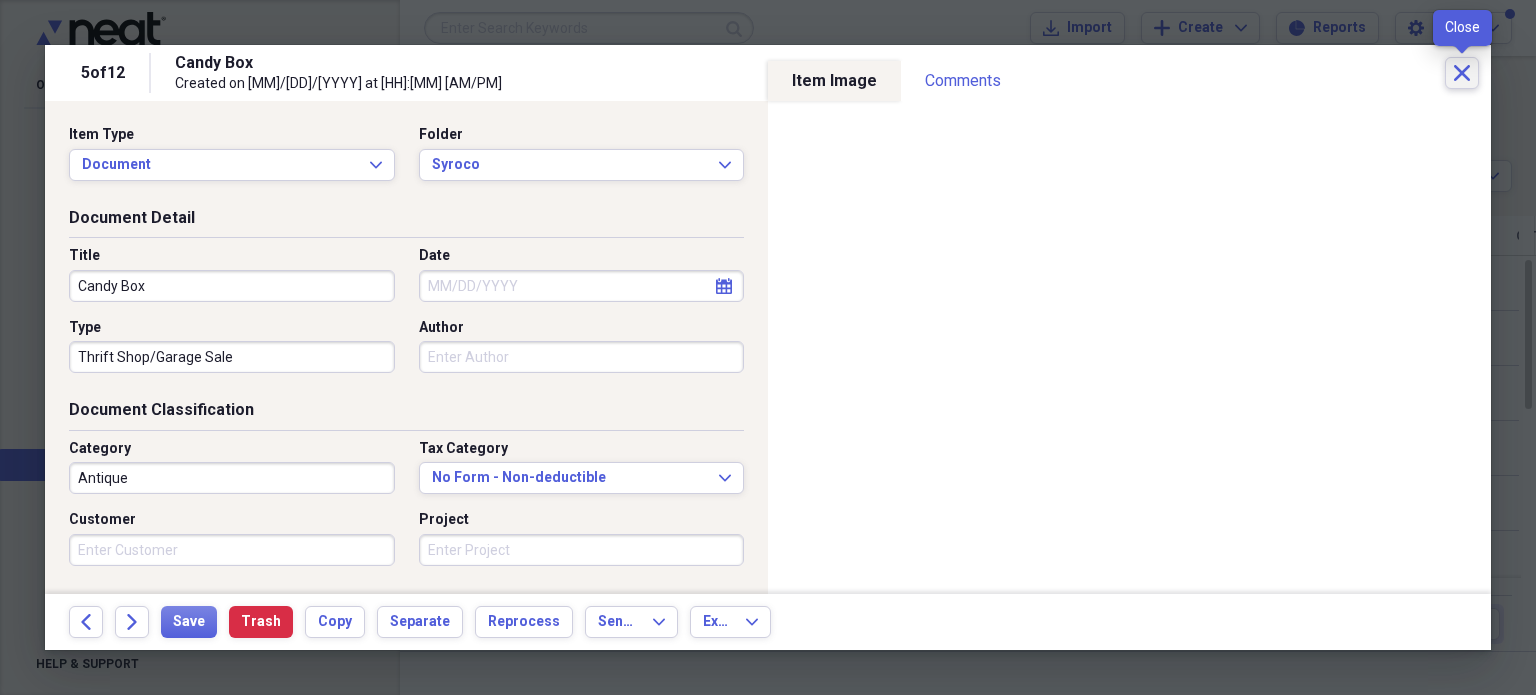 click on "Close" 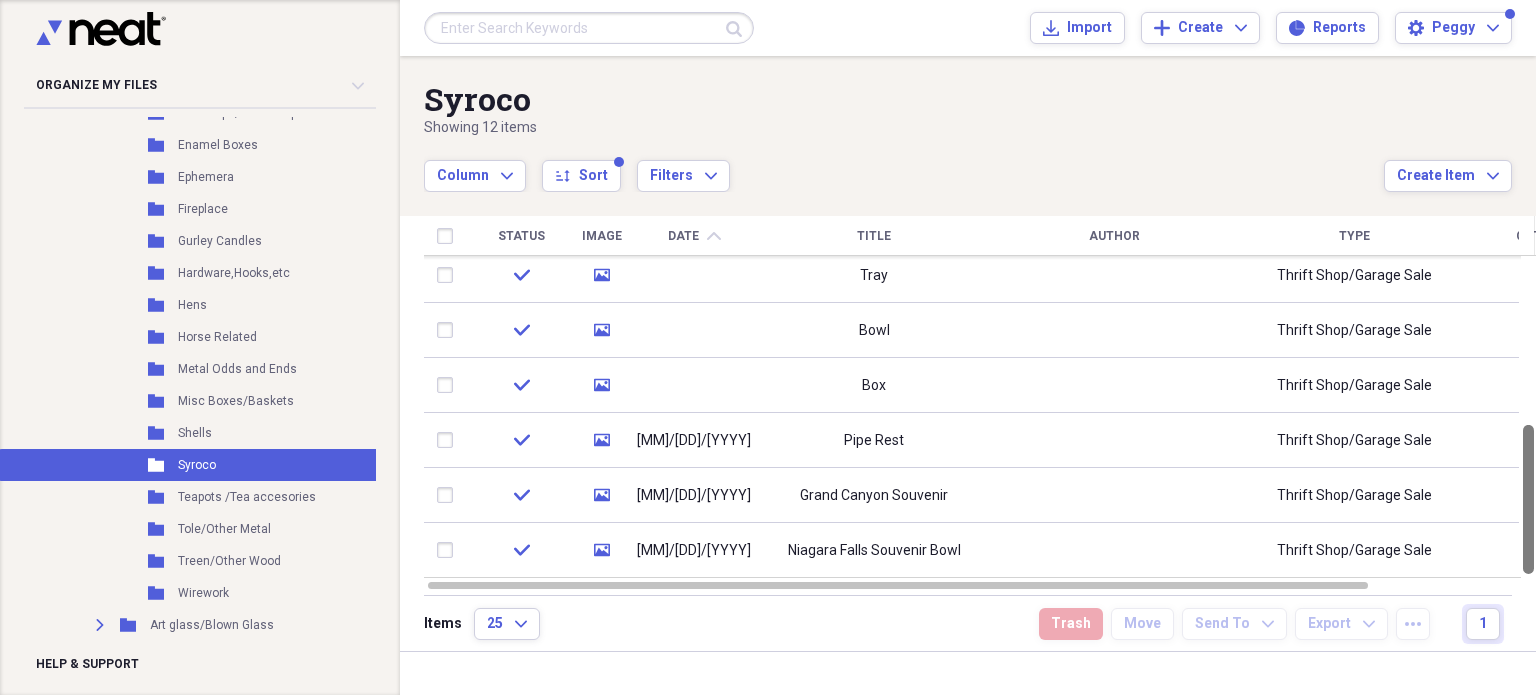 drag, startPoint x: 1527, startPoint y: 327, endPoint x: 1535, endPoint y: 524, distance: 197.16237 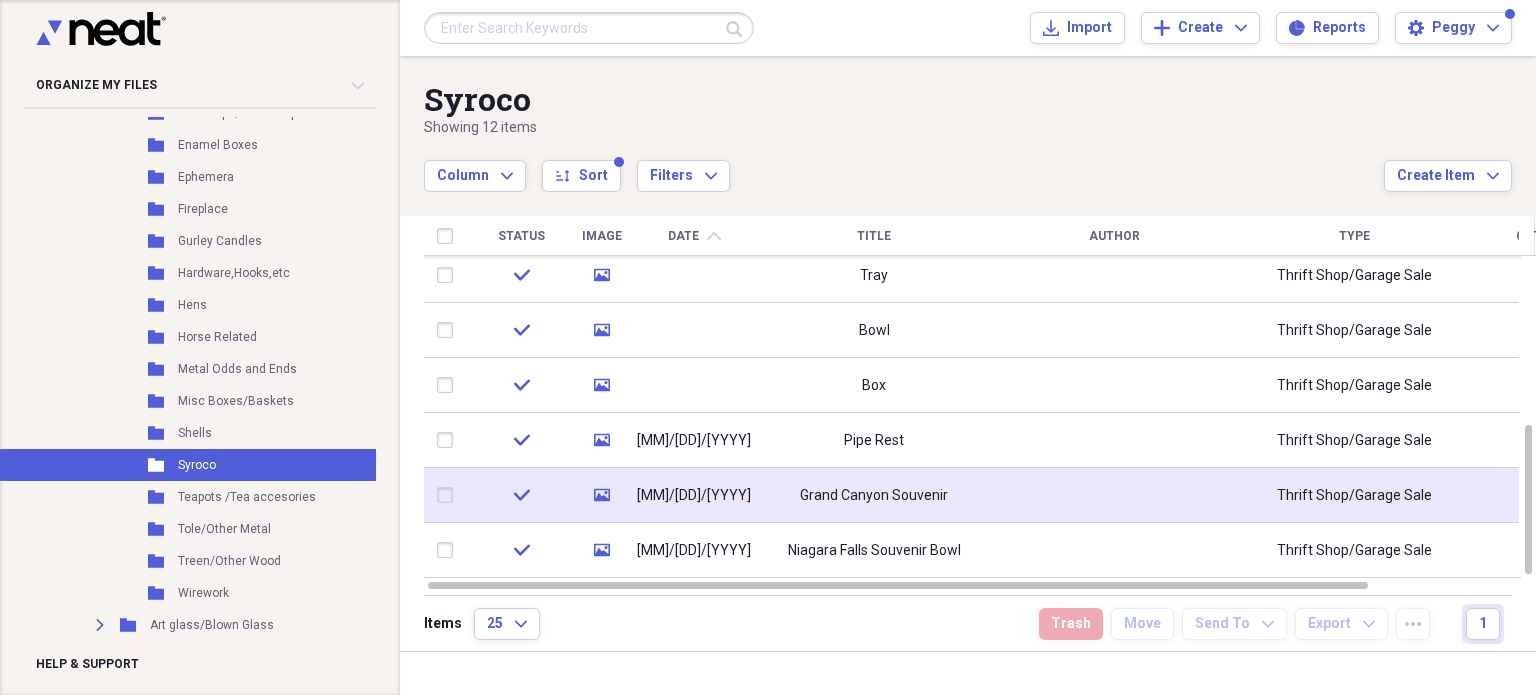 click on "Grand Canyon Souvenir" at bounding box center (874, 496) 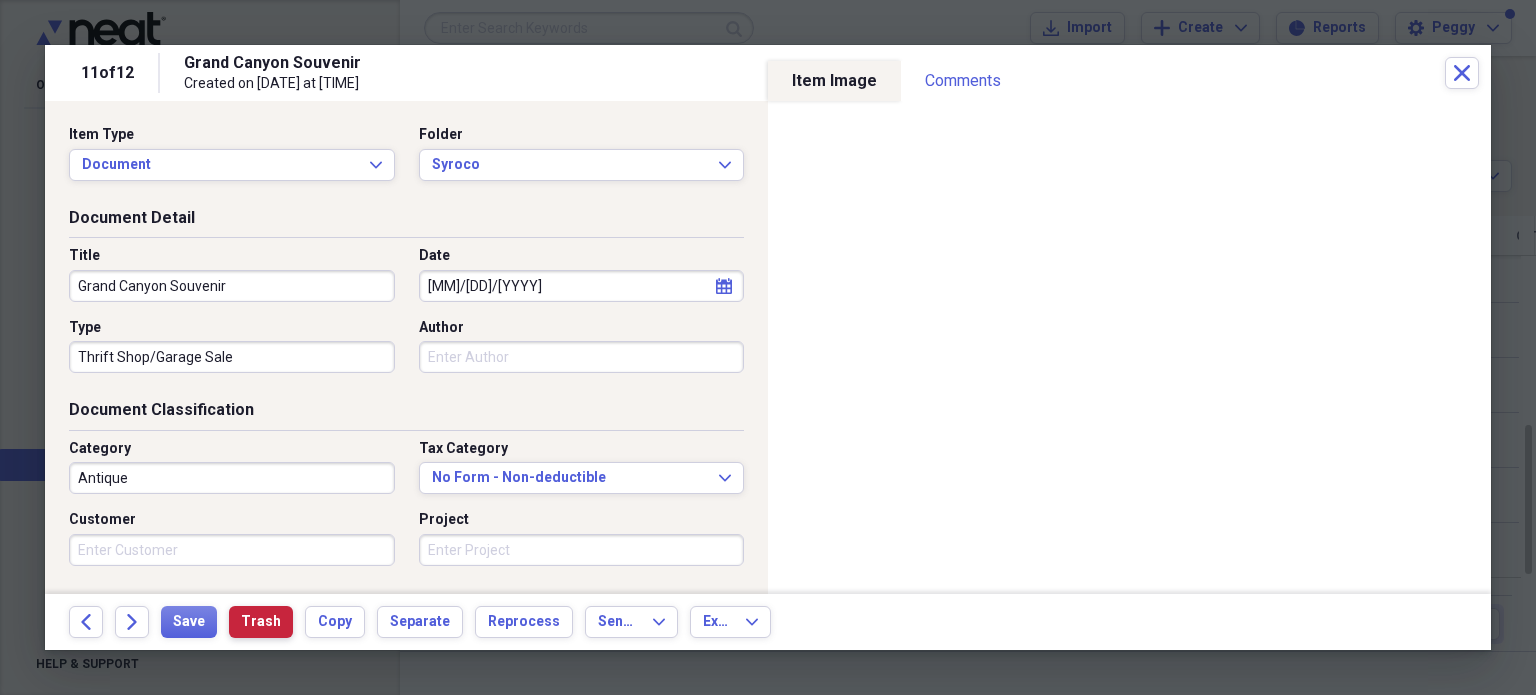 click on "Trash" at bounding box center [261, 622] 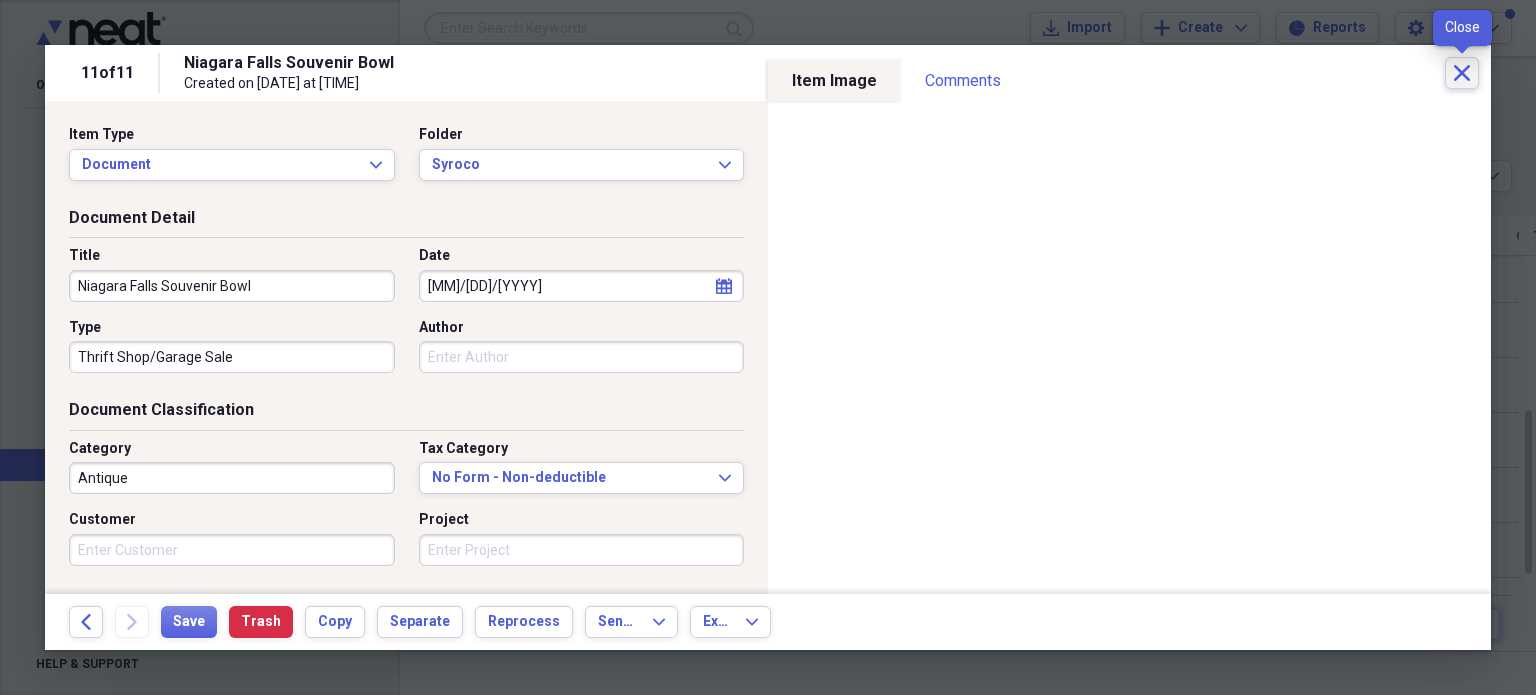 click 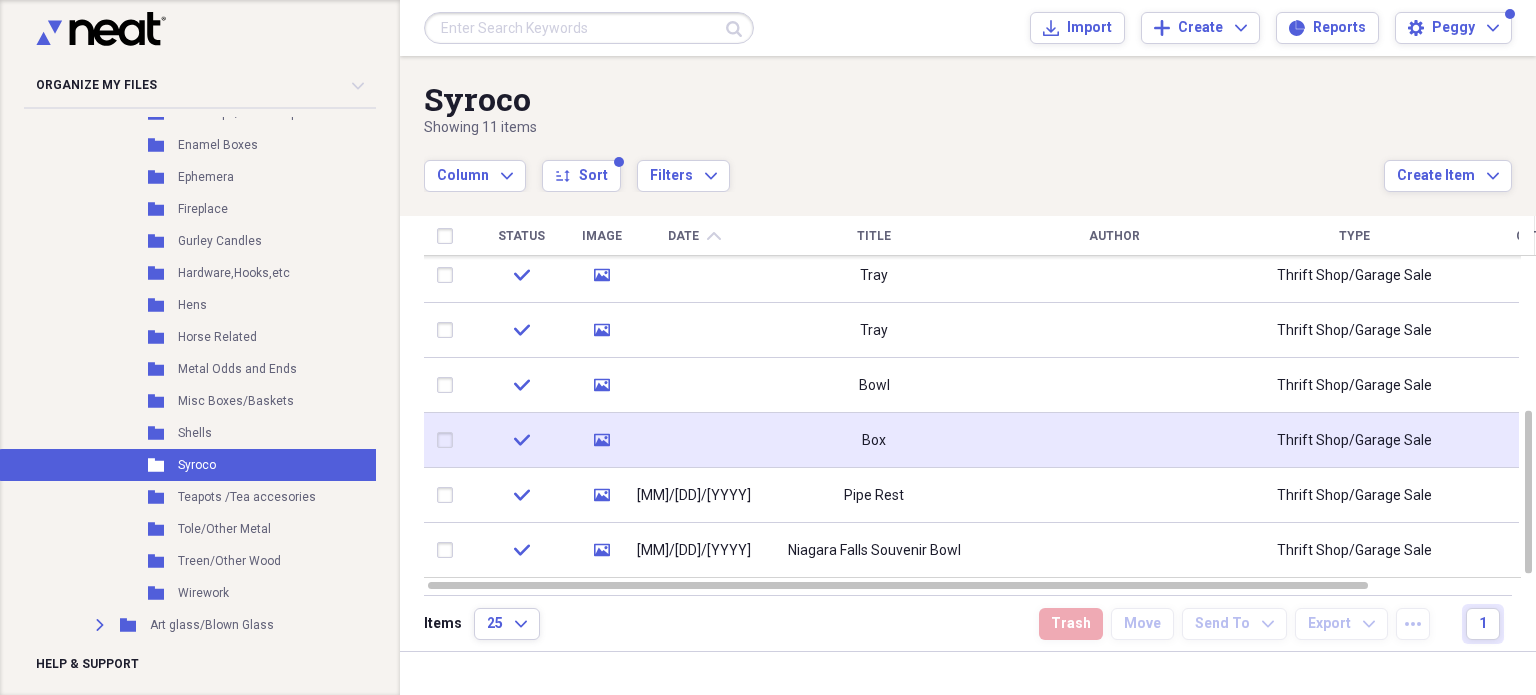 click on "Box" at bounding box center [874, 441] 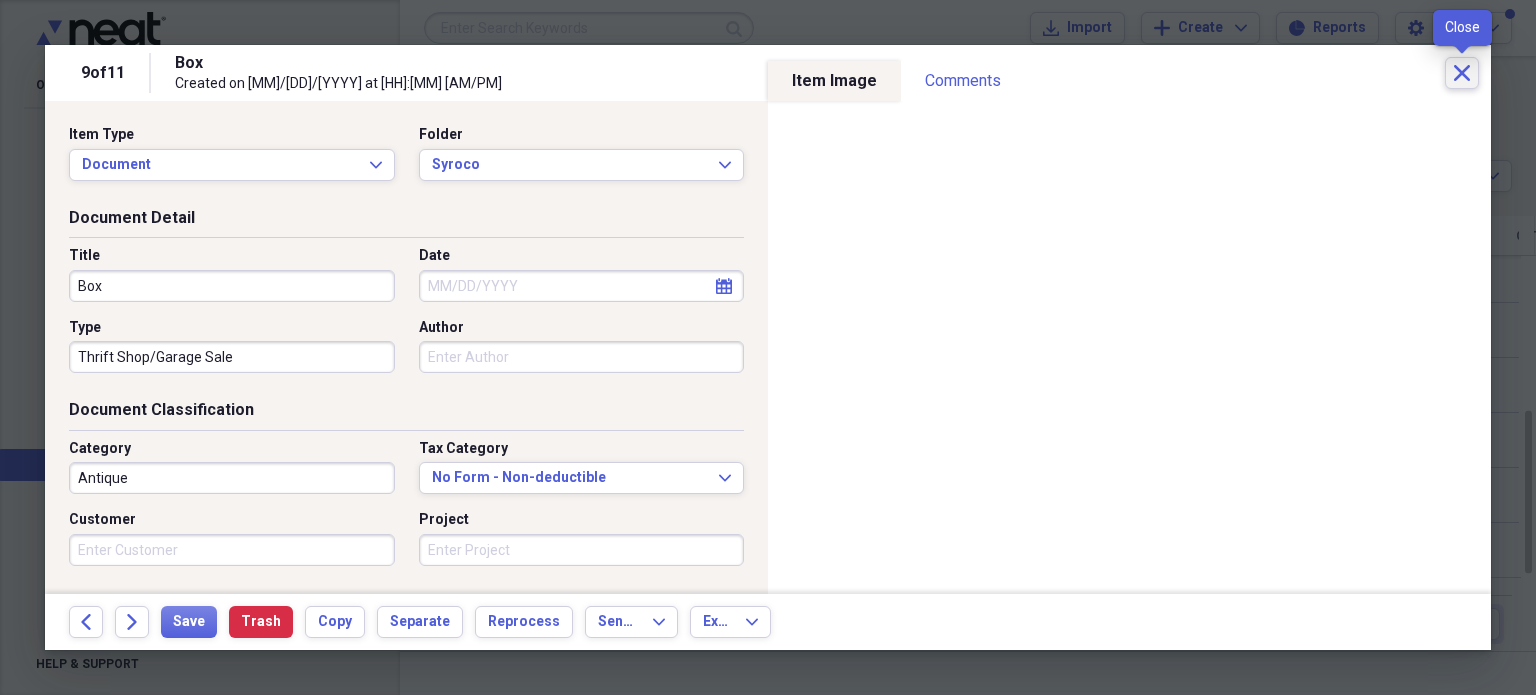 click on "Close" 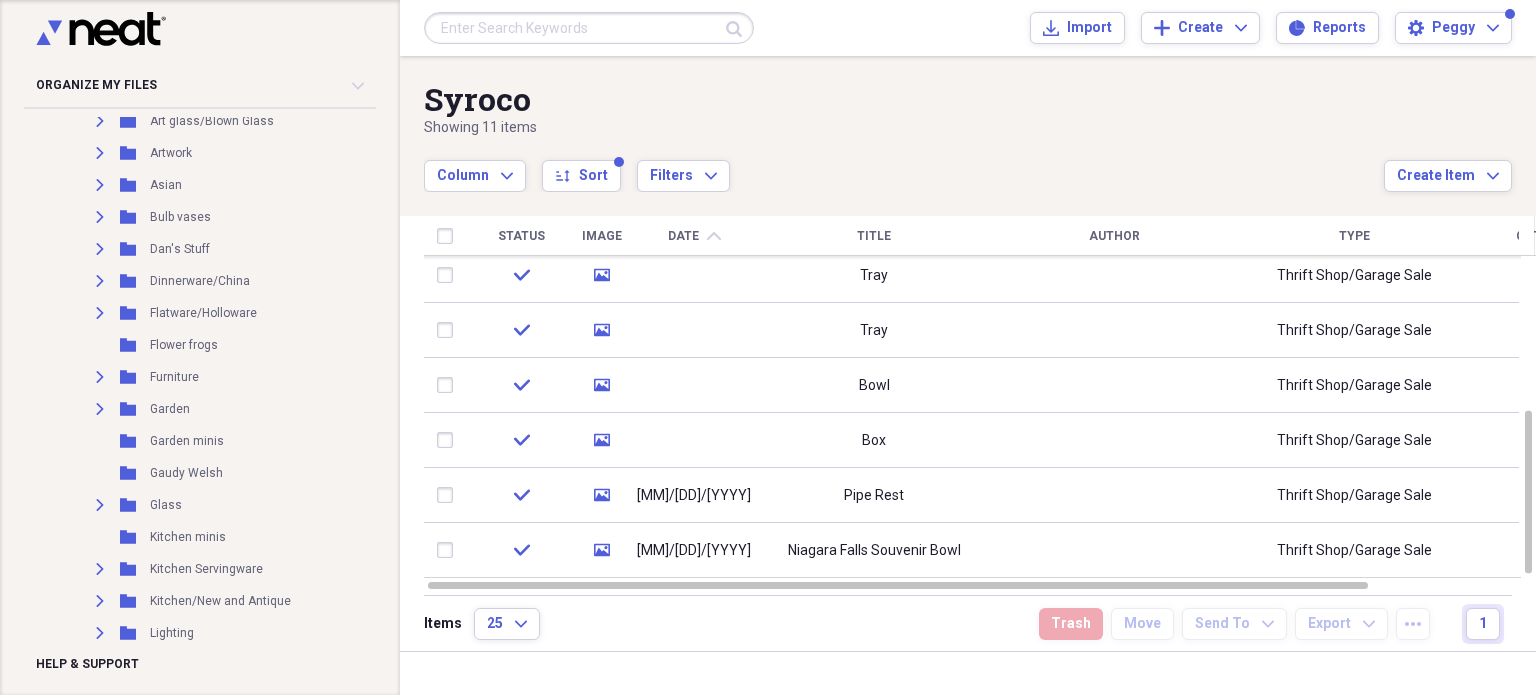 scroll, scrollTop: 1711, scrollLeft: 0, axis: vertical 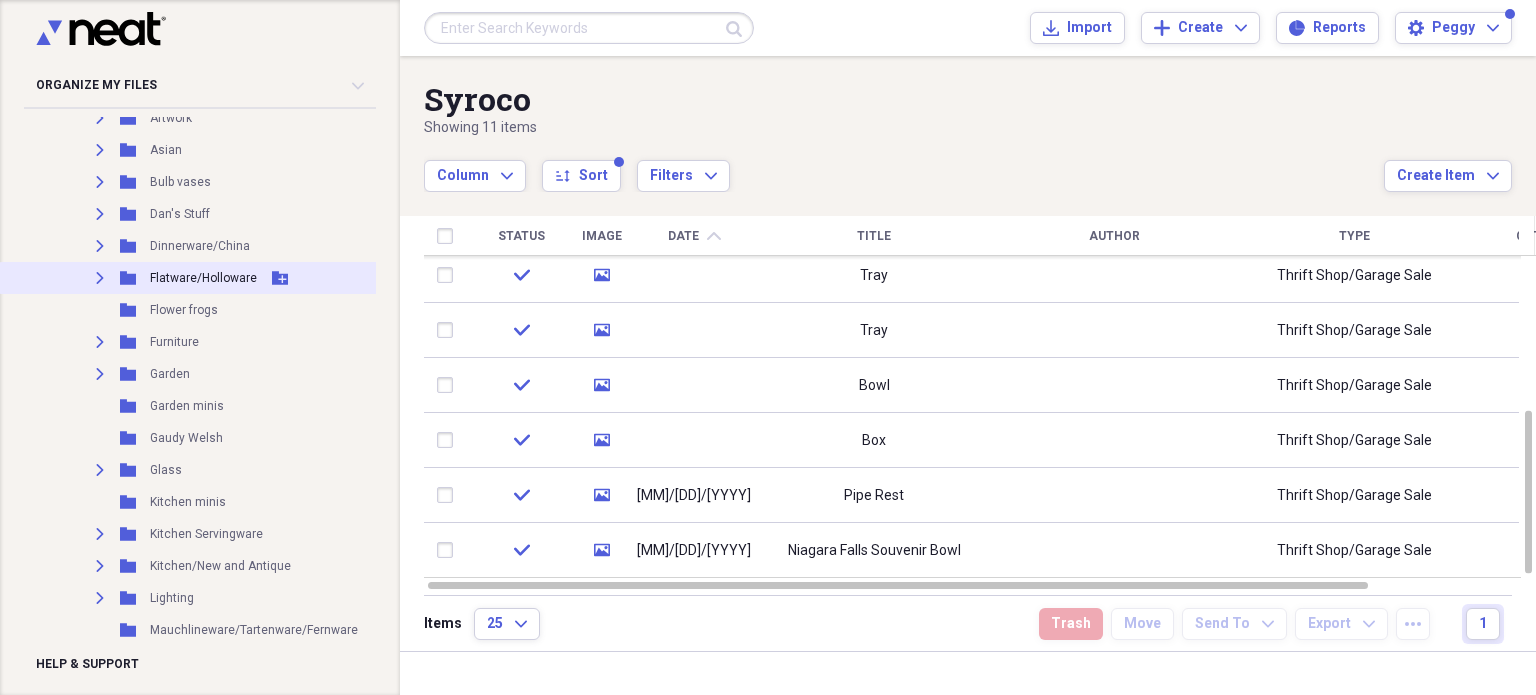 click on "Flatware/Holloware" at bounding box center (203, 278) 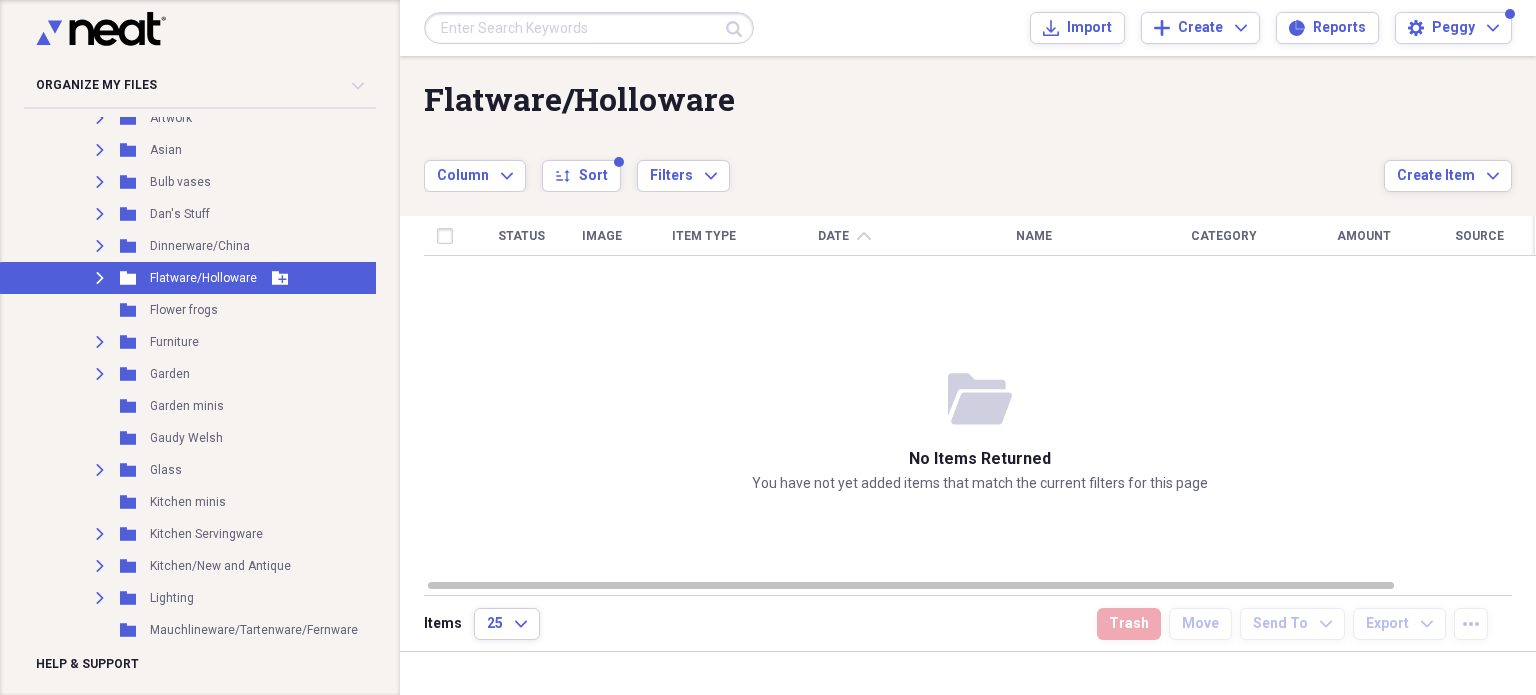 click on "Expand" 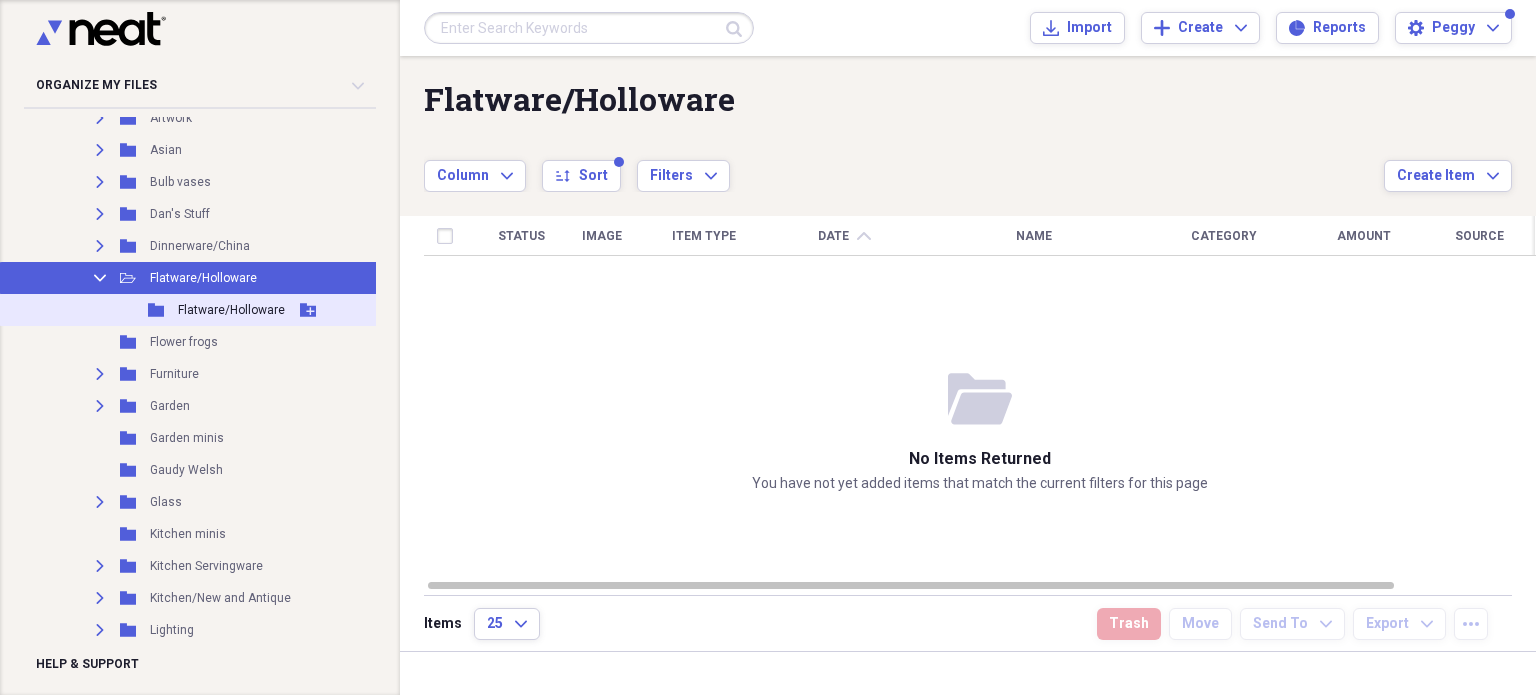 click on "Flatware/Holloware" at bounding box center (231, 310) 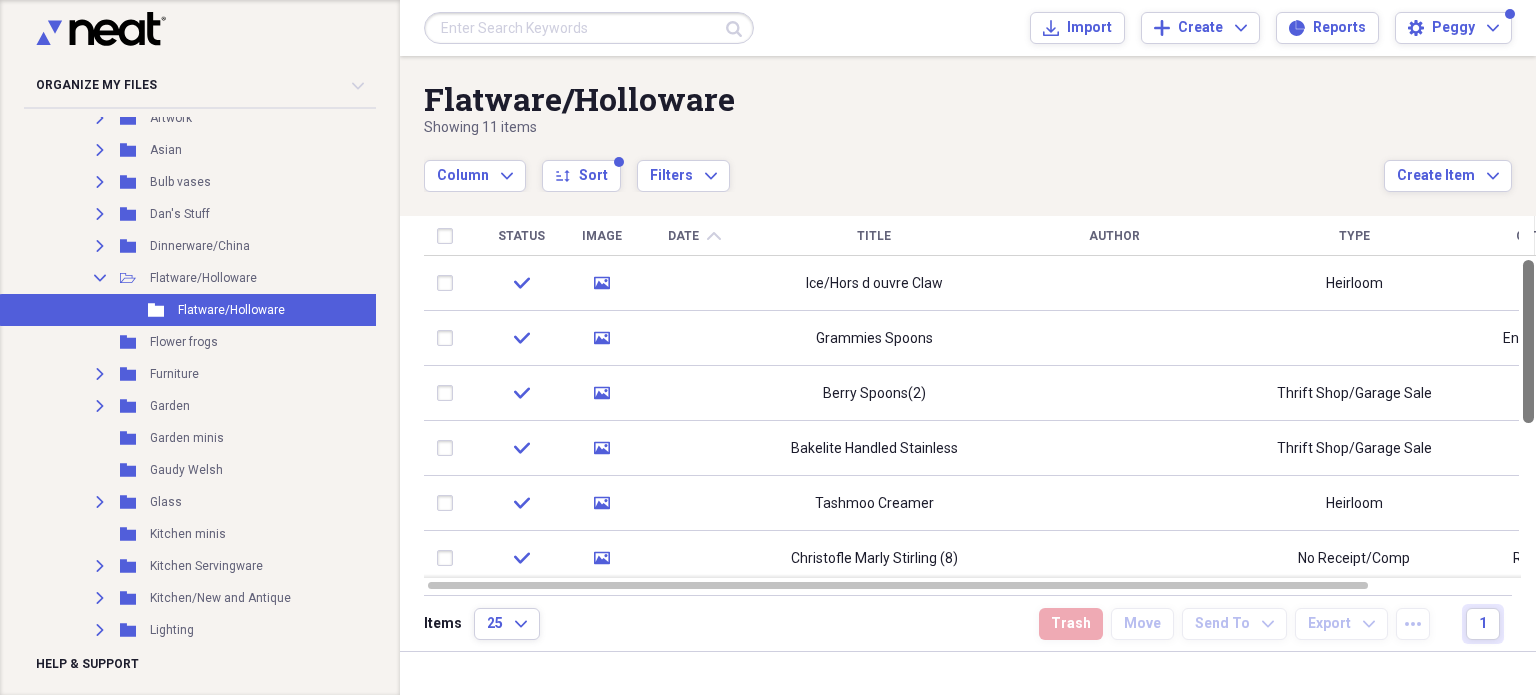 drag, startPoint x: 1532, startPoint y: 279, endPoint x: 1528, endPoint y: 255, distance: 24.33105 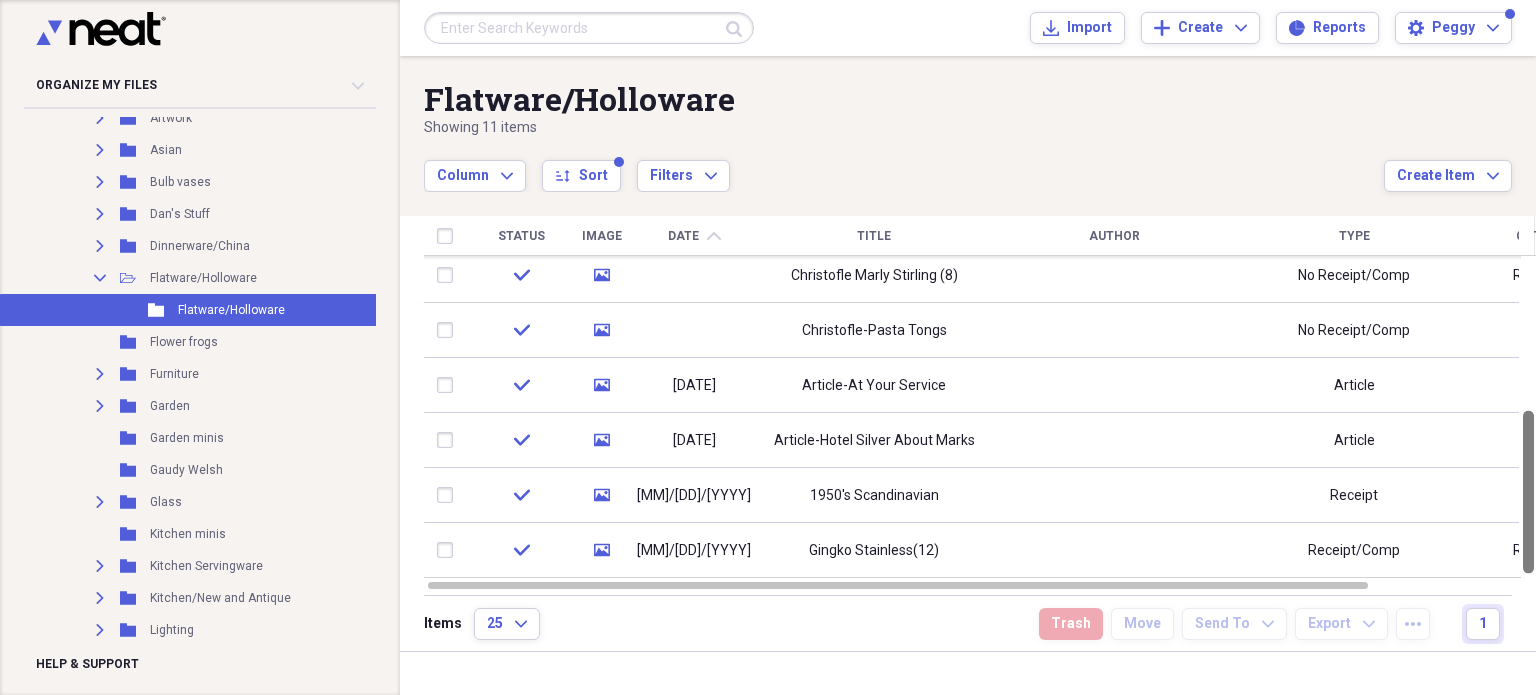 drag, startPoint x: 1530, startPoint y: 286, endPoint x: 1535, endPoint y: 483, distance: 197.06345 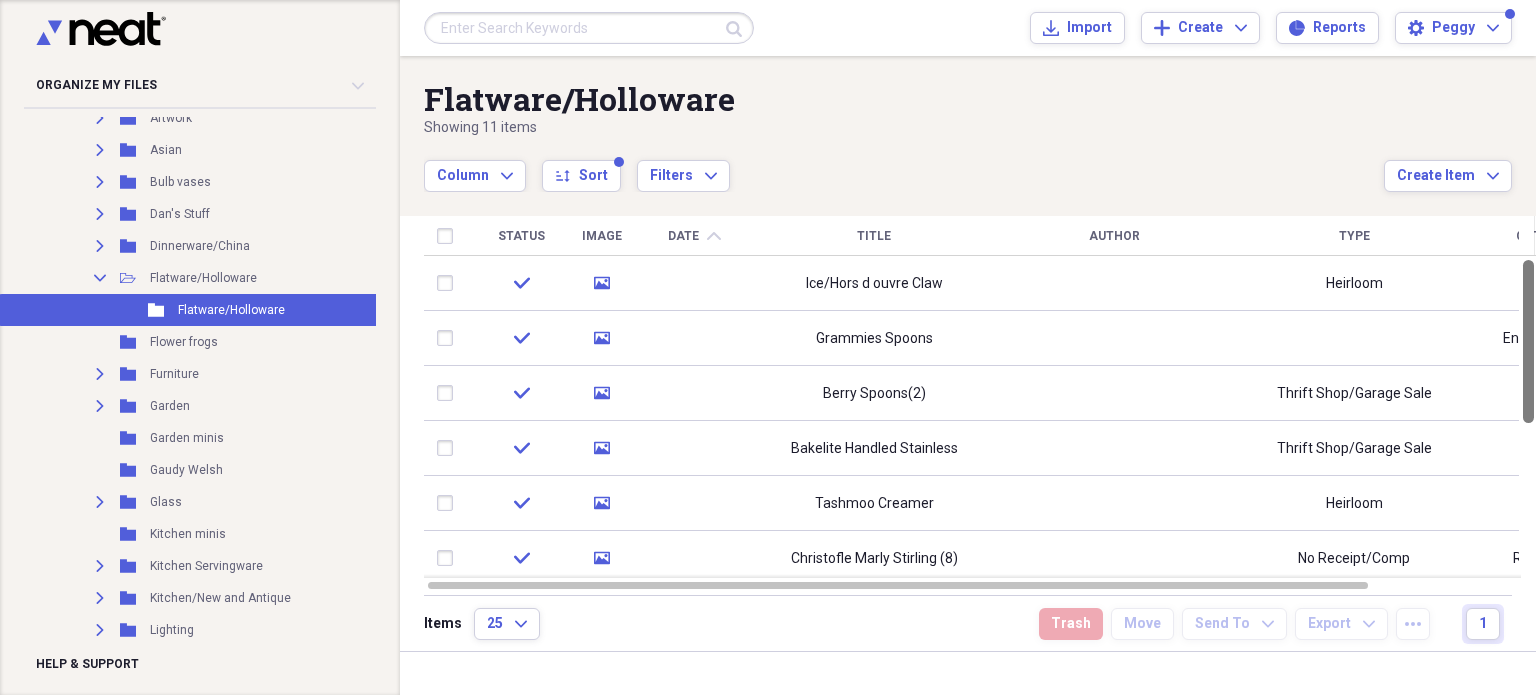 drag, startPoint x: 1533, startPoint y: 510, endPoint x: 1535, endPoint y: 322, distance: 188.01064 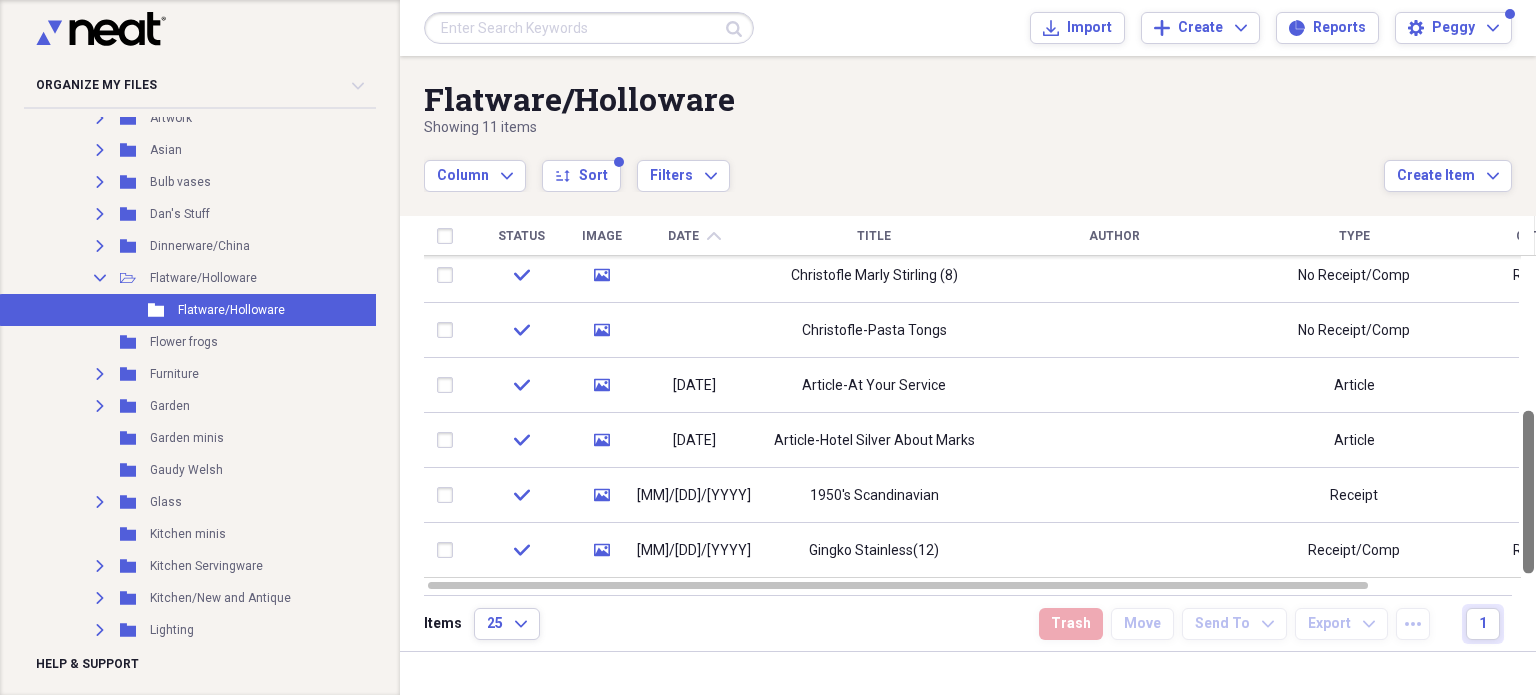 drag, startPoint x: 1528, startPoint y: 314, endPoint x: 1535, endPoint y: 503, distance: 189.12958 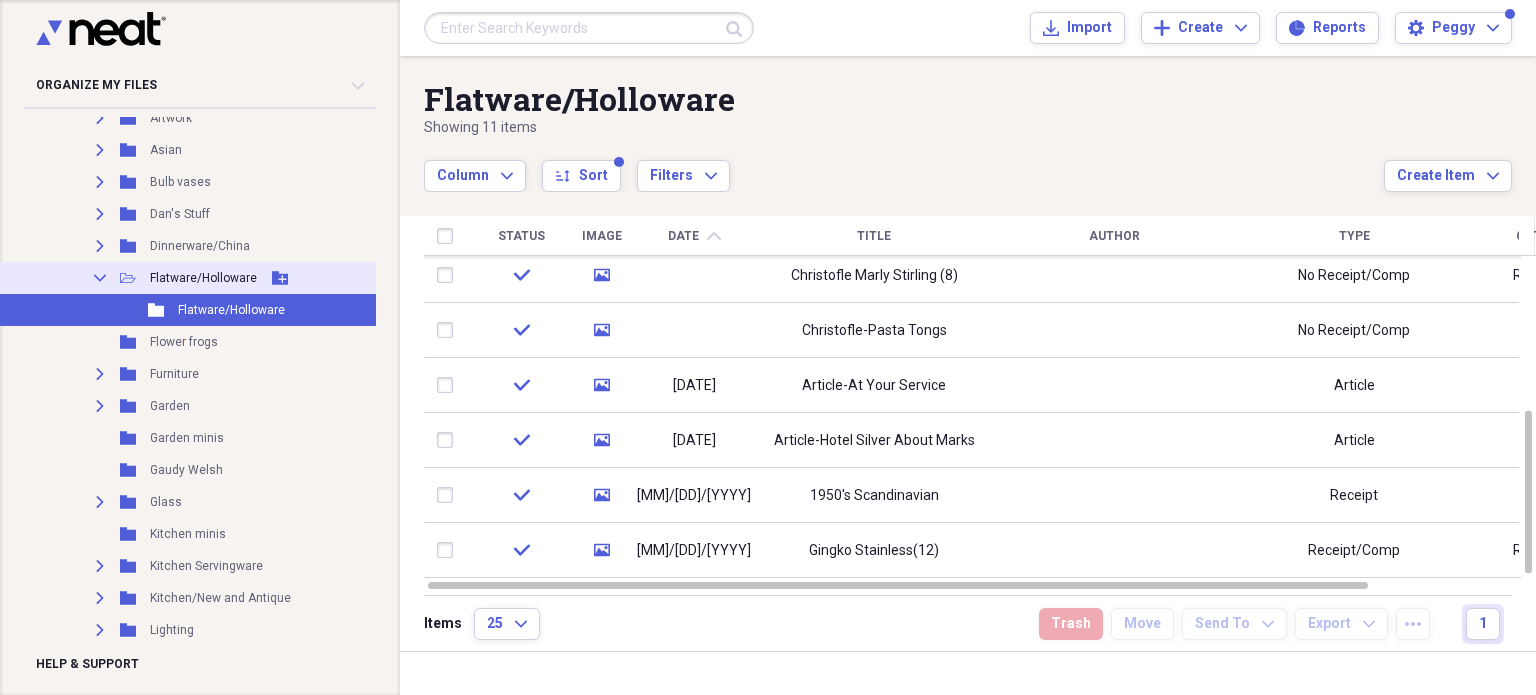 click on "Collapse" 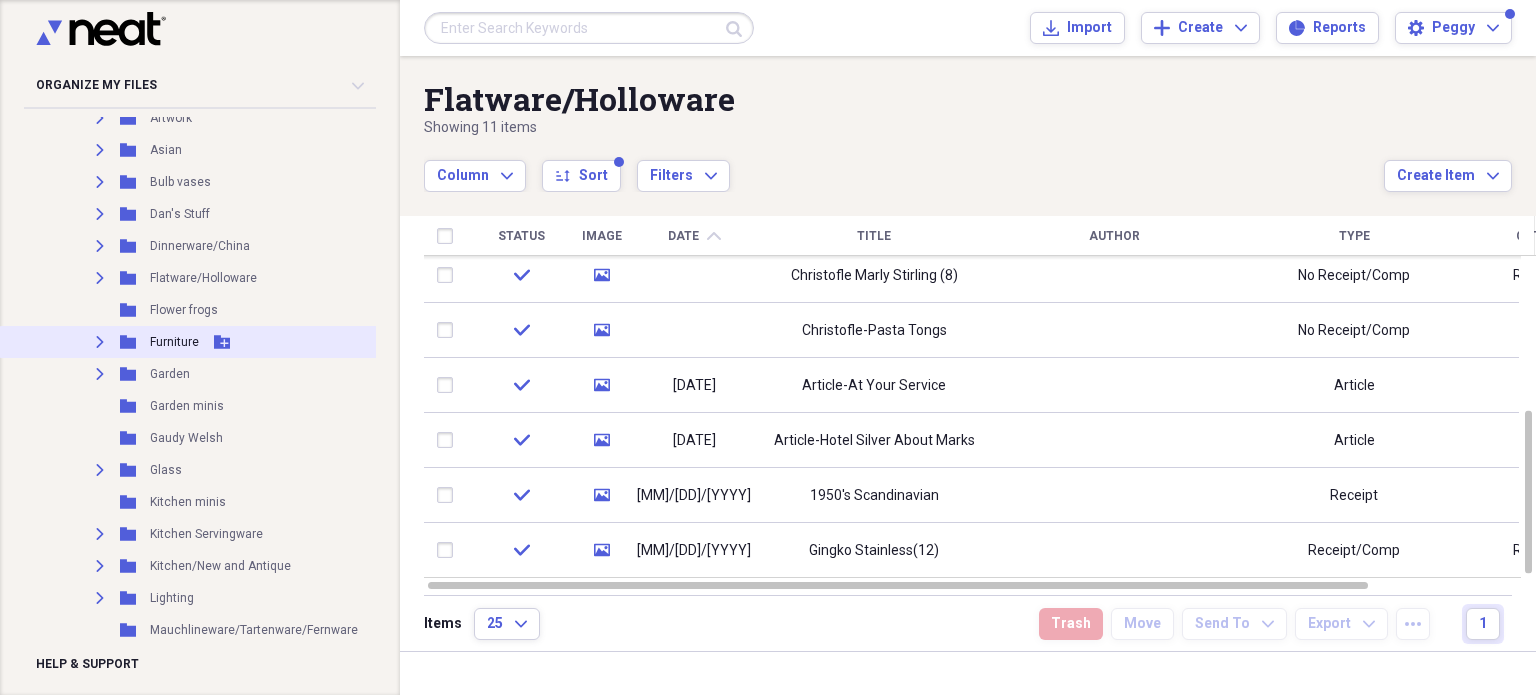 click on "Expand" 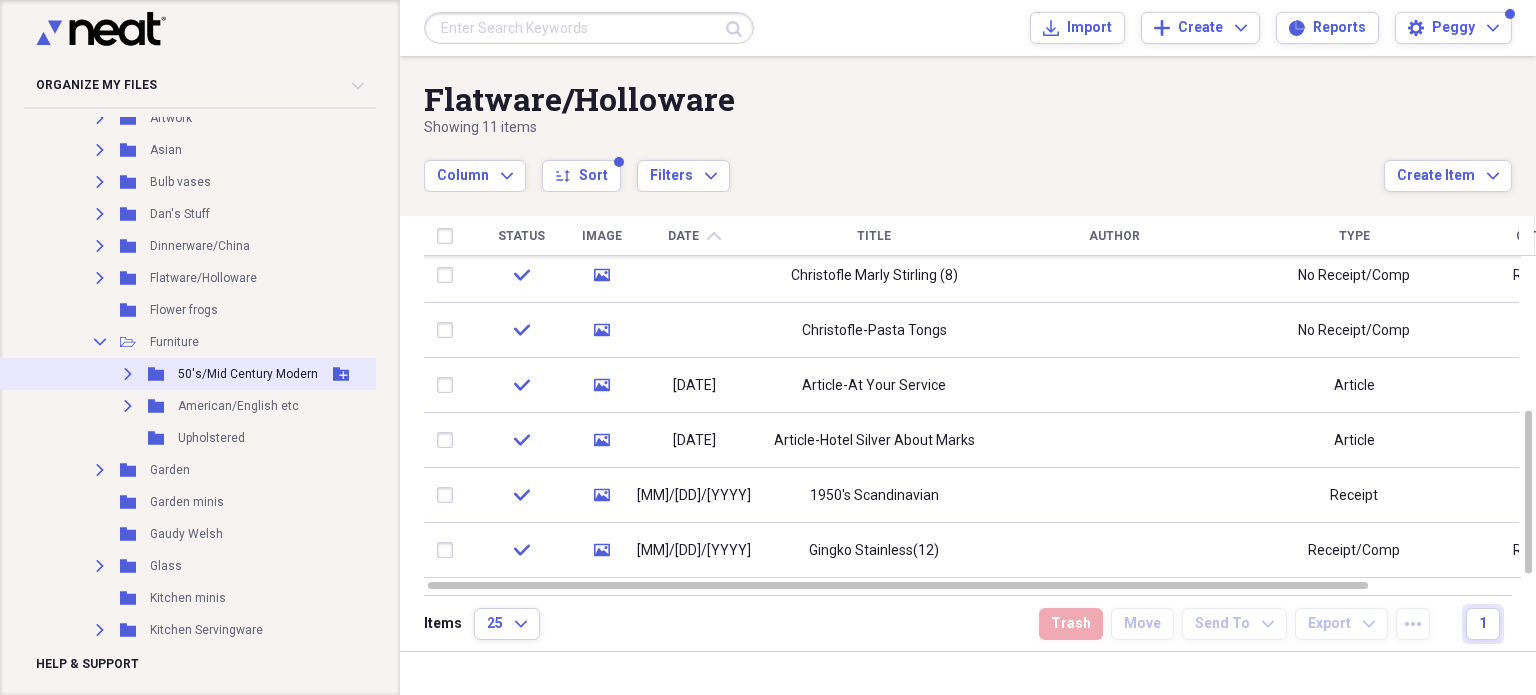 click on "50's/Mid Century Modern" at bounding box center [248, 374] 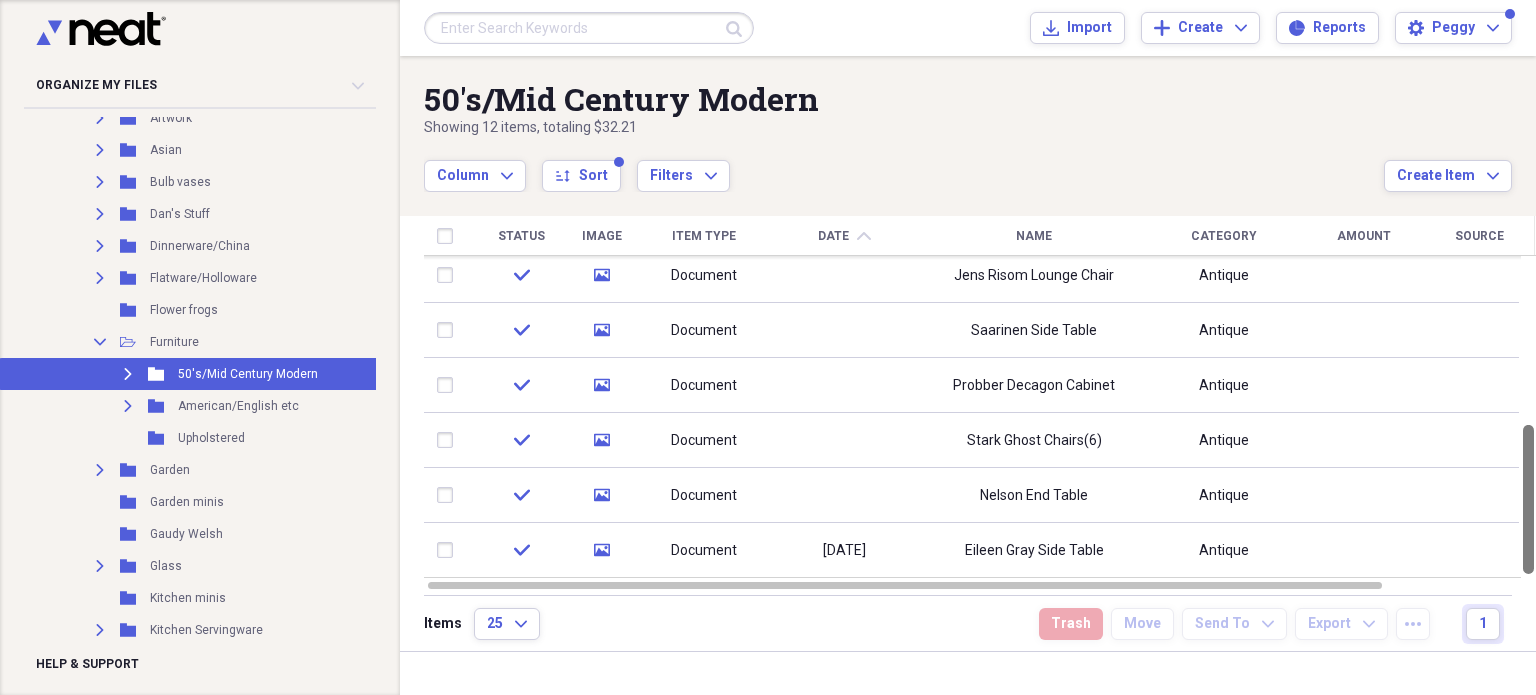 drag, startPoint x: 1532, startPoint y: 290, endPoint x: 1535, endPoint y: 486, distance: 196.02296 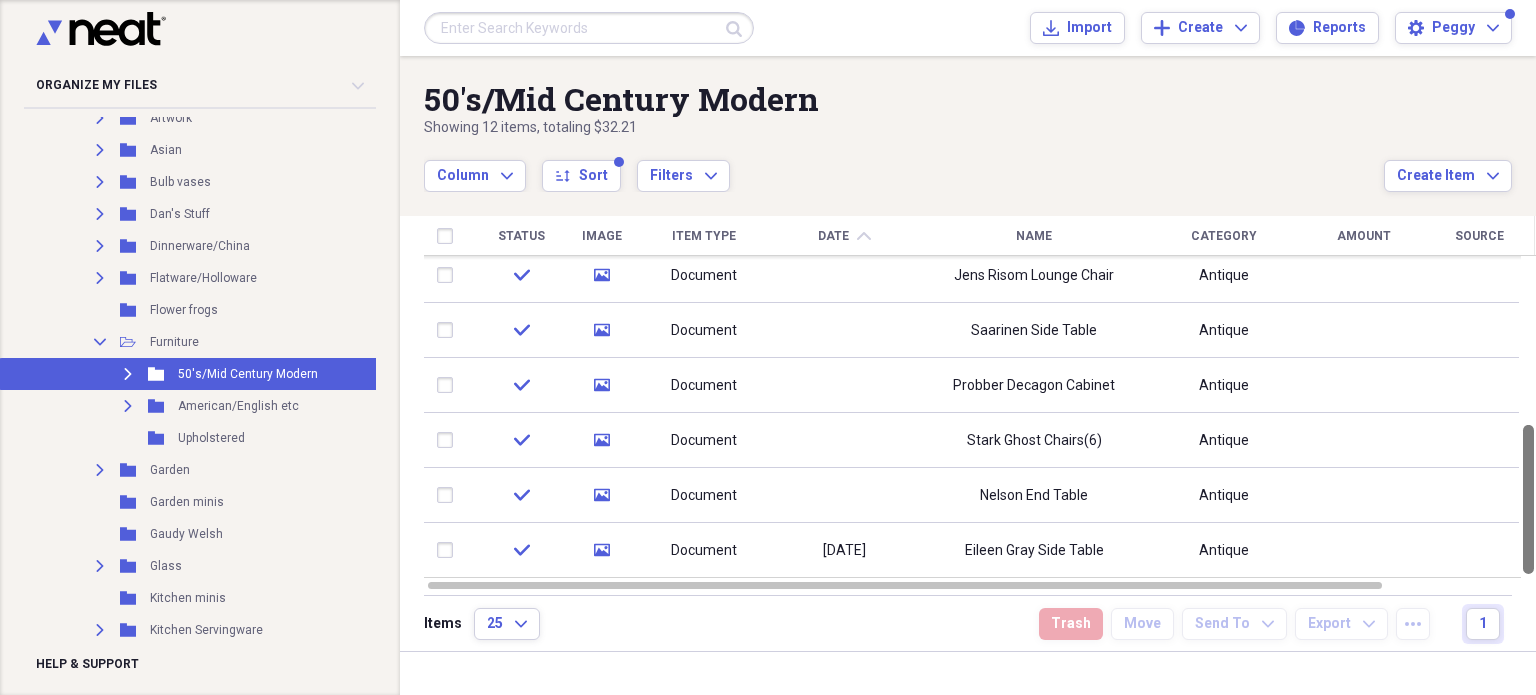 drag, startPoint x: 1532, startPoint y: 482, endPoint x: 1535, endPoint y: 524, distance: 42.107006 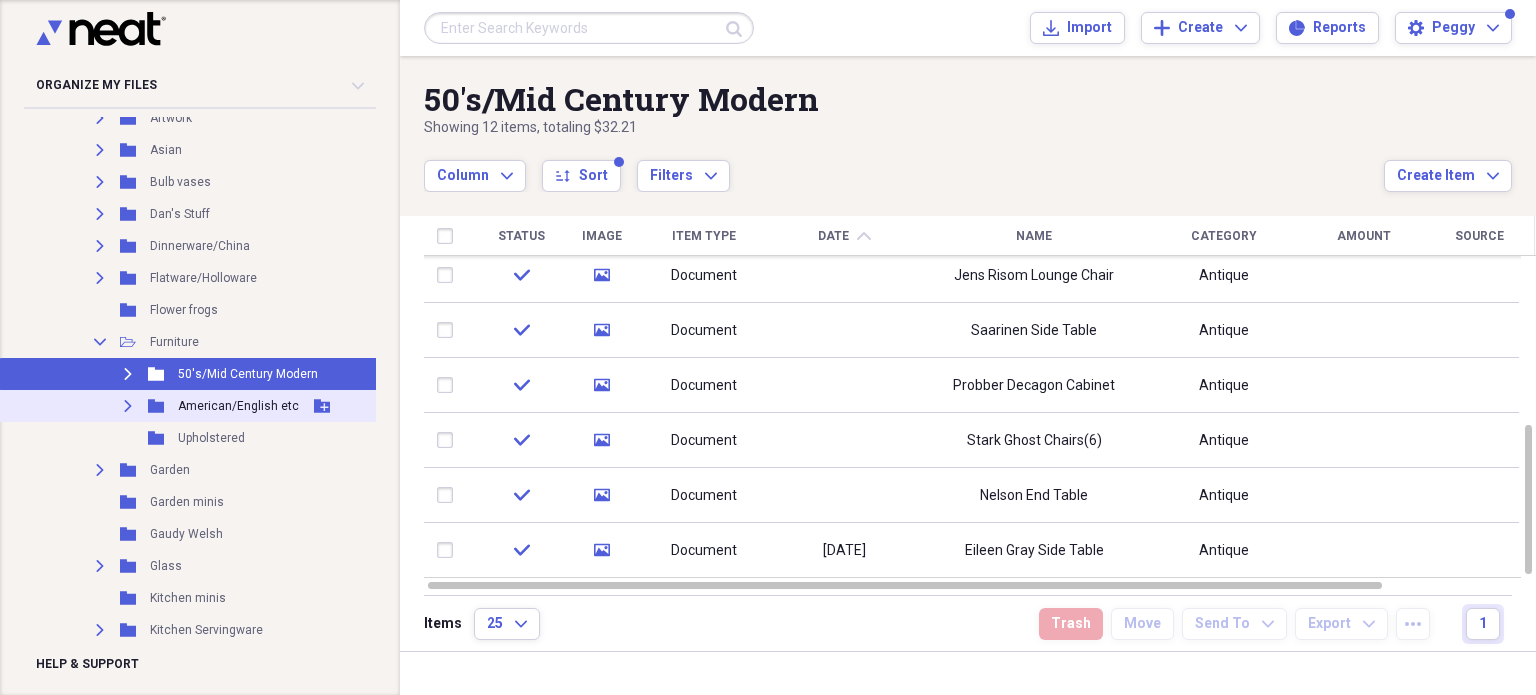 click on "Expand Folder American/English  etc Add Folder" at bounding box center (237, 406) 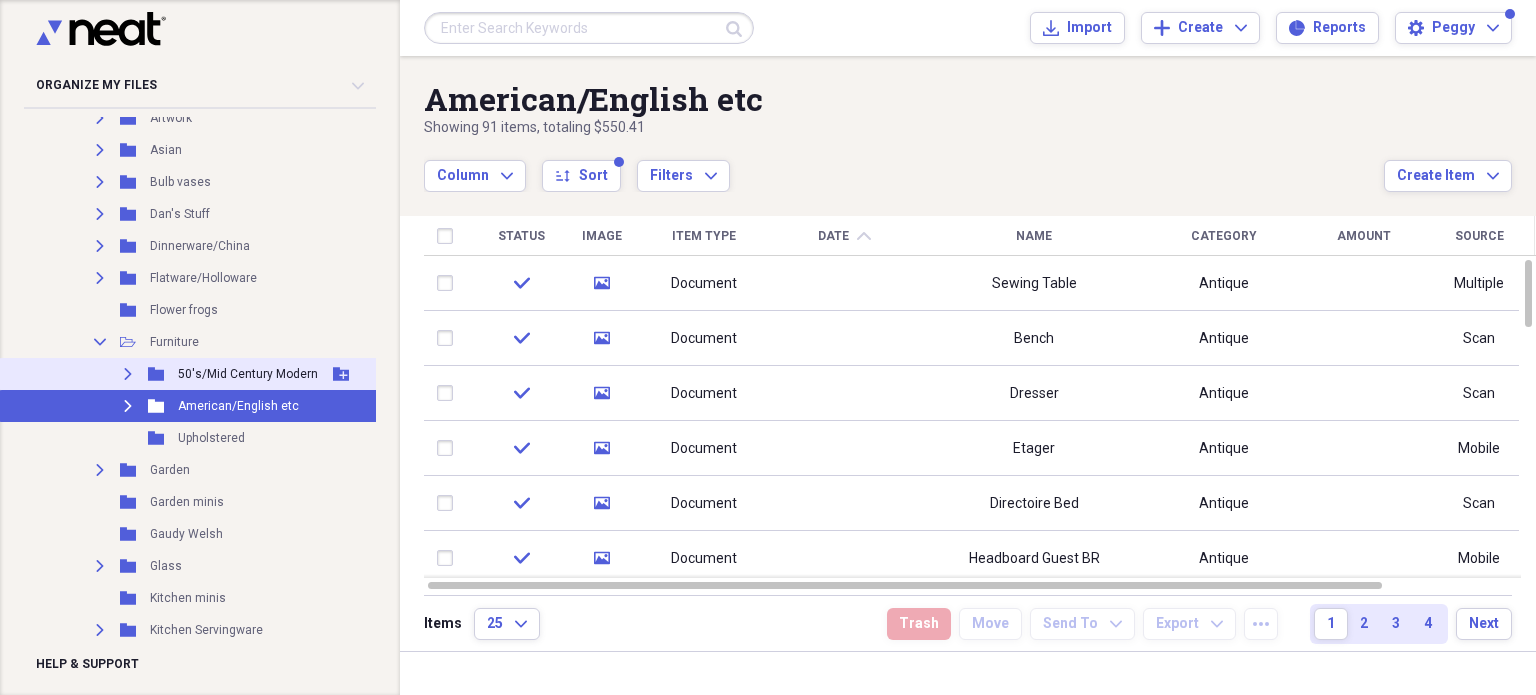 click on "Expand" 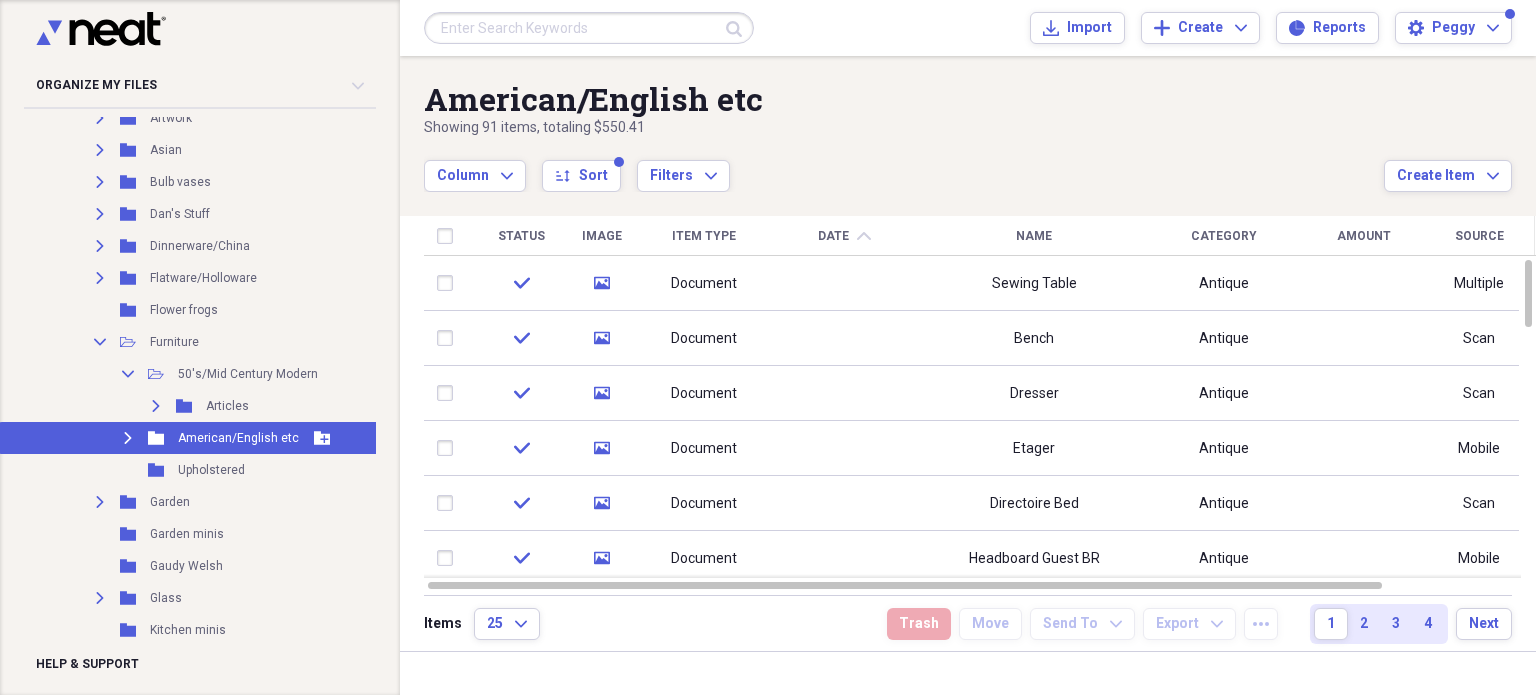 click on "Expand" 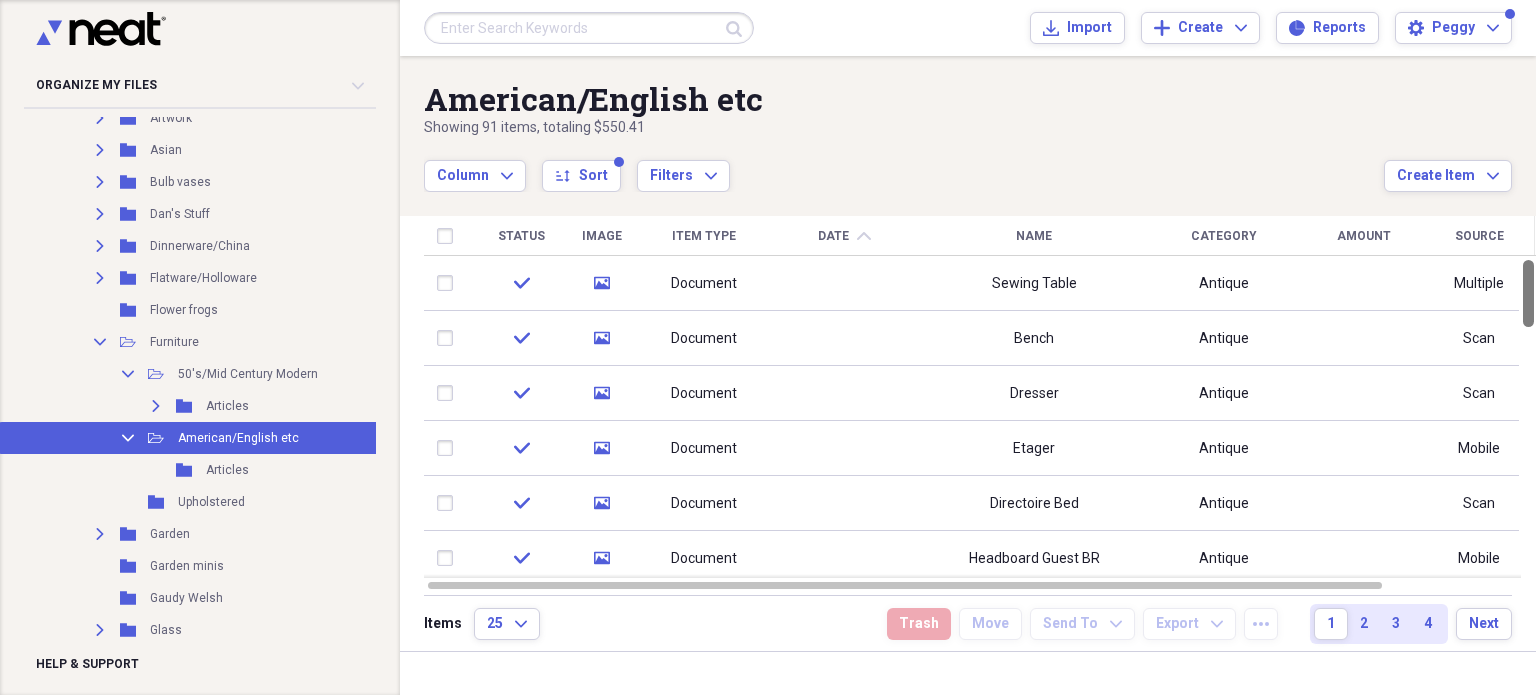 click at bounding box center (1528, 293) 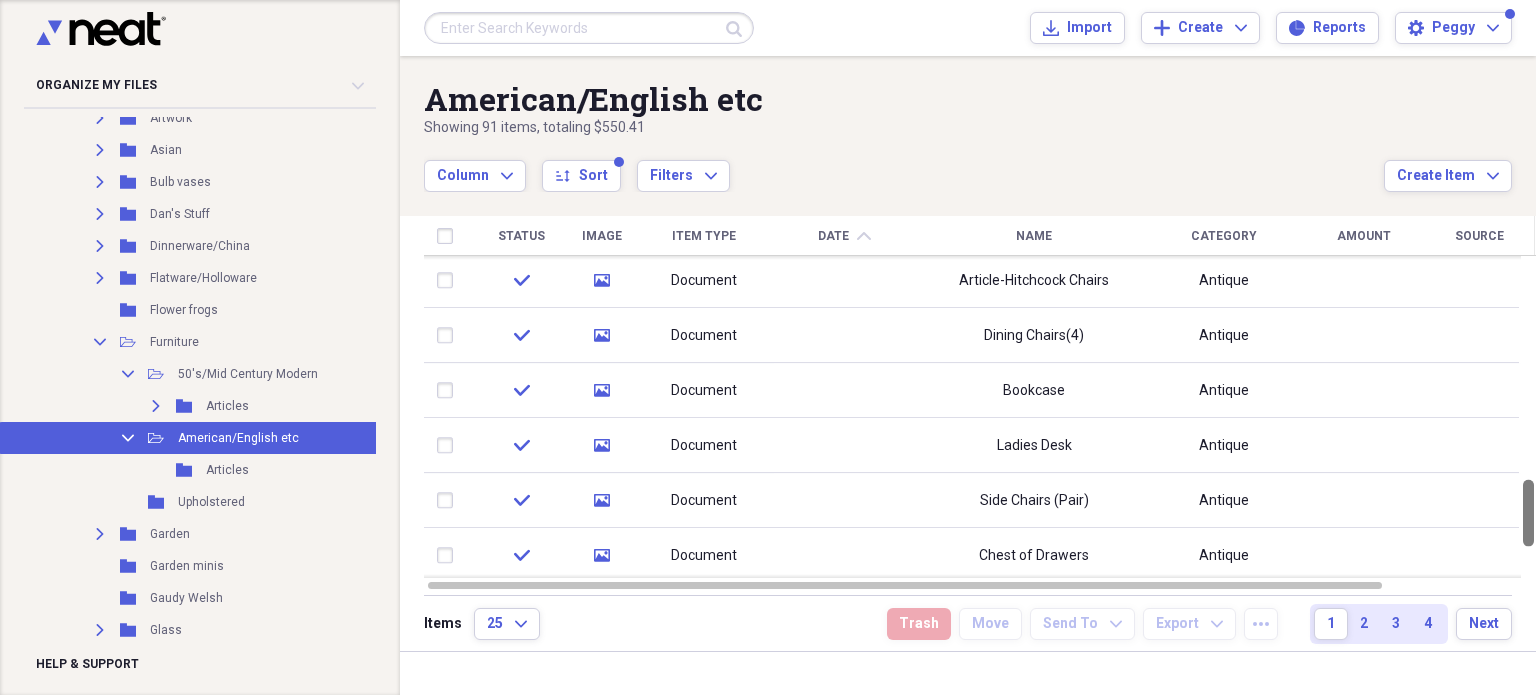 drag, startPoint x: 1529, startPoint y: 273, endPoint x: 1532, endPoint y: 525, distance: 252.01785 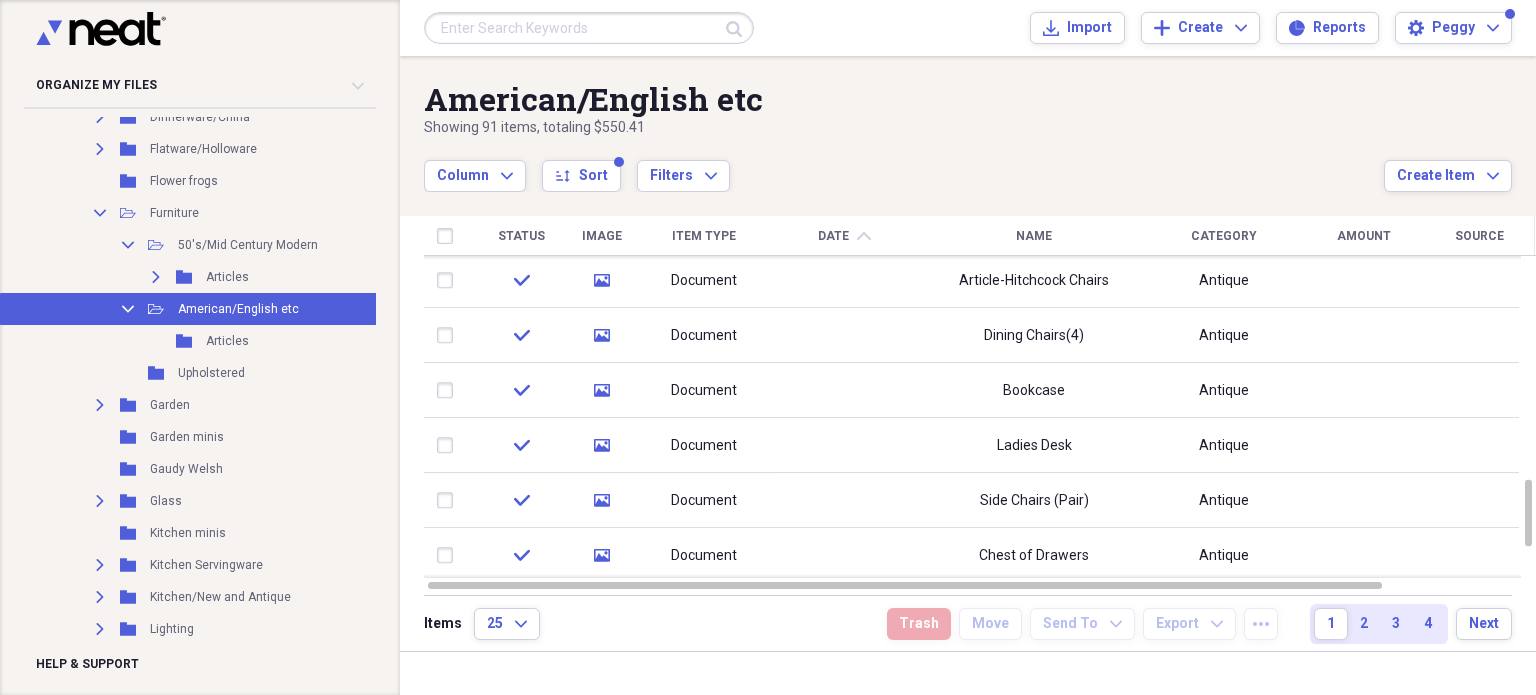scroll, scrollTop: 1940, scrollLeft: 0, axis: vertical 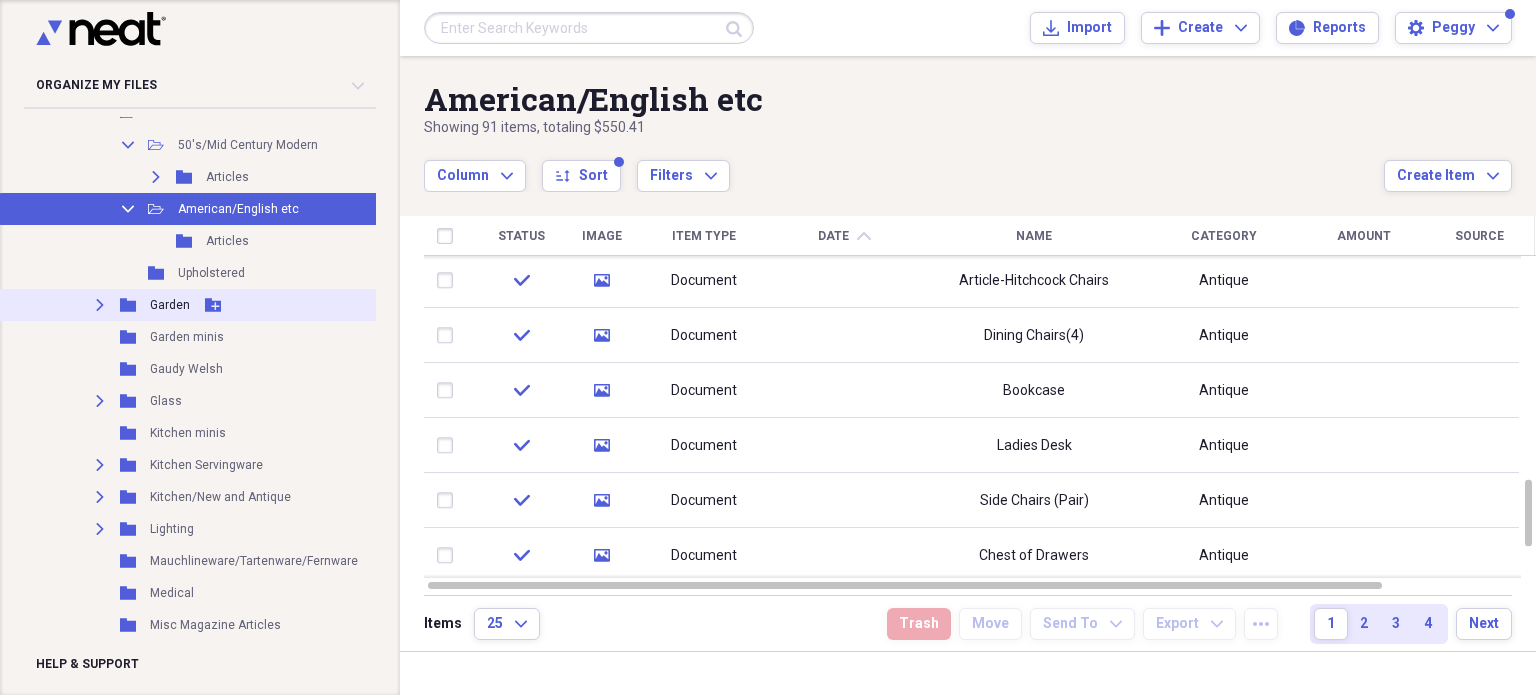 click on "Expand" 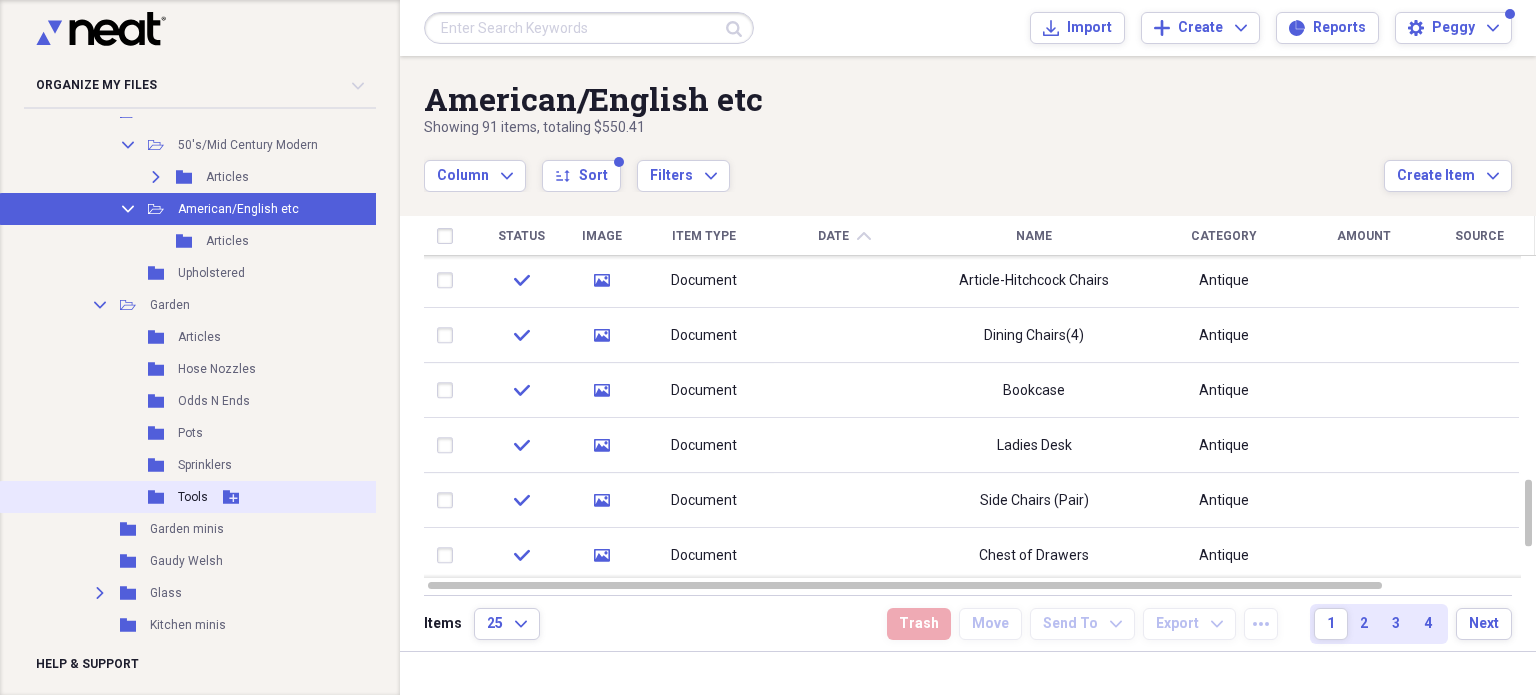 click on "Tools" at bounding box center (193, 497) 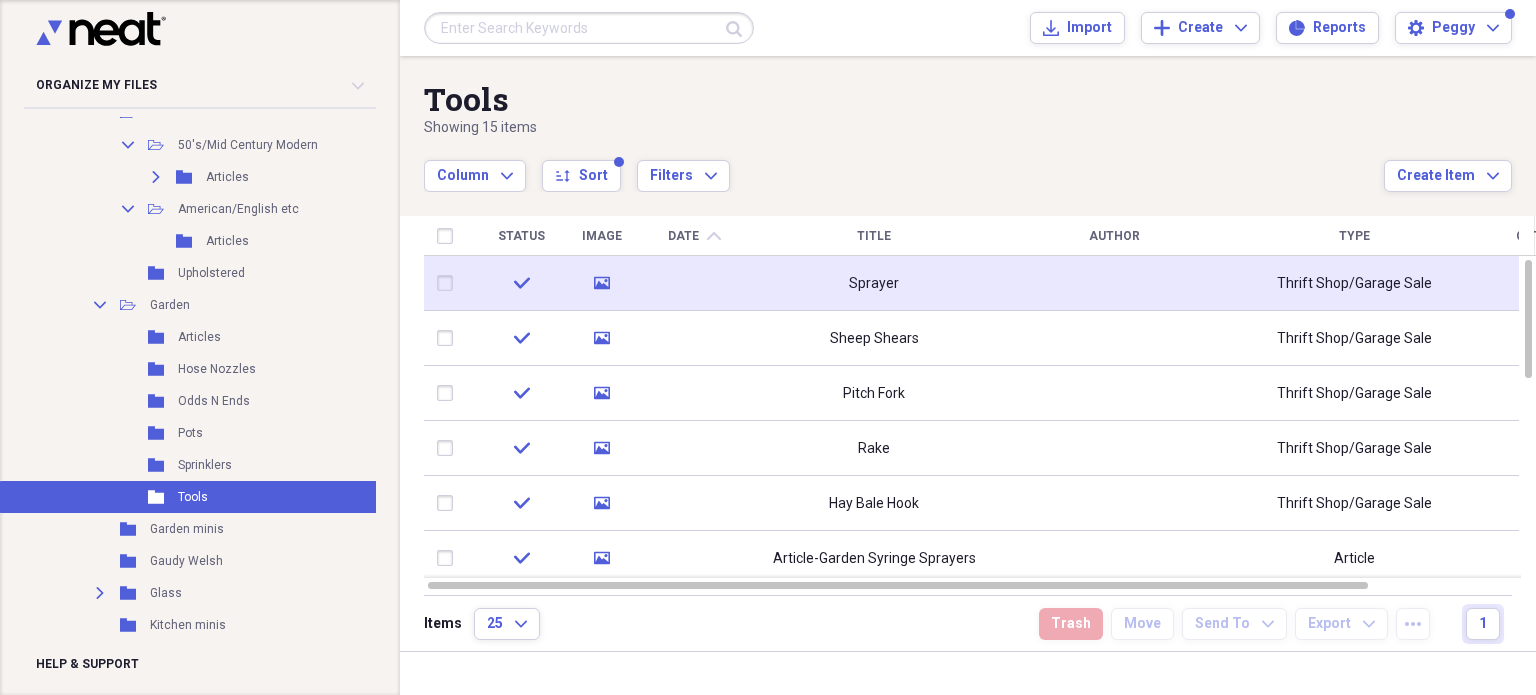 click on "Sprayer" at bounding box center (874, 284) 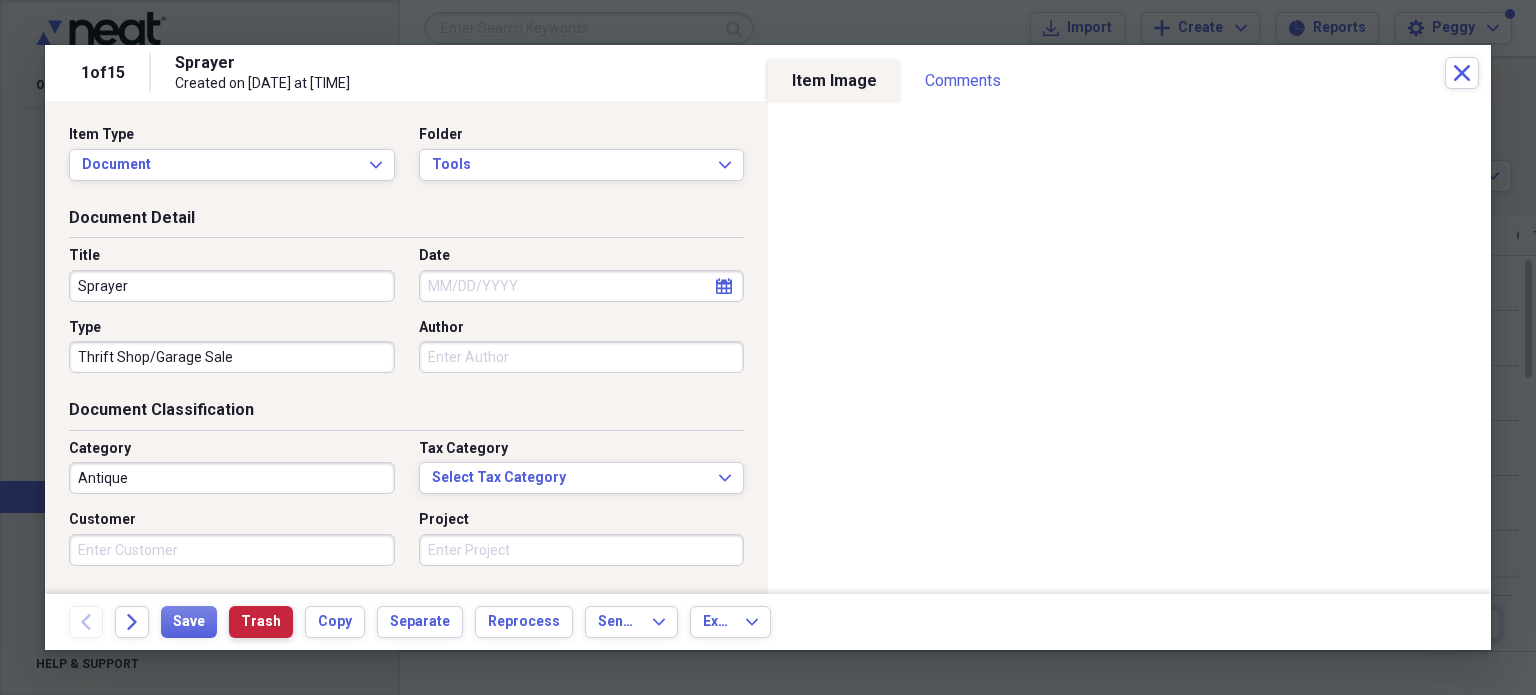 click on "Trash" at bounding box center [261, 622] 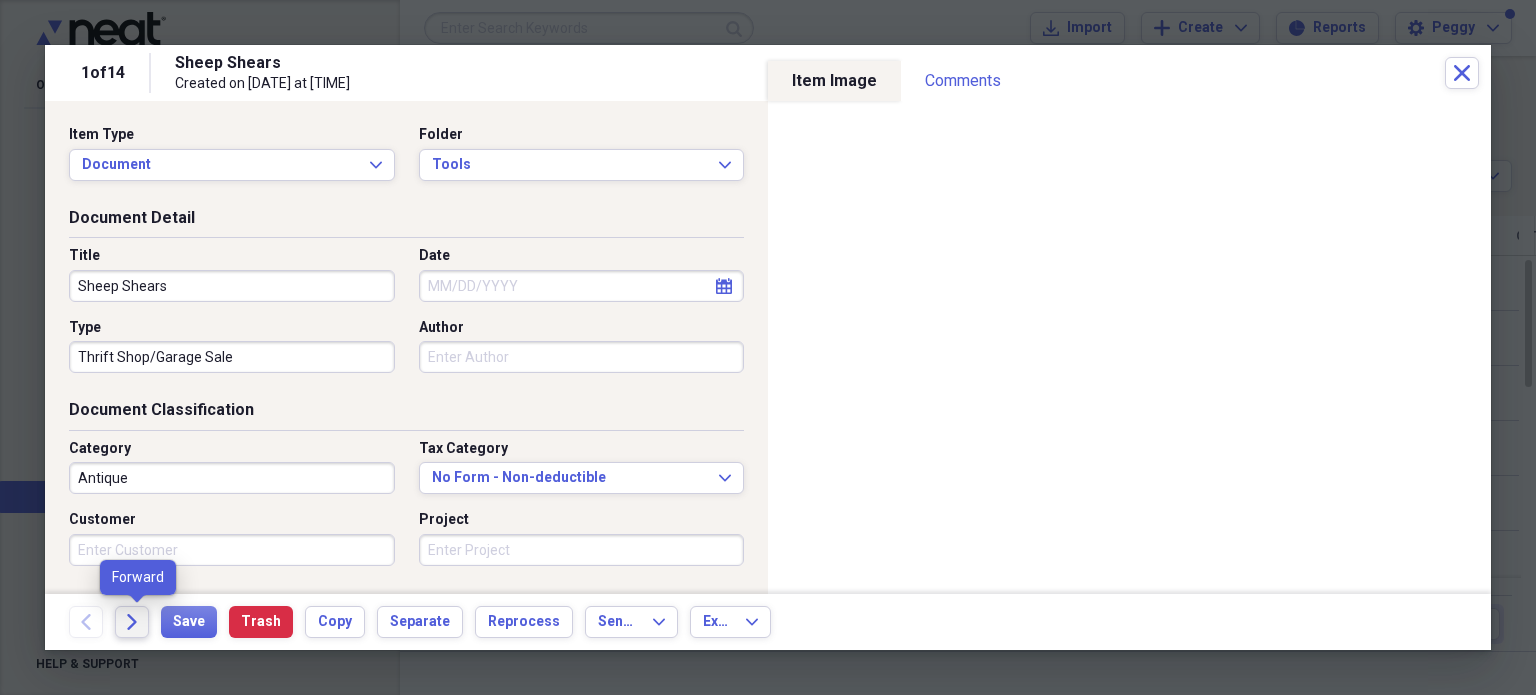 click on "Forward" 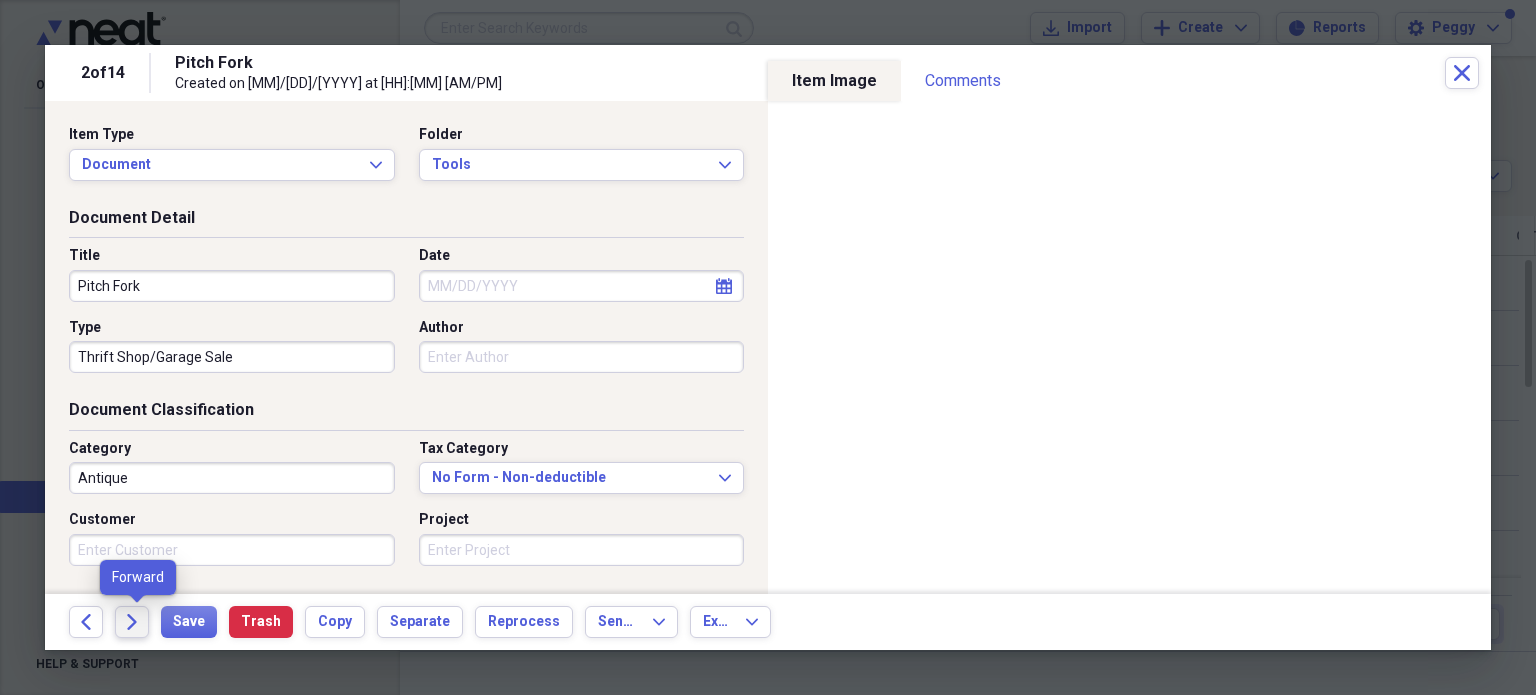 click on "Forward" 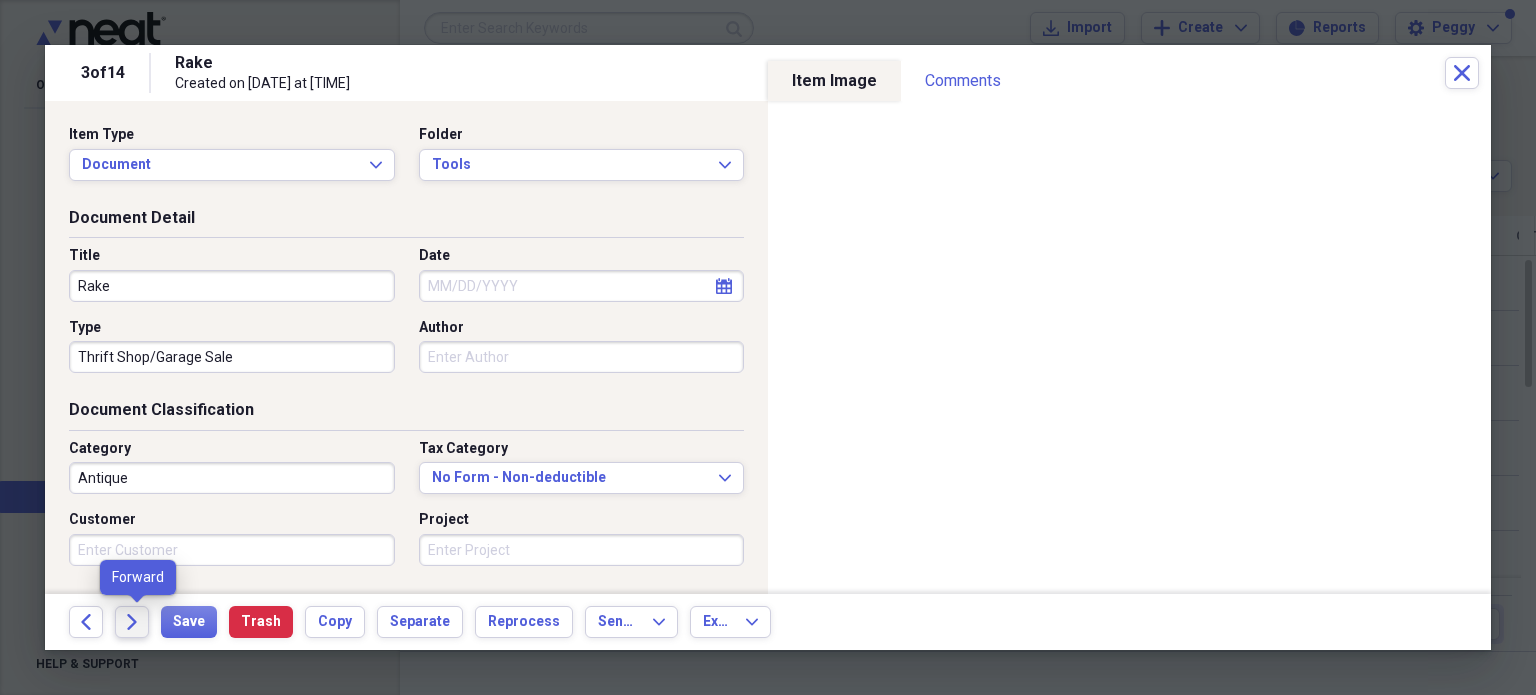 click on "Forward" 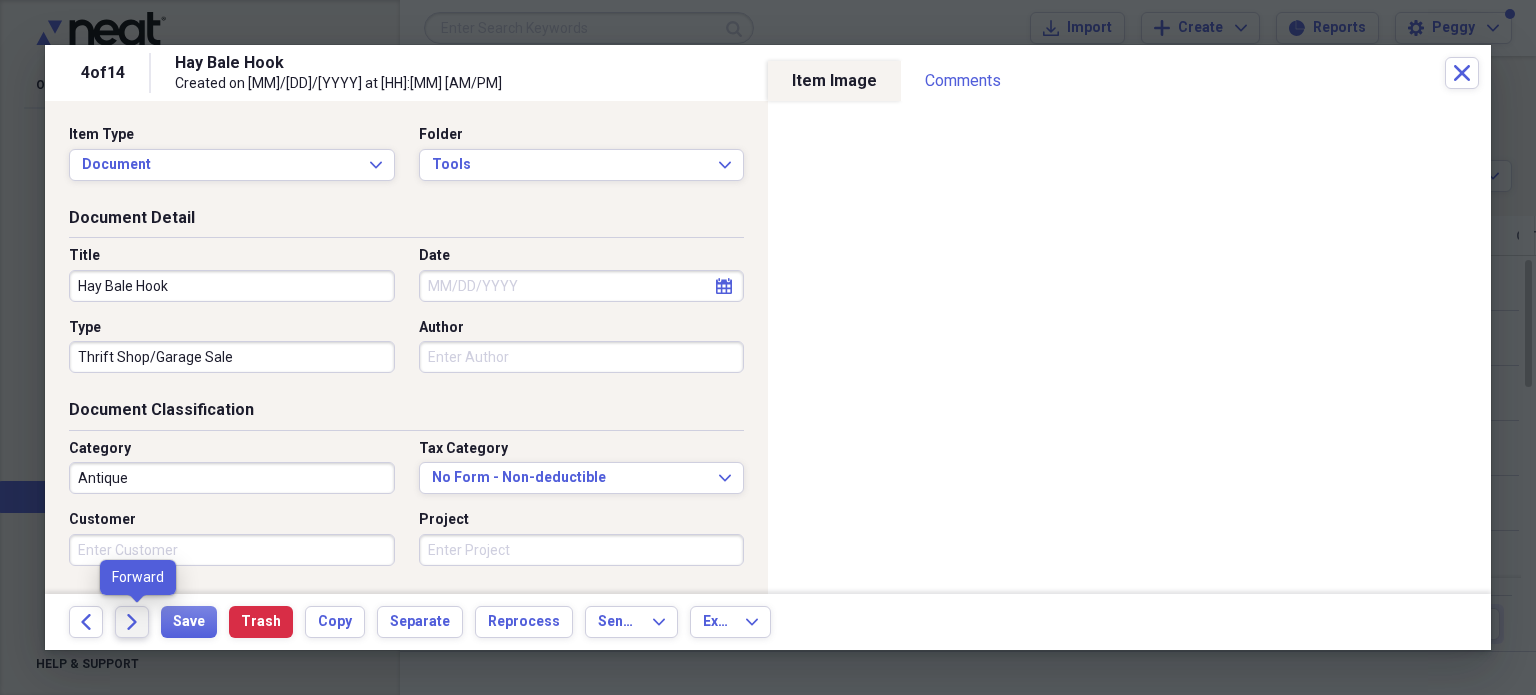 click on "Forward" 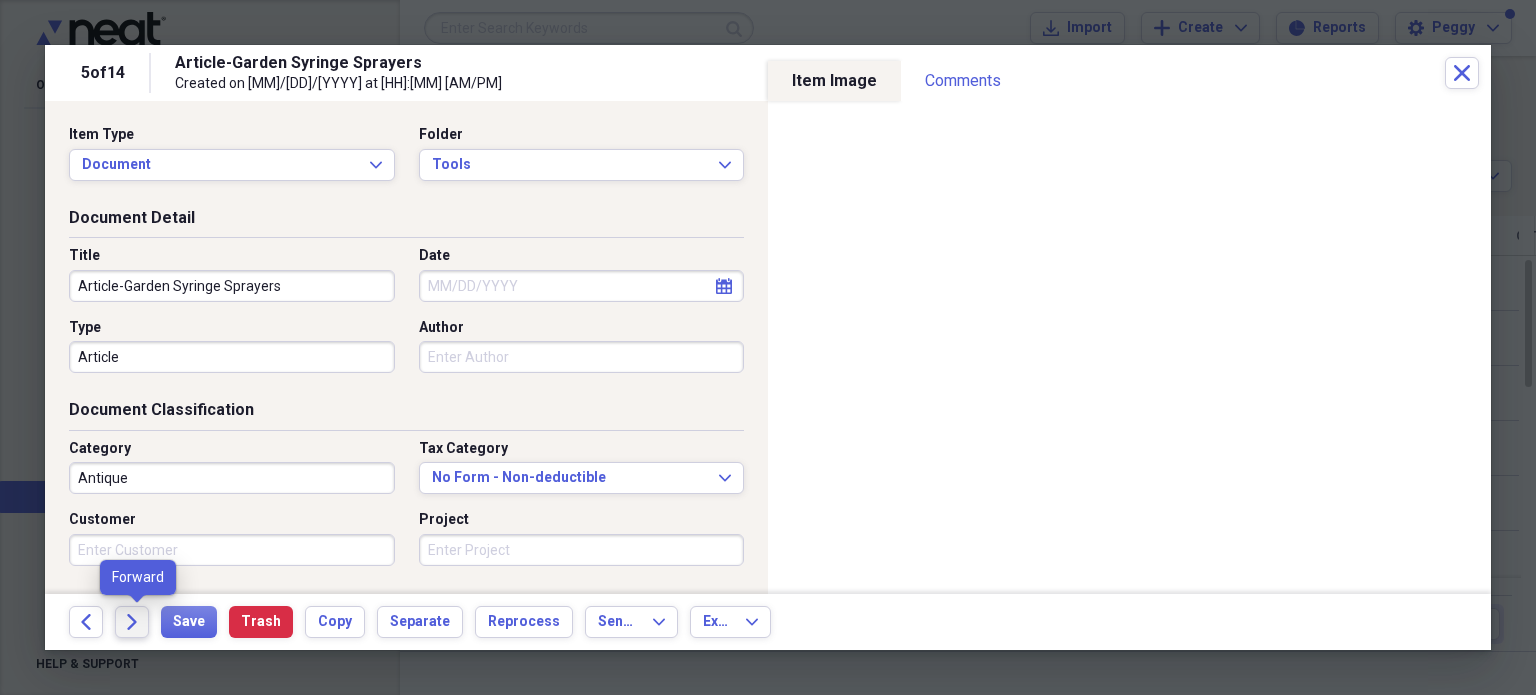 click on "Forward" 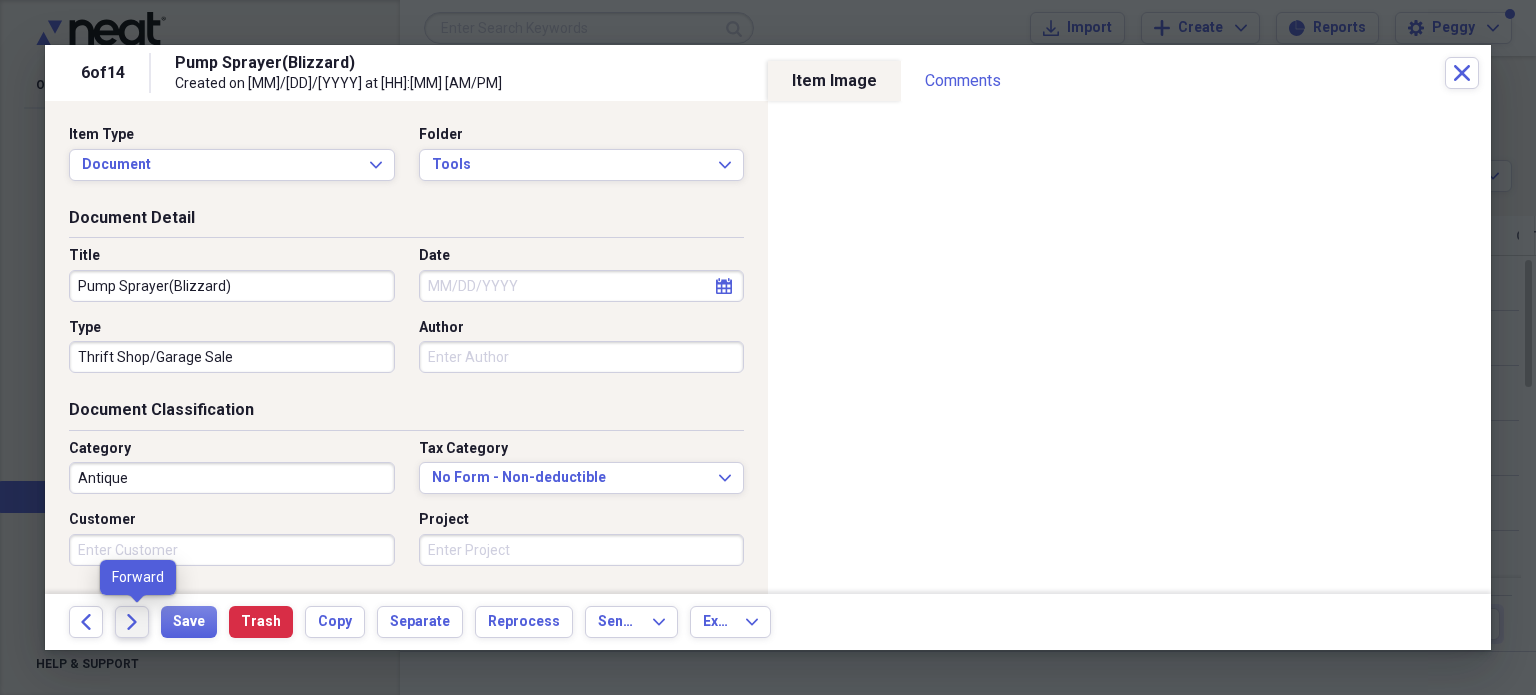 click on "Forward" 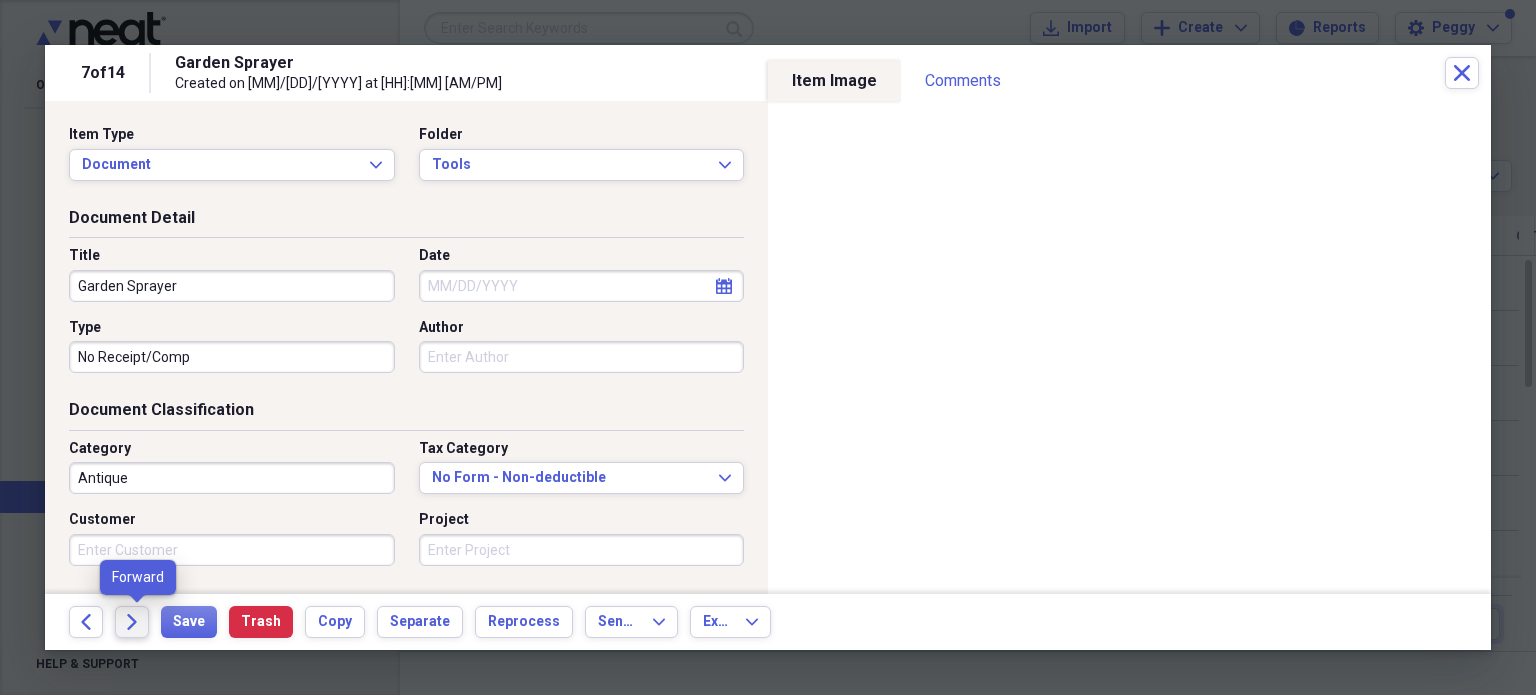 click on "Forward" 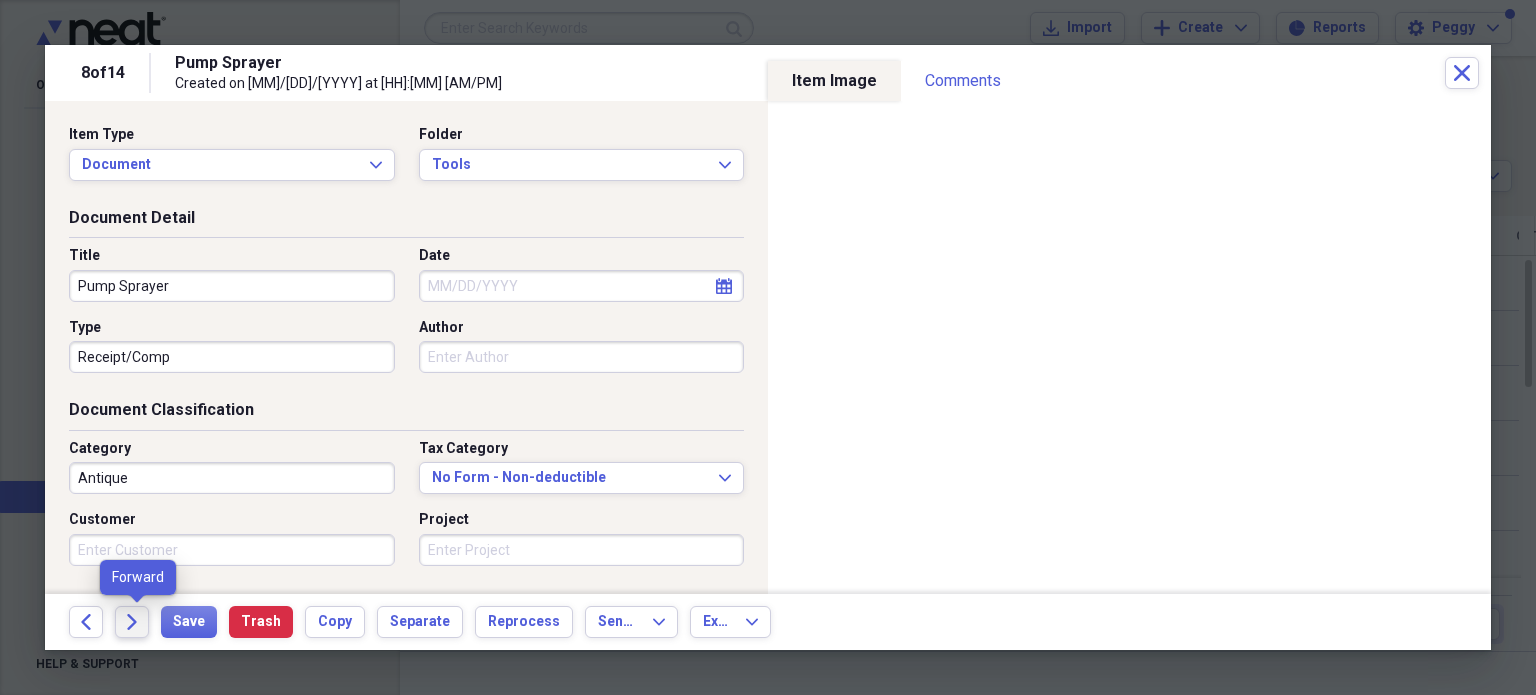 click on "Forward" 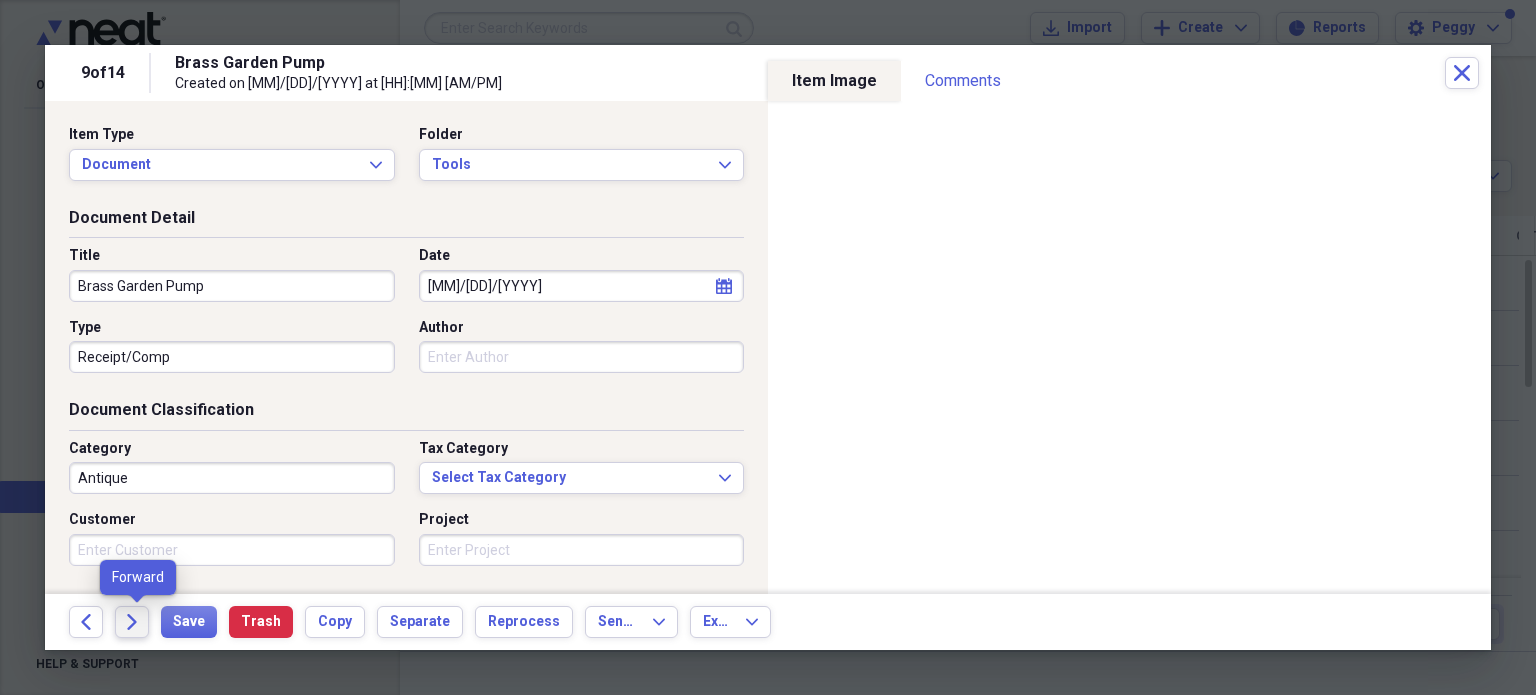click on "Forward" 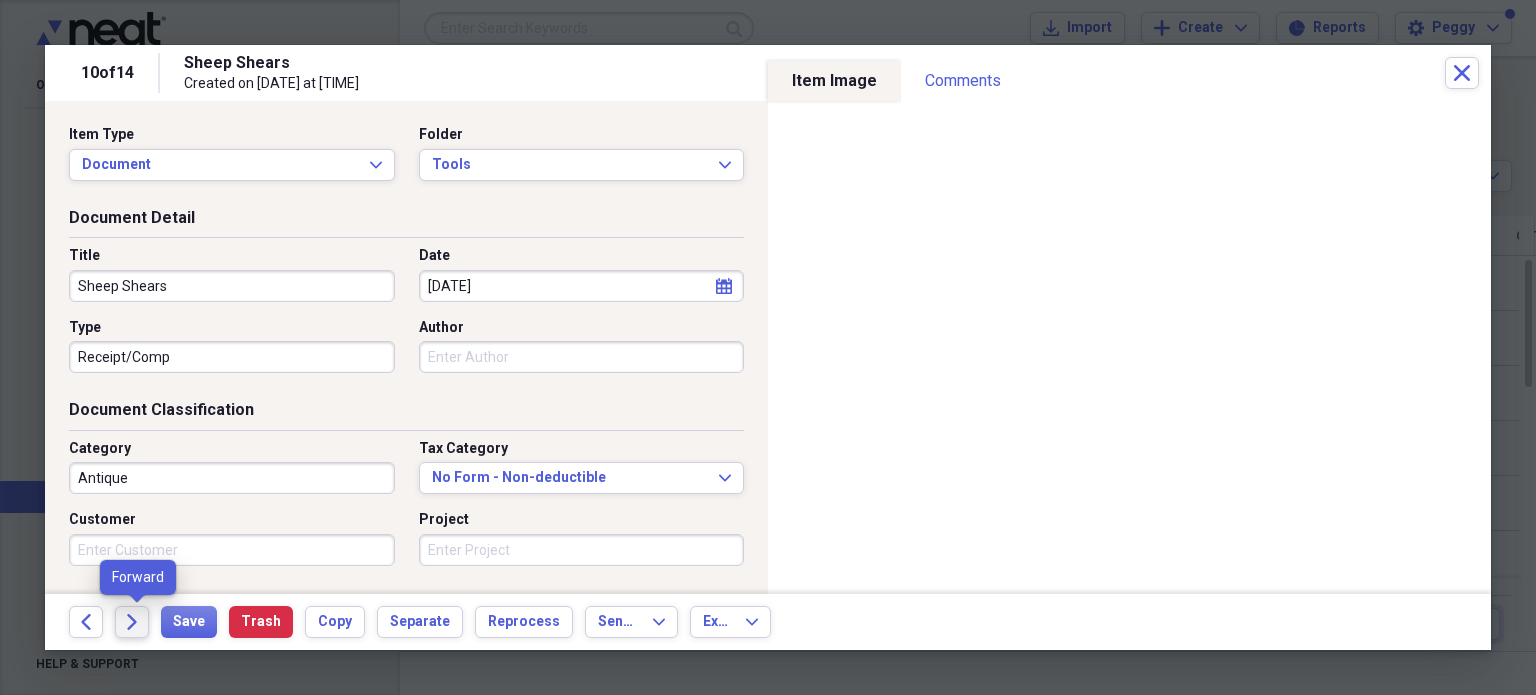click on "Forward" 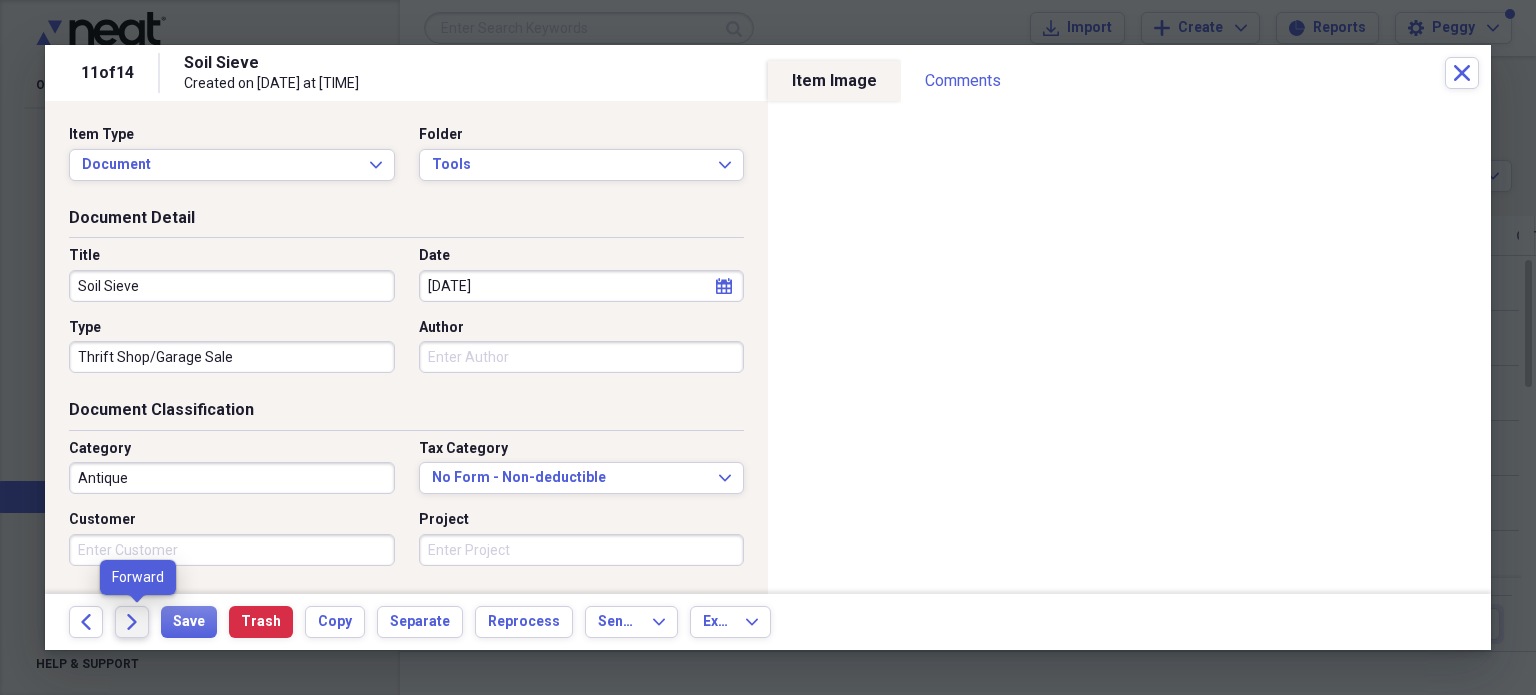 click on "Forward" 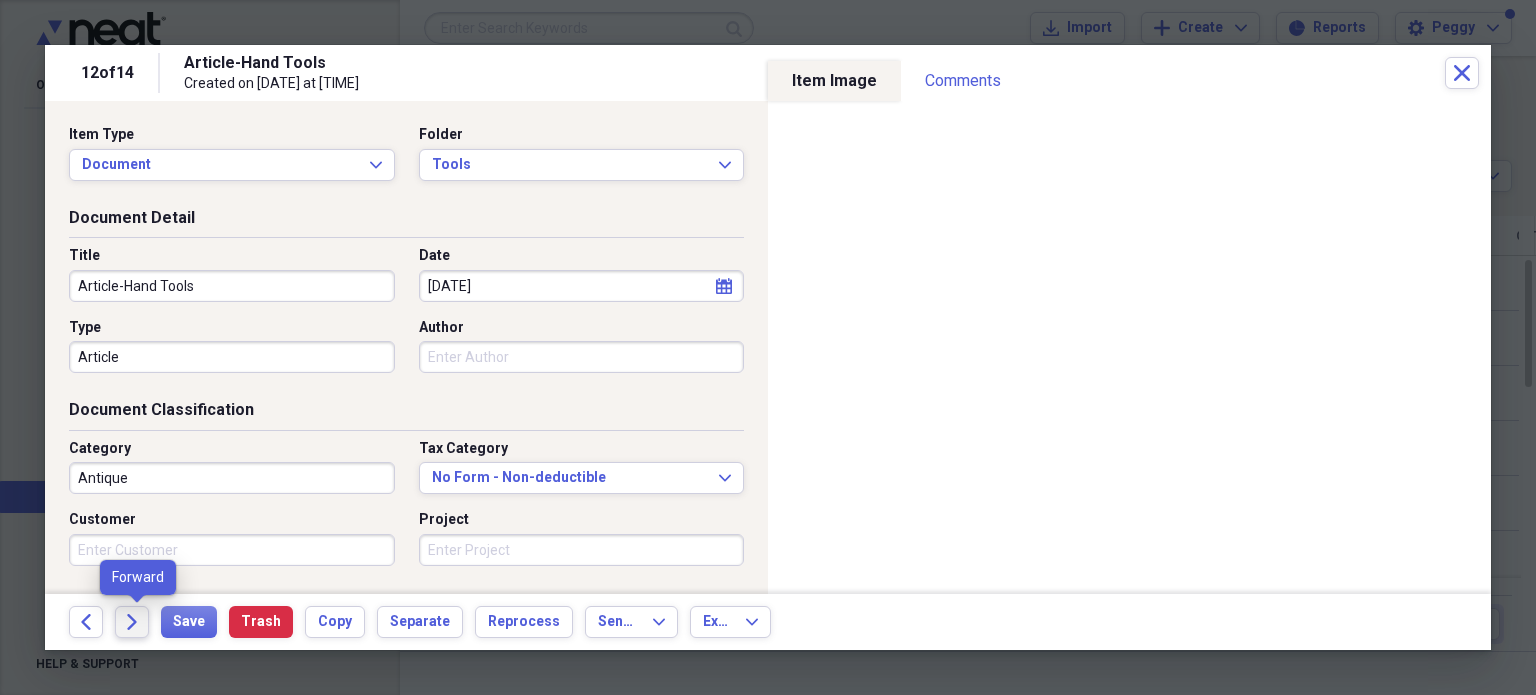 click on "Forward" 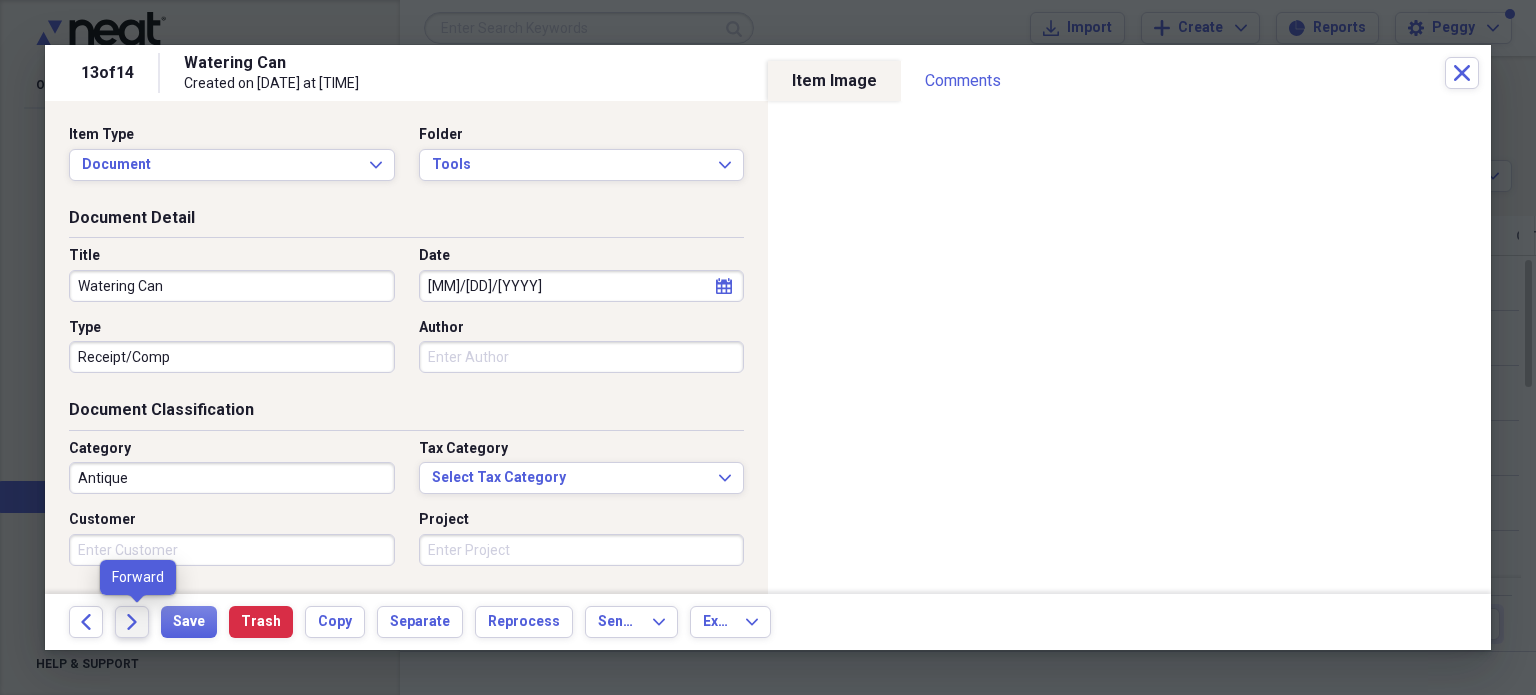 click on "Forward" 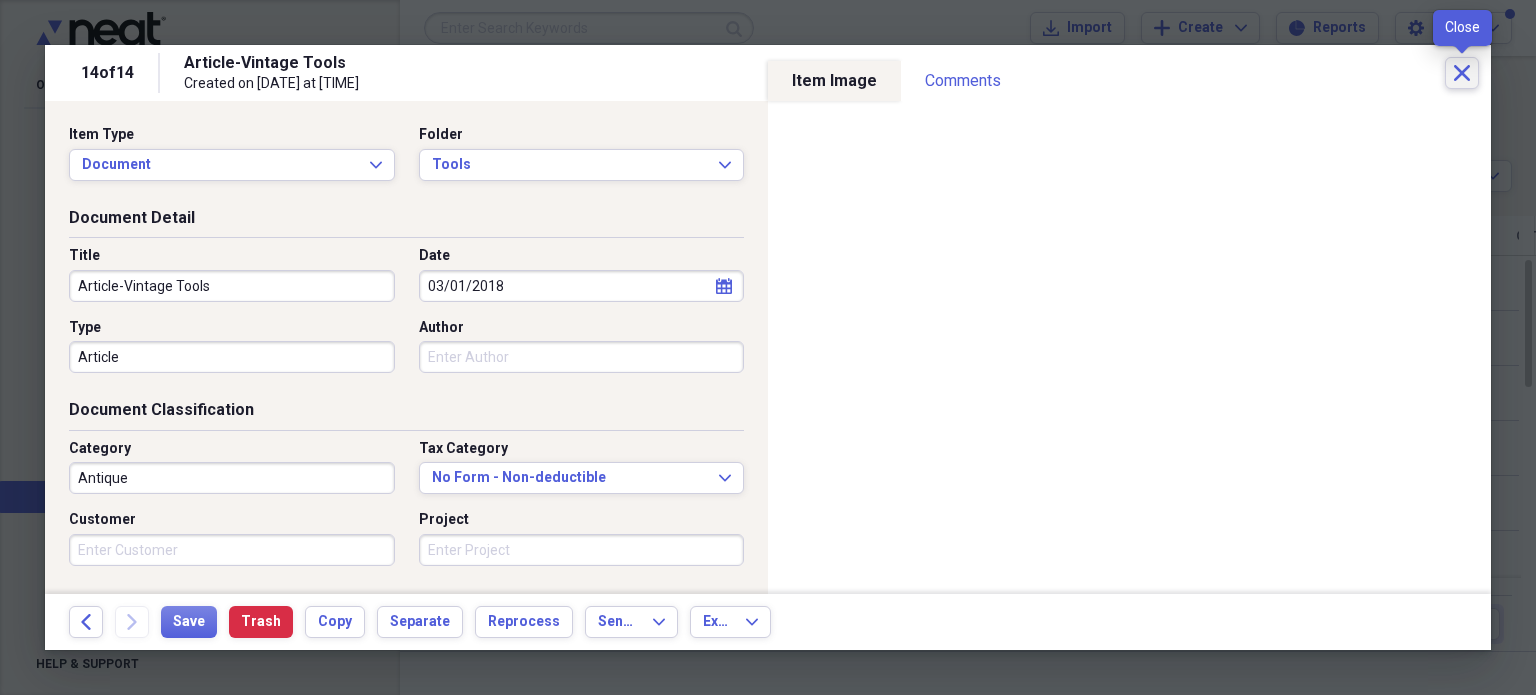 click on "Close" 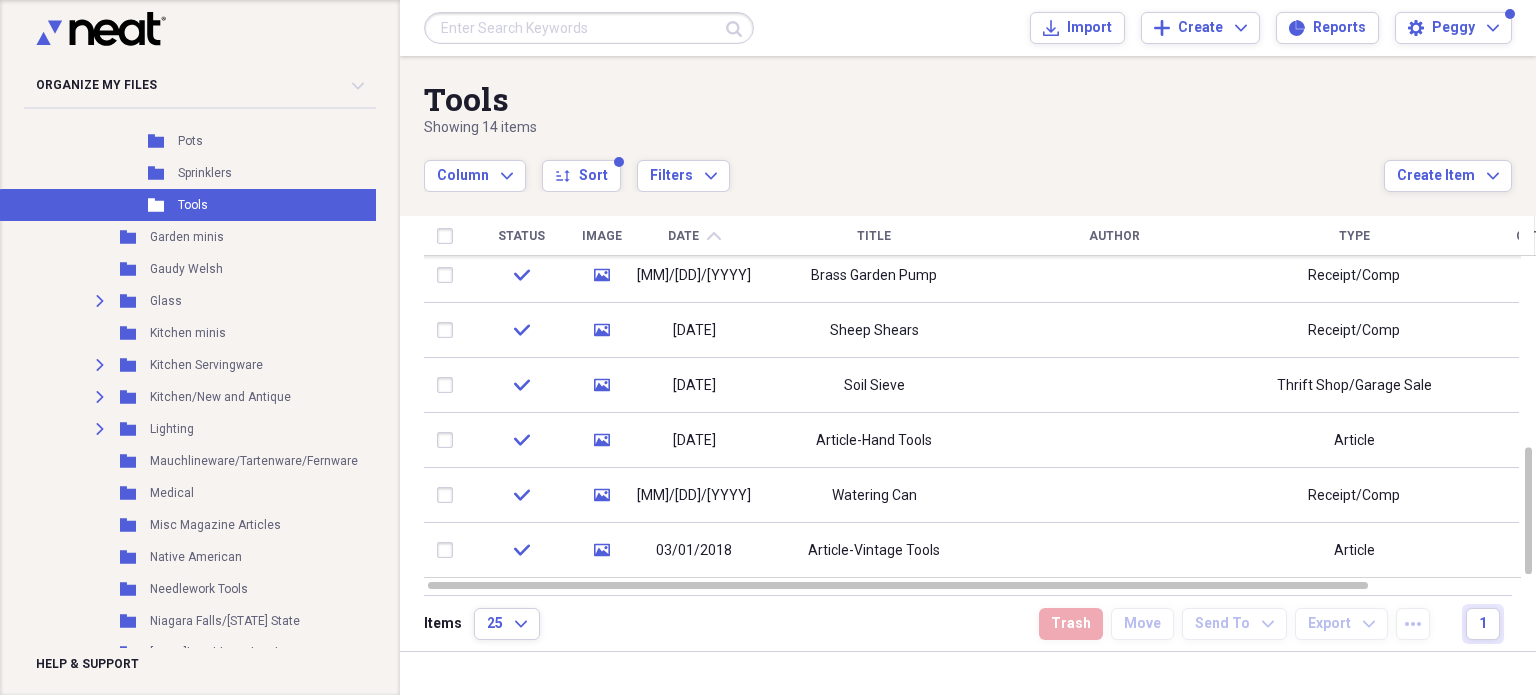 scroll, scrollTop: 2269, scrollLeft: 0, axis: vertical 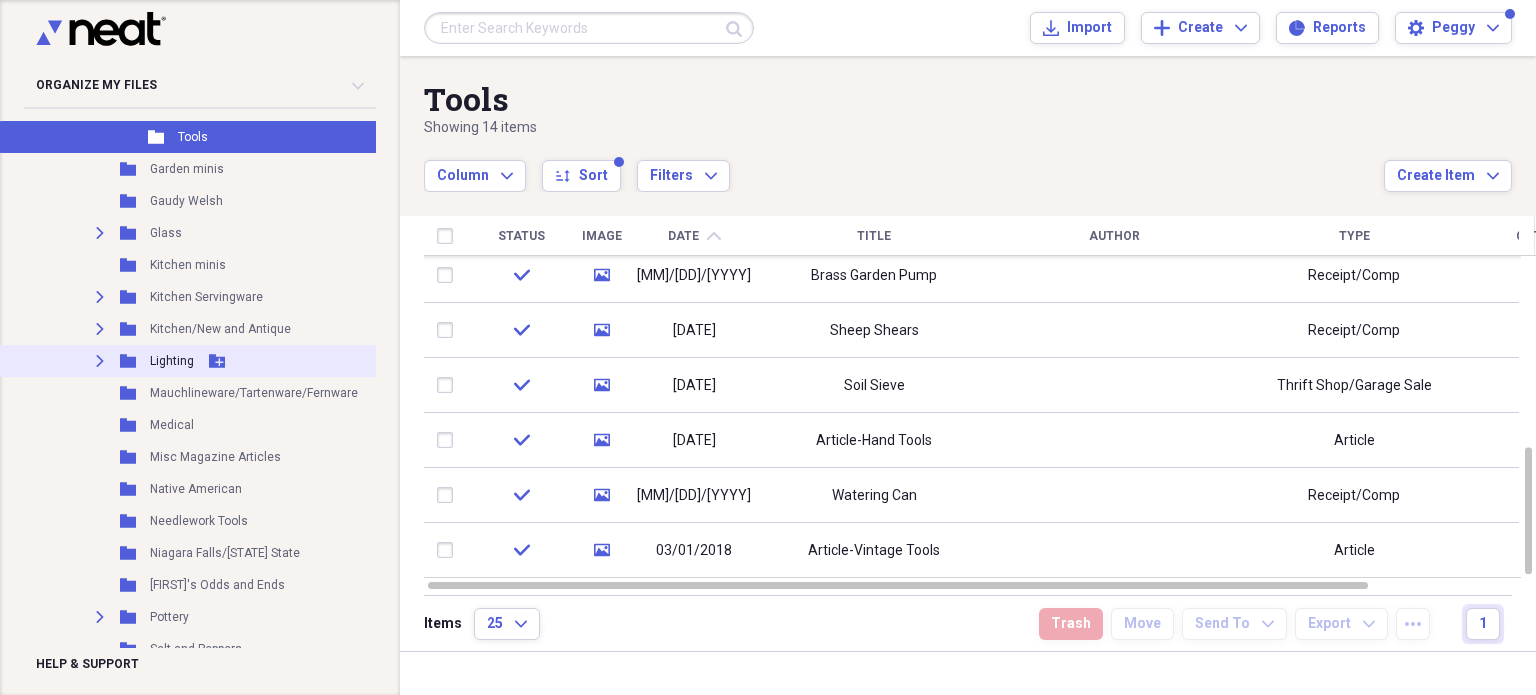 click on "Expand" 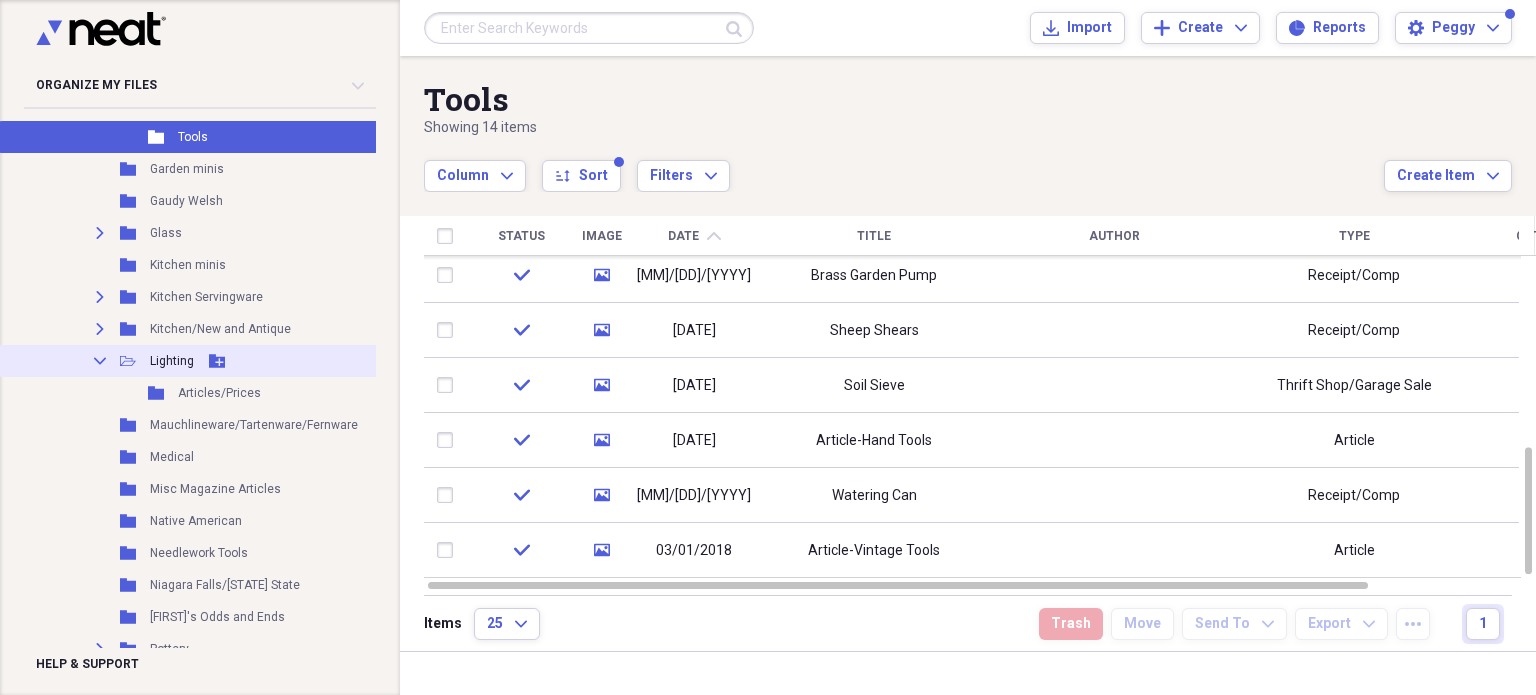 click on "Lighting" at bounding box center [172, 361] 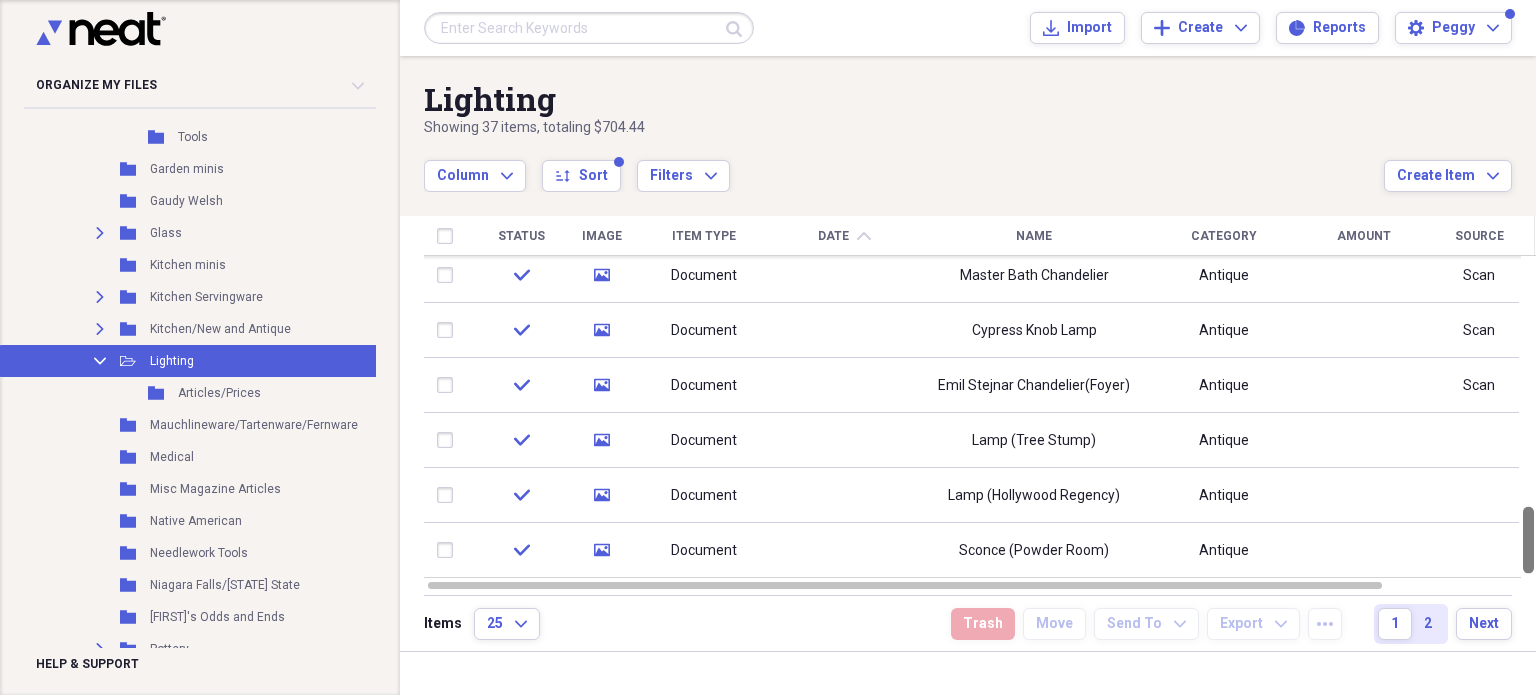 drag, startPoint x: 1528, startPoint y: 274, endPoint x: 1535, endPoint y: 547, distance: 273.08972 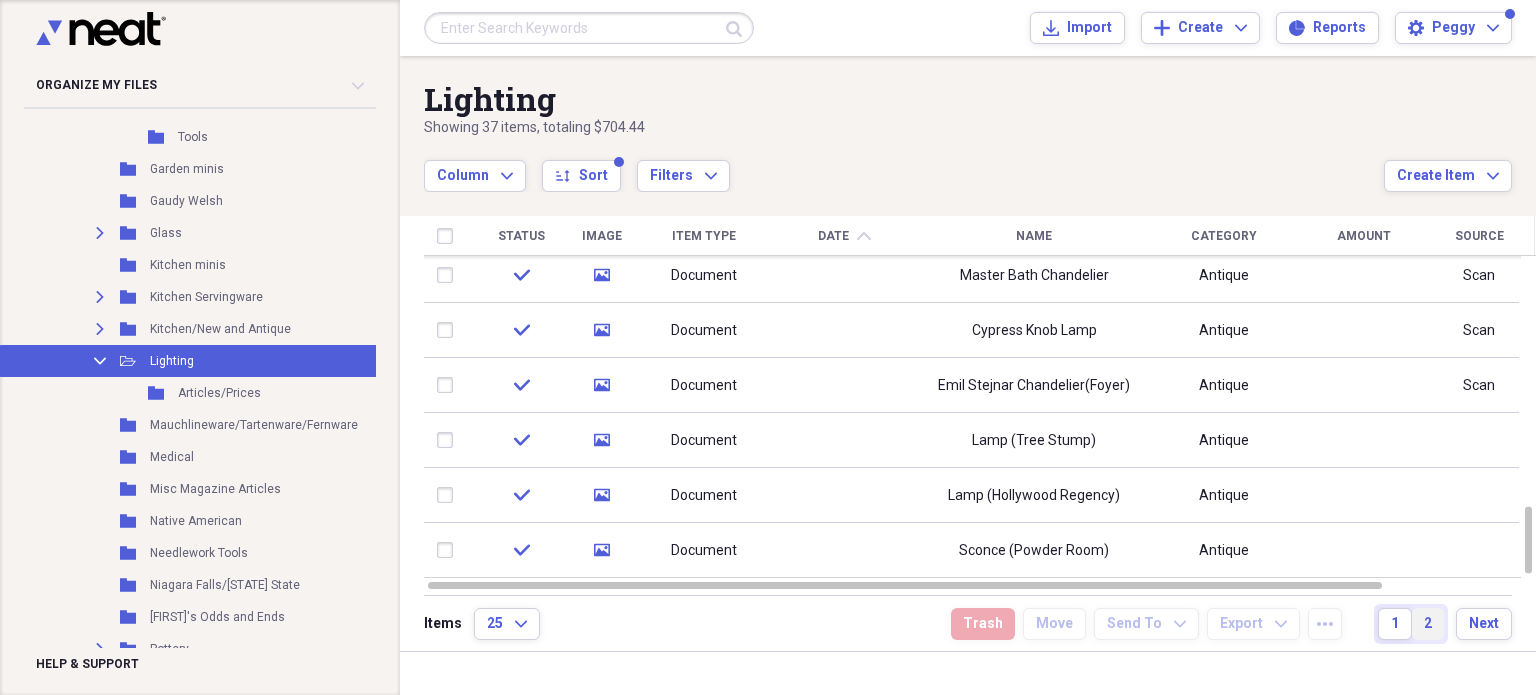 click on "2" at bounding box center (1428, 624) 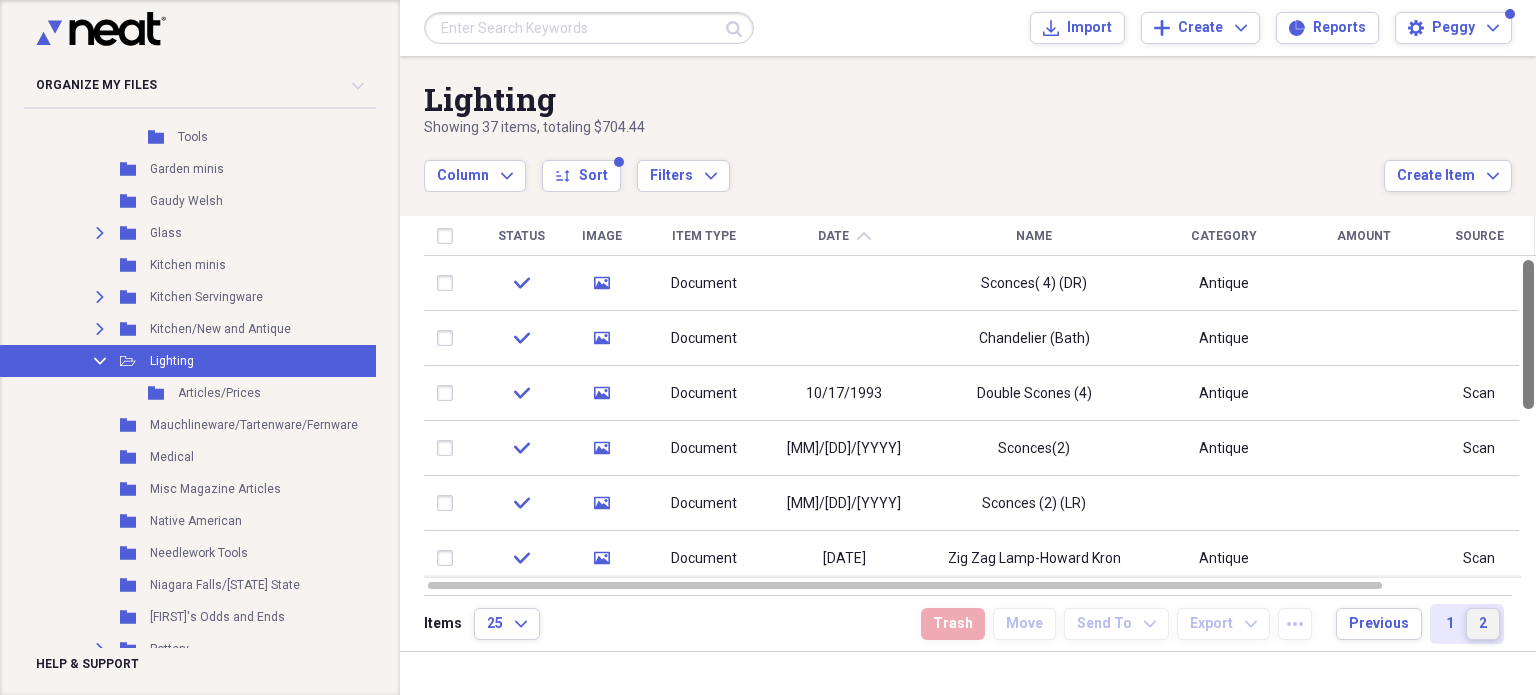 drag, startPoint x: 1534, startPoint y: 291, endPoint x: 1535, endPoint y: 130, distance: 161.00311 